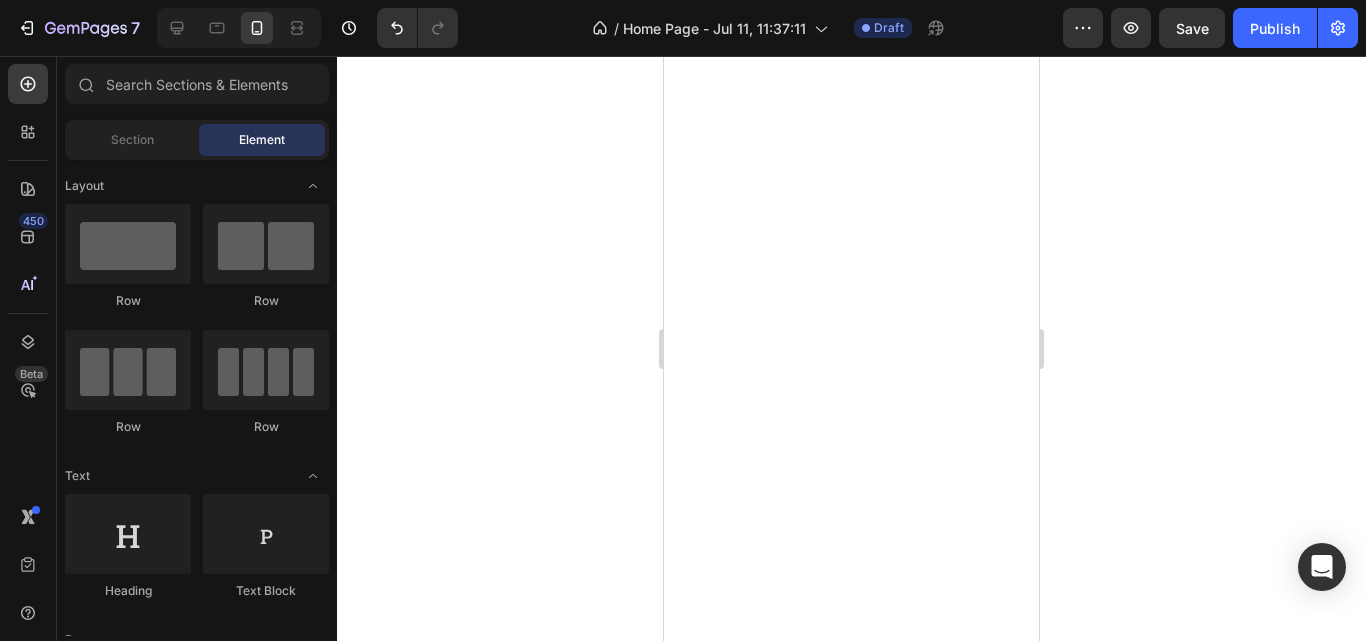 scroll, scrollTop: 0, scrollLeft: 0, axis: both 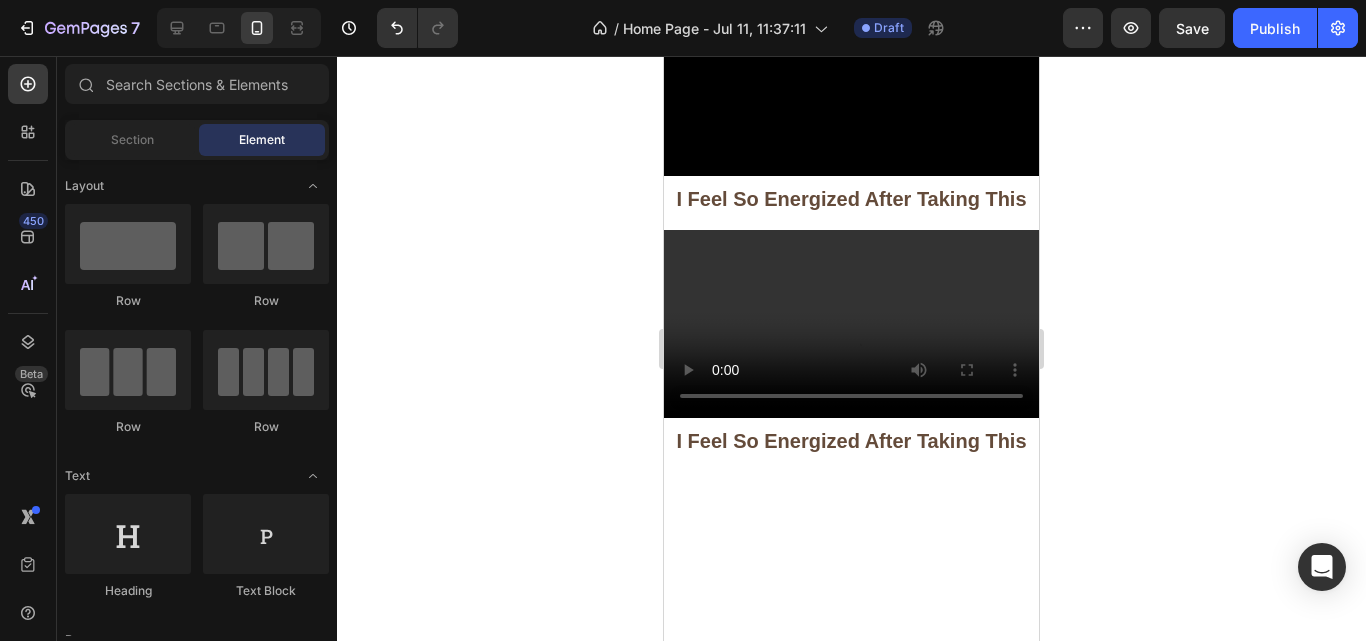 click on "I Feel So Energized After Taking This" at bounding box center (851, -42) 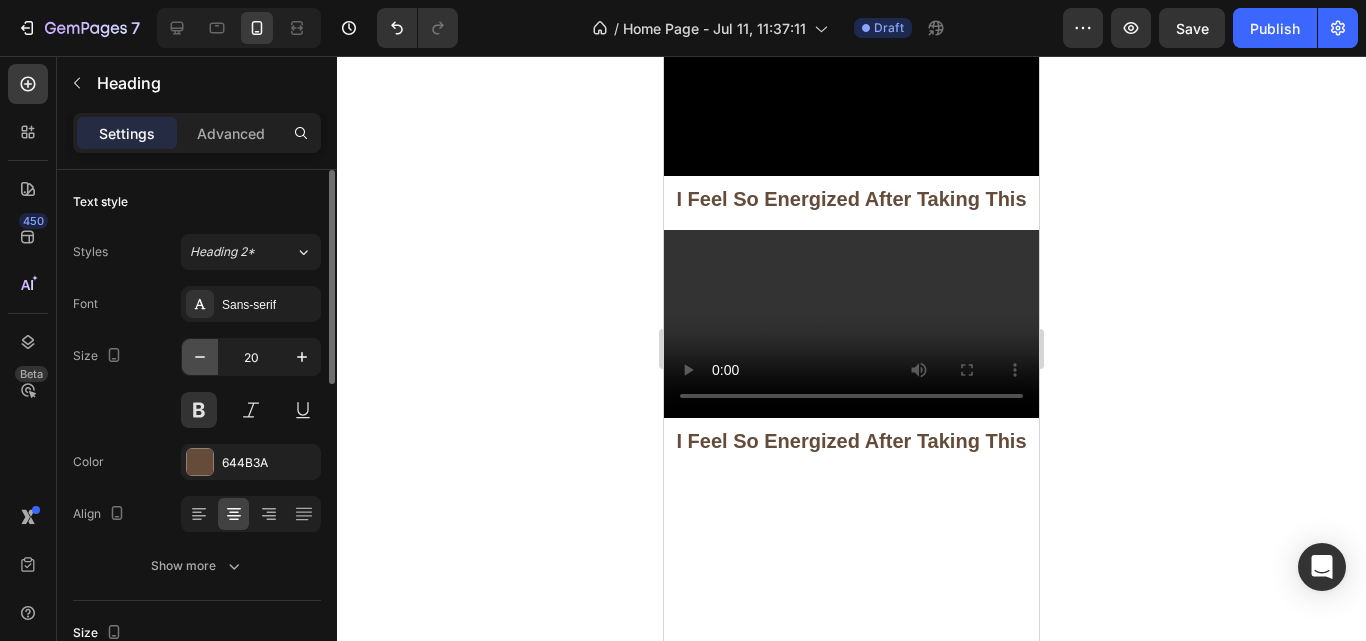 click 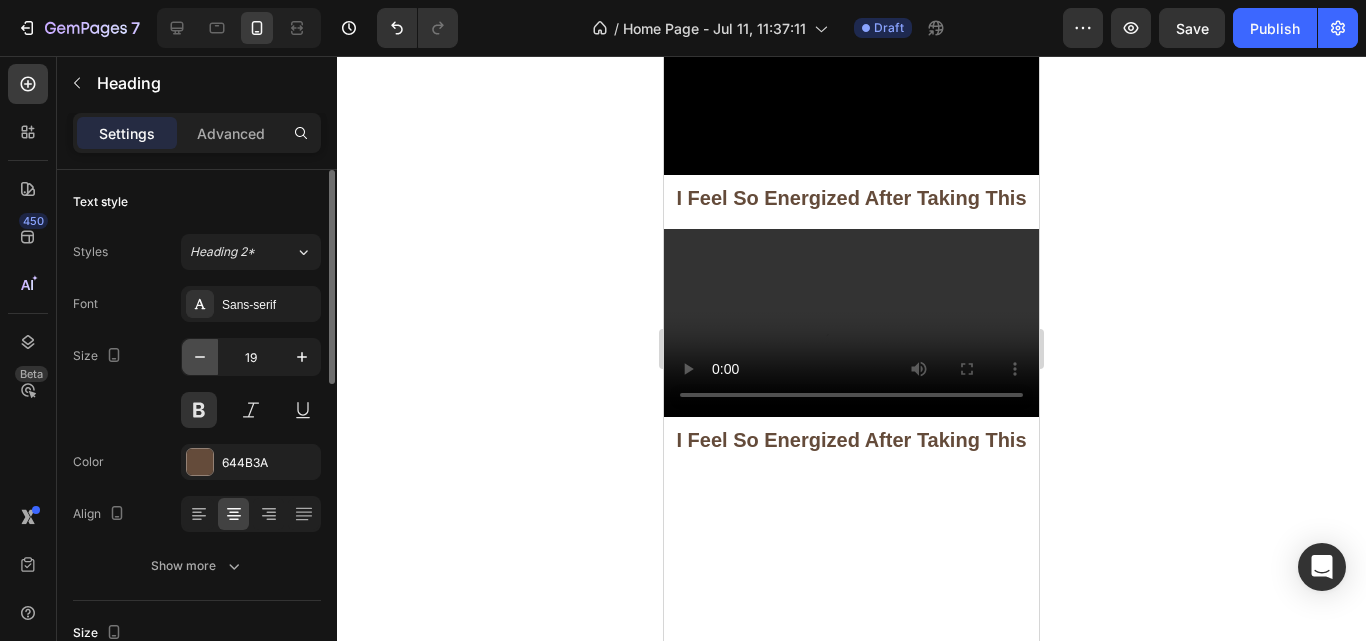 click 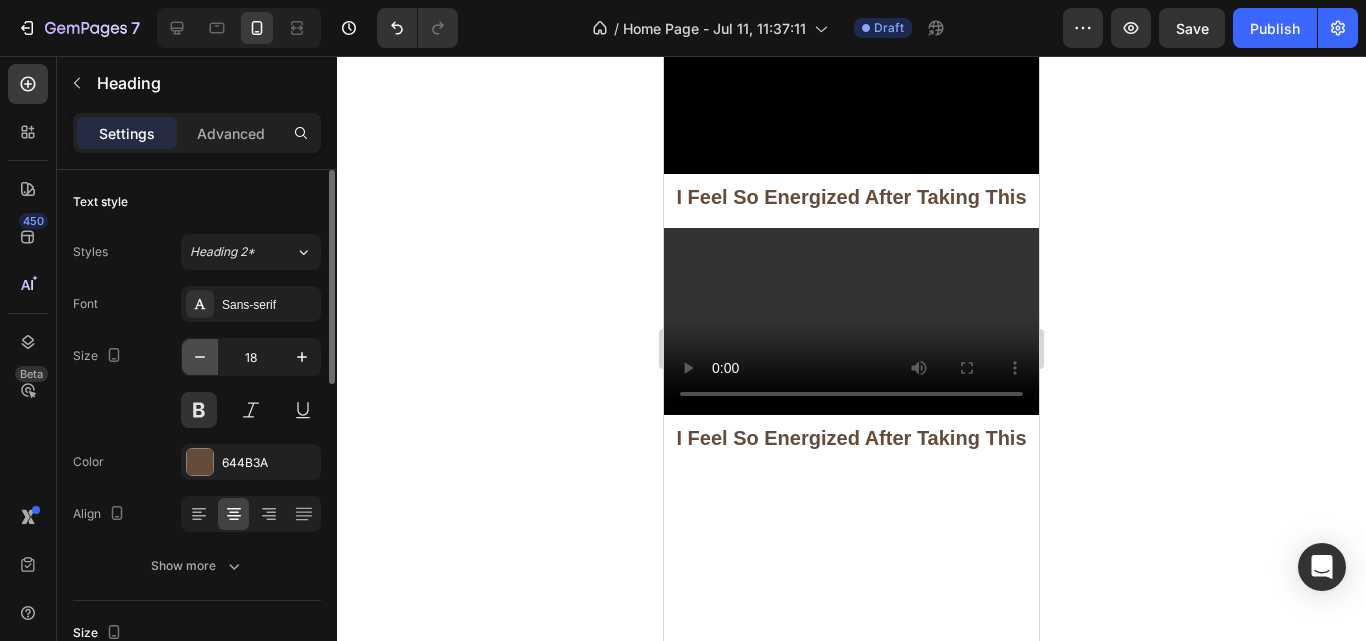 click 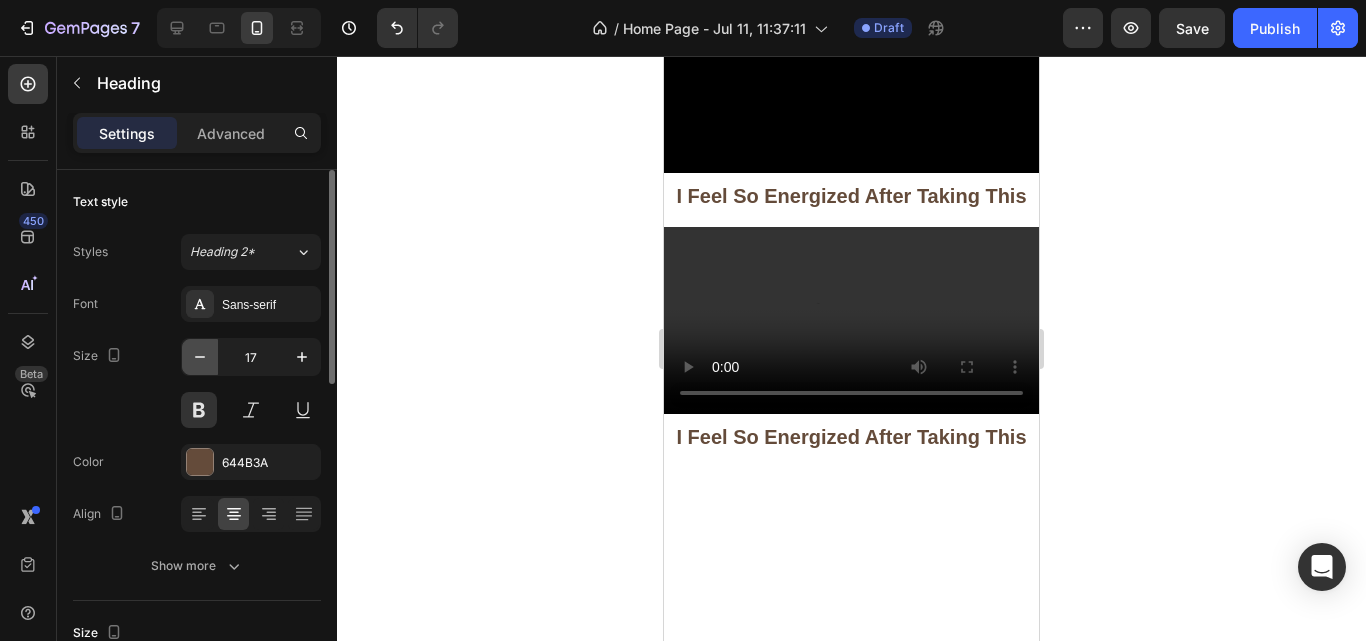 click 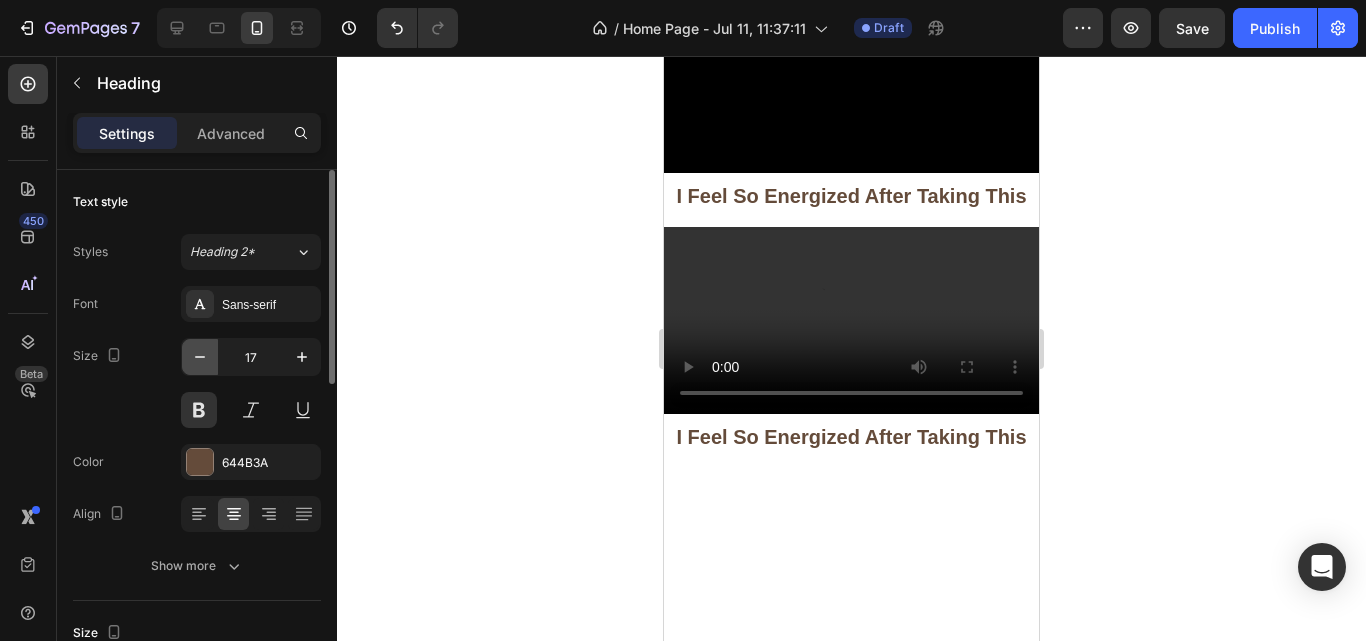 type on "16" 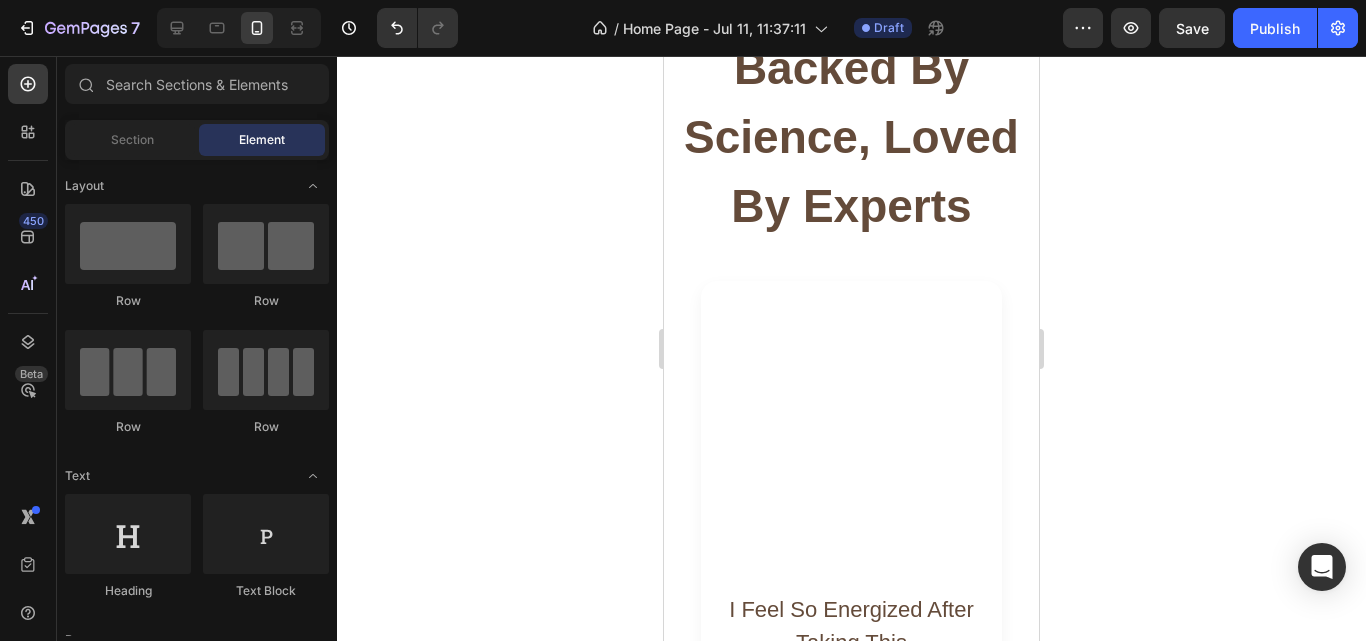 scroll, scrollTop: 3665, scrollLeft: 0, axis: vertical 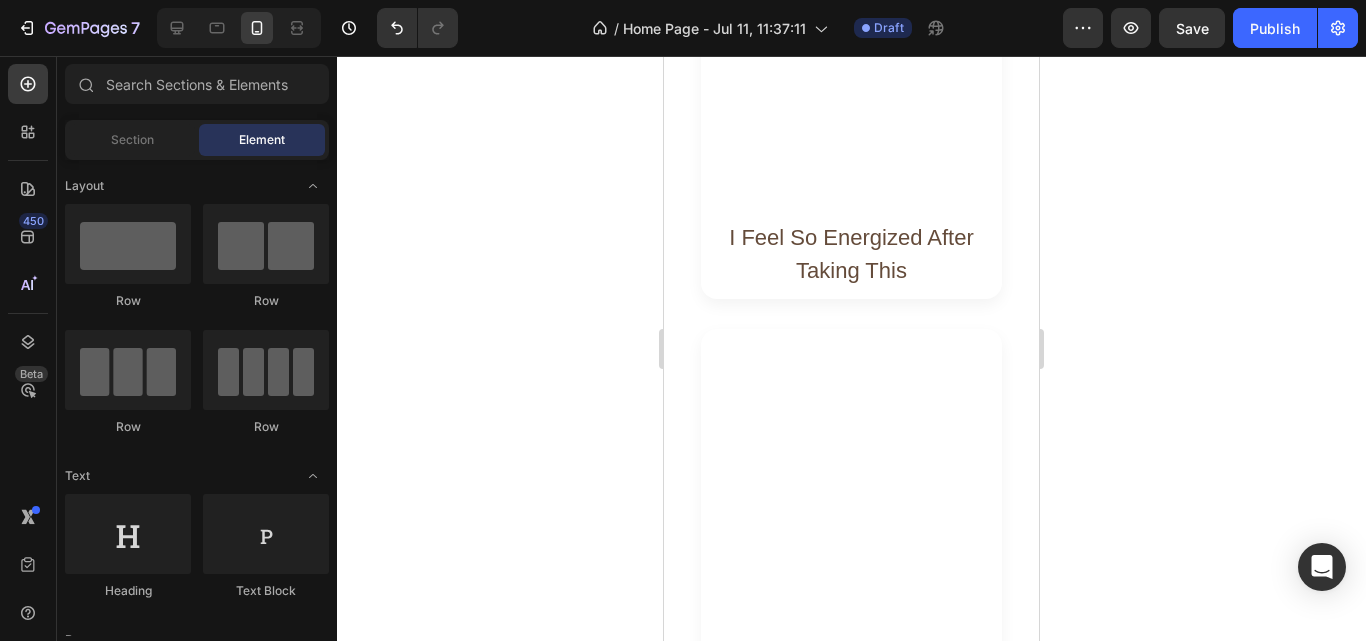 click at bounding box center (851, -831) 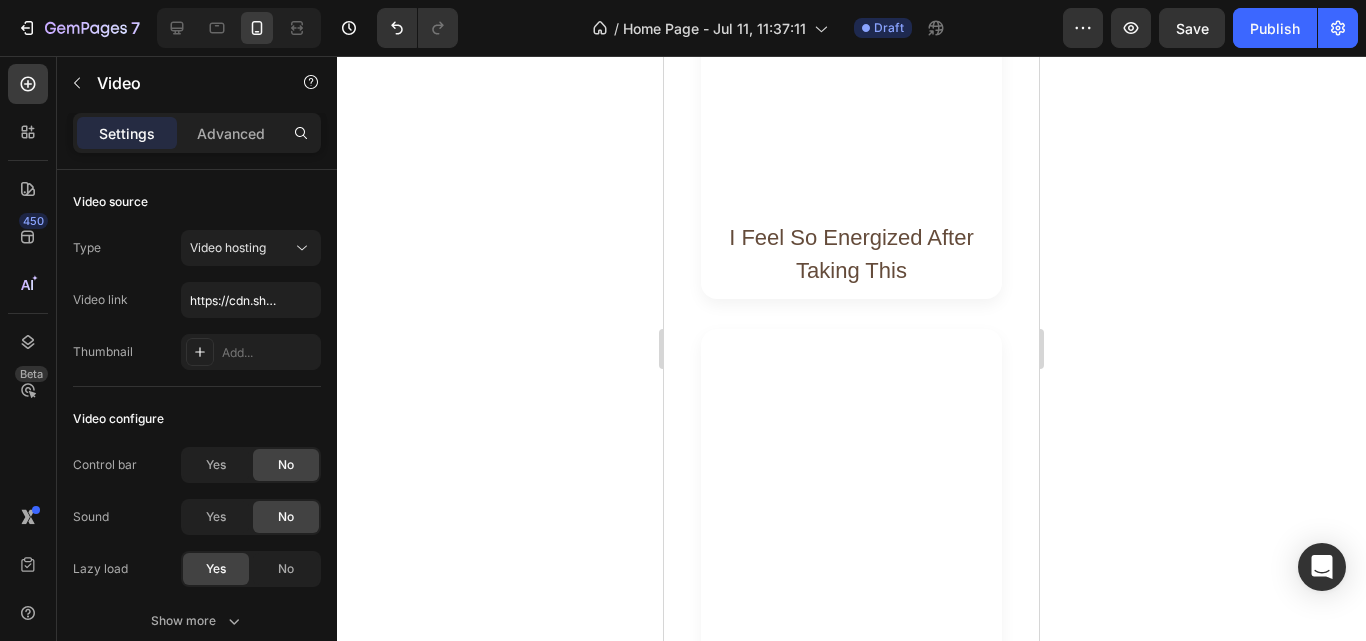 scroll, scrollTop: 3016, scrollLeft: 0, axis: vertical 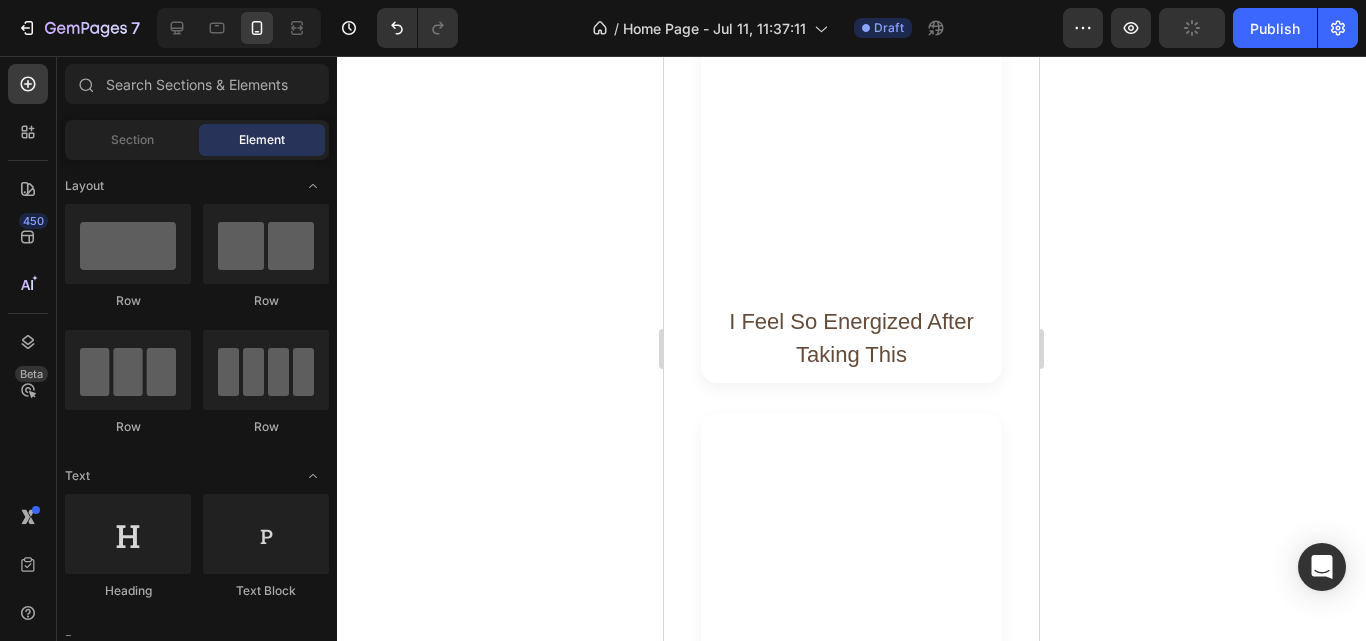 click on "I Feel So Energized After Taking This" at bounding box center [851, -631] 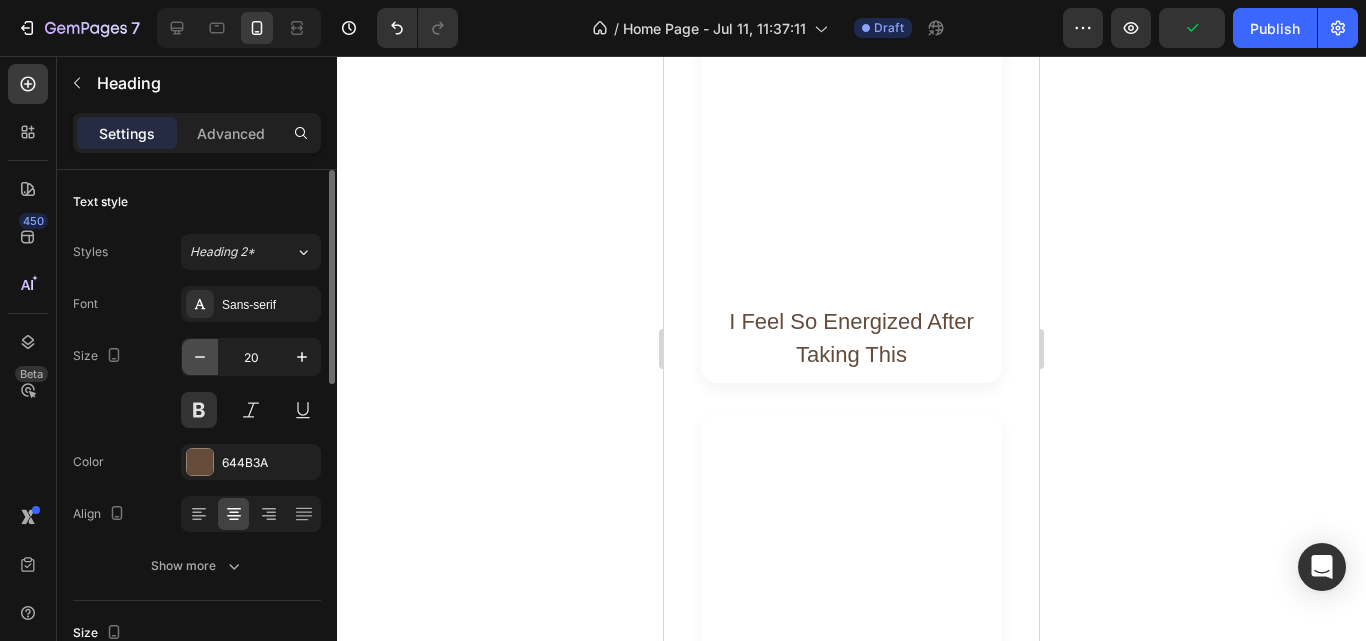 click at bounding box center [200, 357] 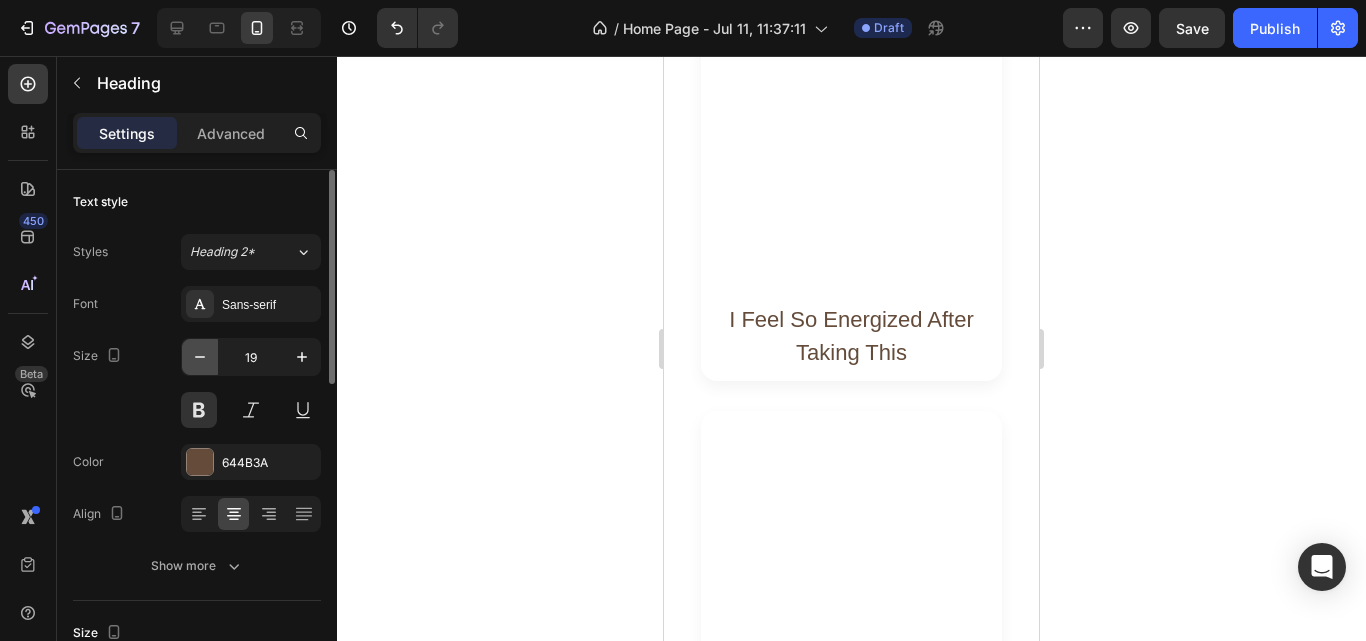 click at bounding box center [200, 357] 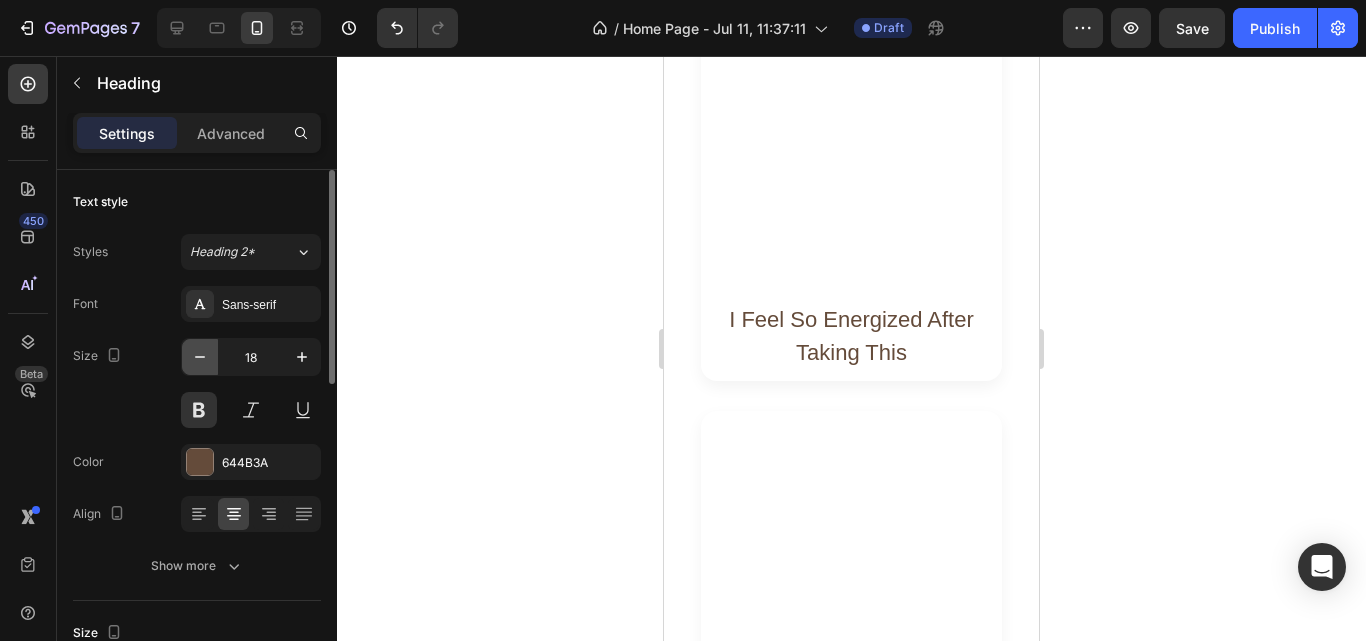 click at bounding box center [200, 357] 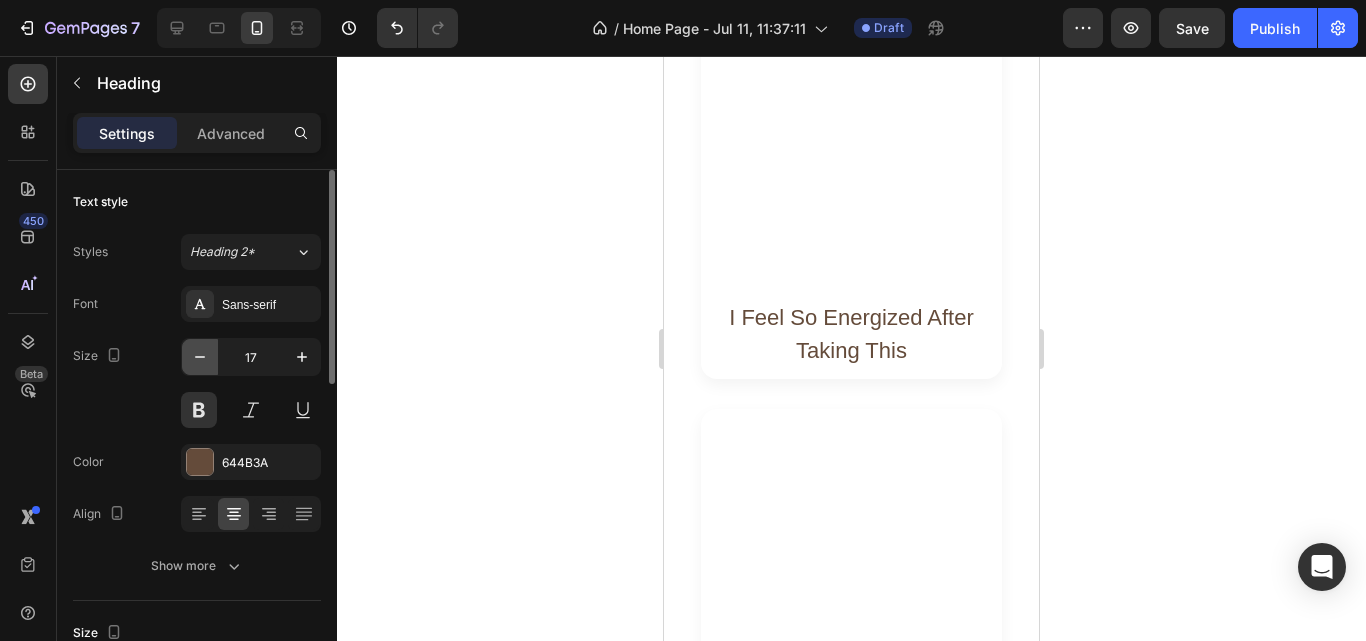 click at bounding box center (200, 357) 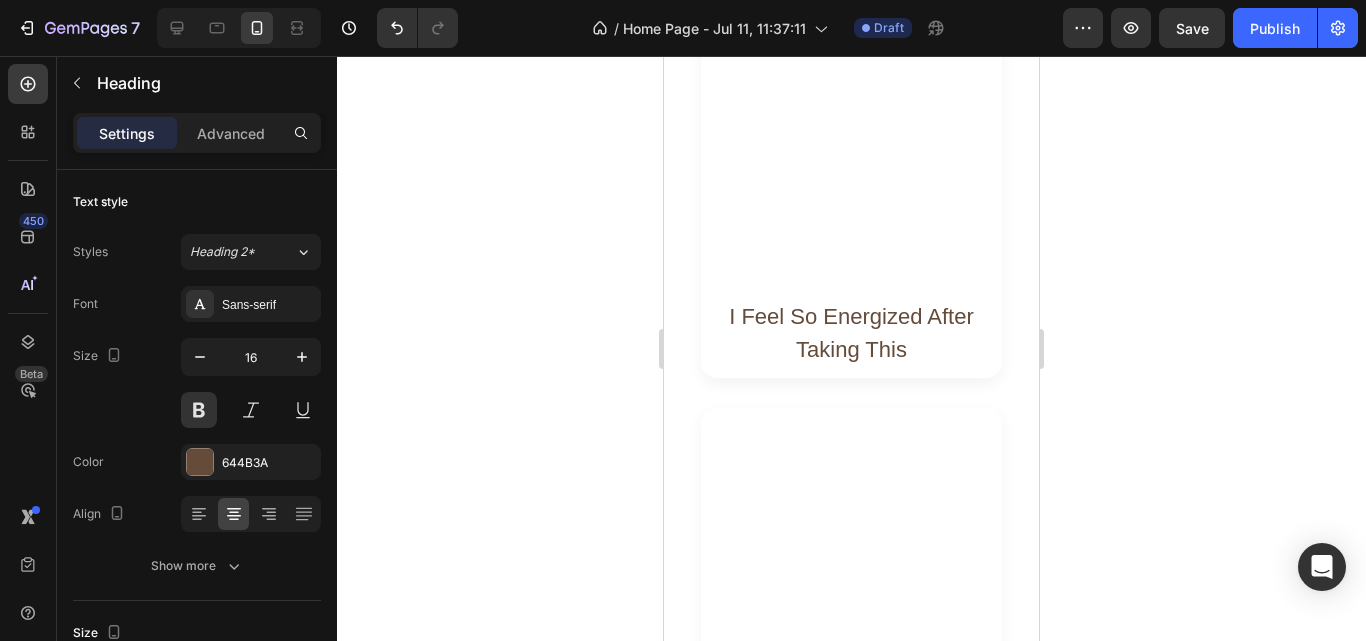 click on "I Feel So Energized After Taking This" at bounding box center [851, -394] 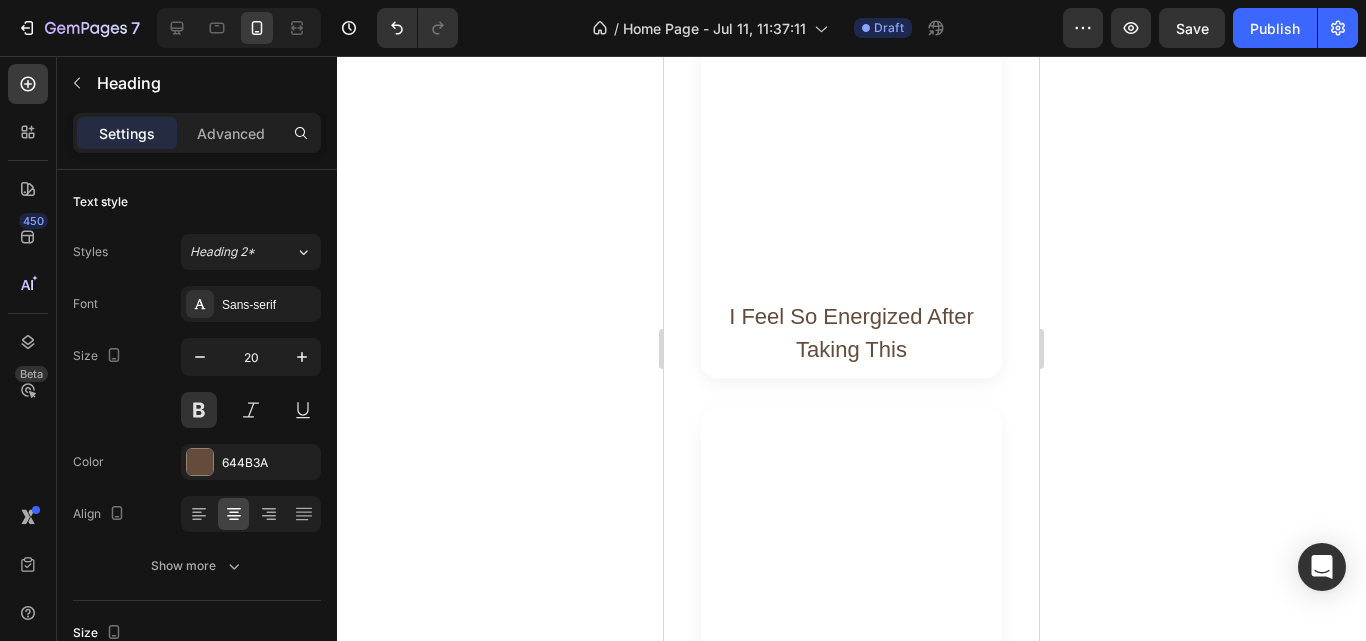 scroll, scrollTop: 528, scrollLeft: 0, axis: vertical 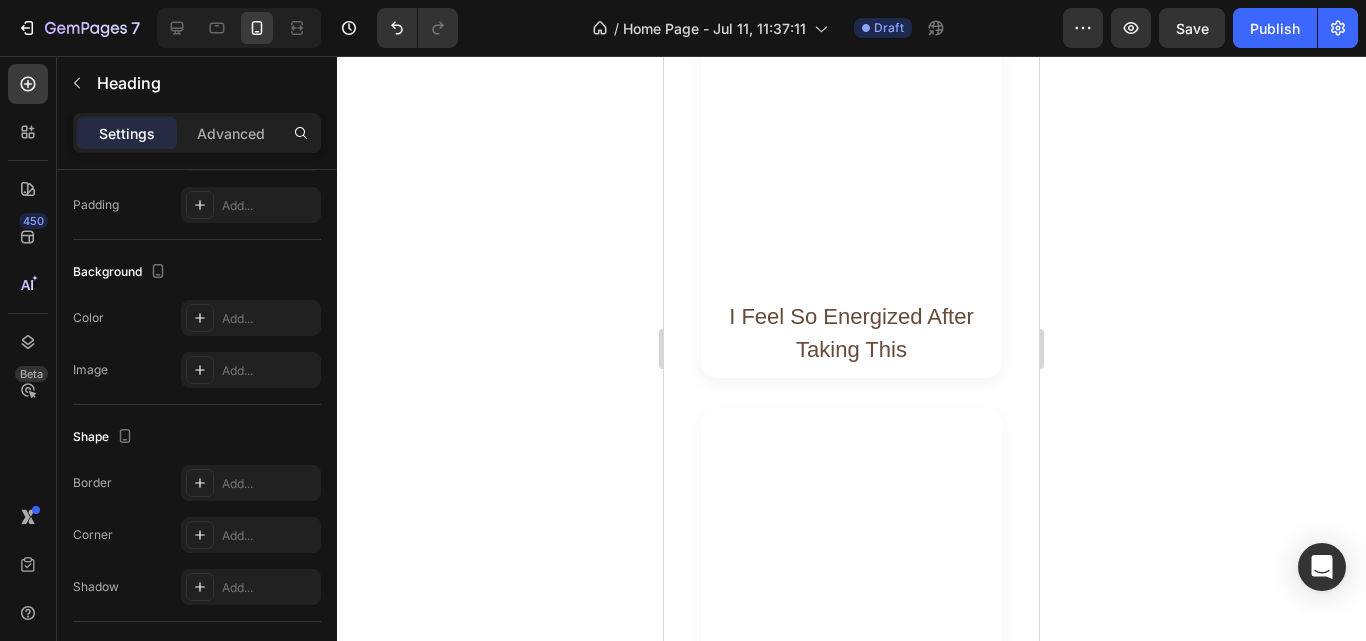 click on "I Feel So Energized After Taking This" at bounding box center (851, -394) 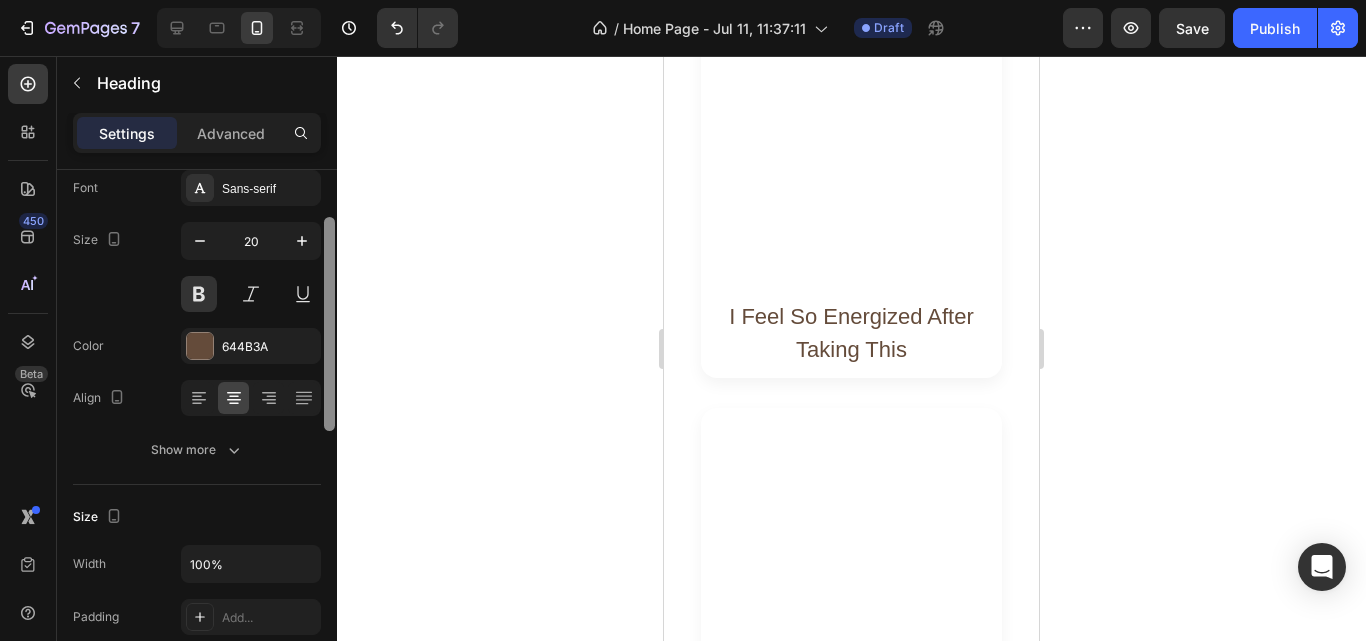 drag, startPoint x: 331, startPoint y: 406, endPoint x: 326, endPoint y: 237, distance: 169.07394 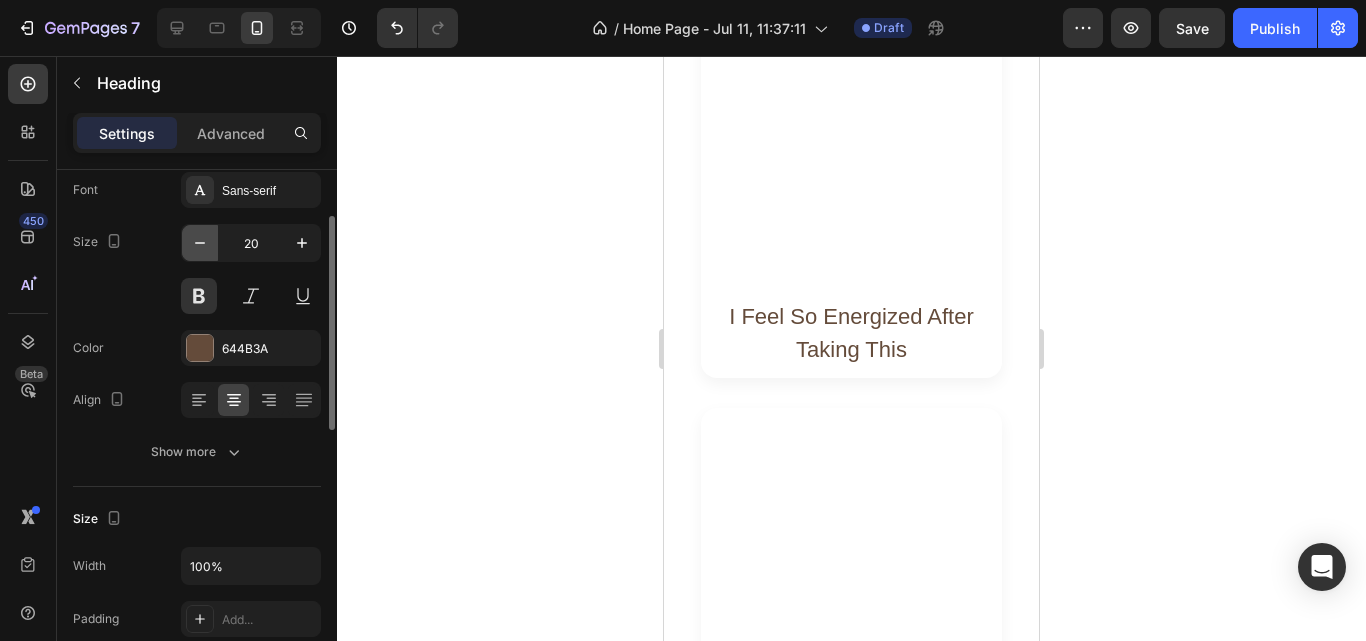 click 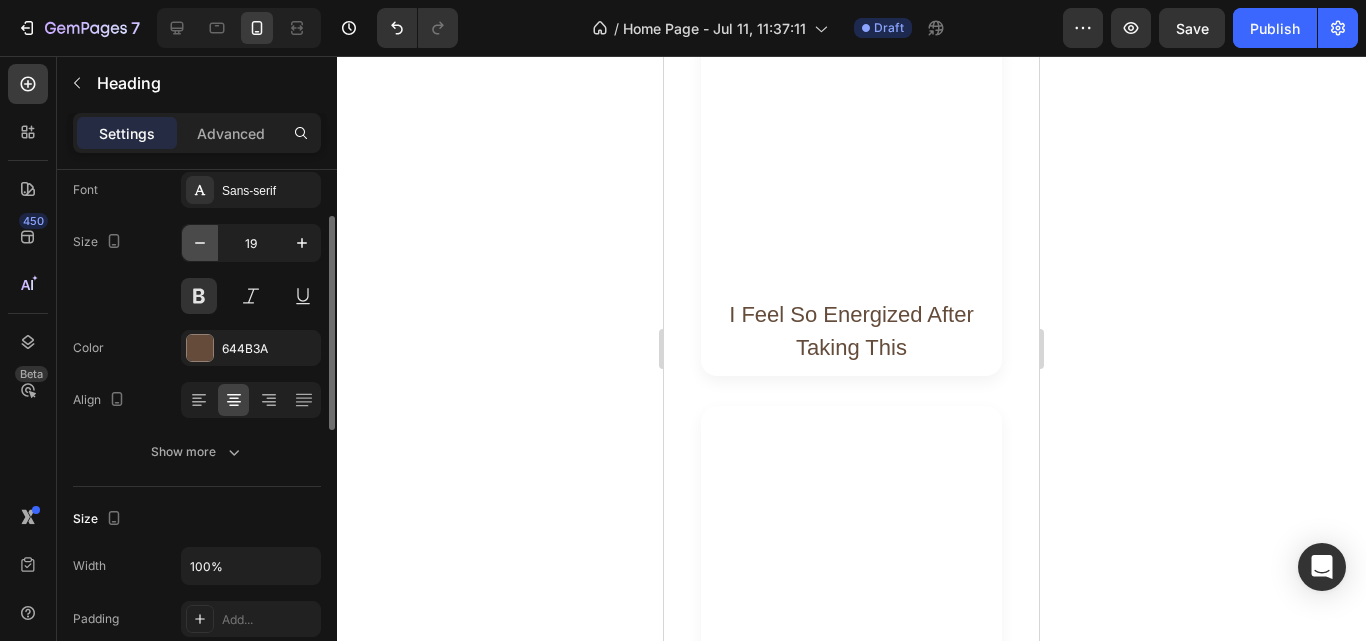 click 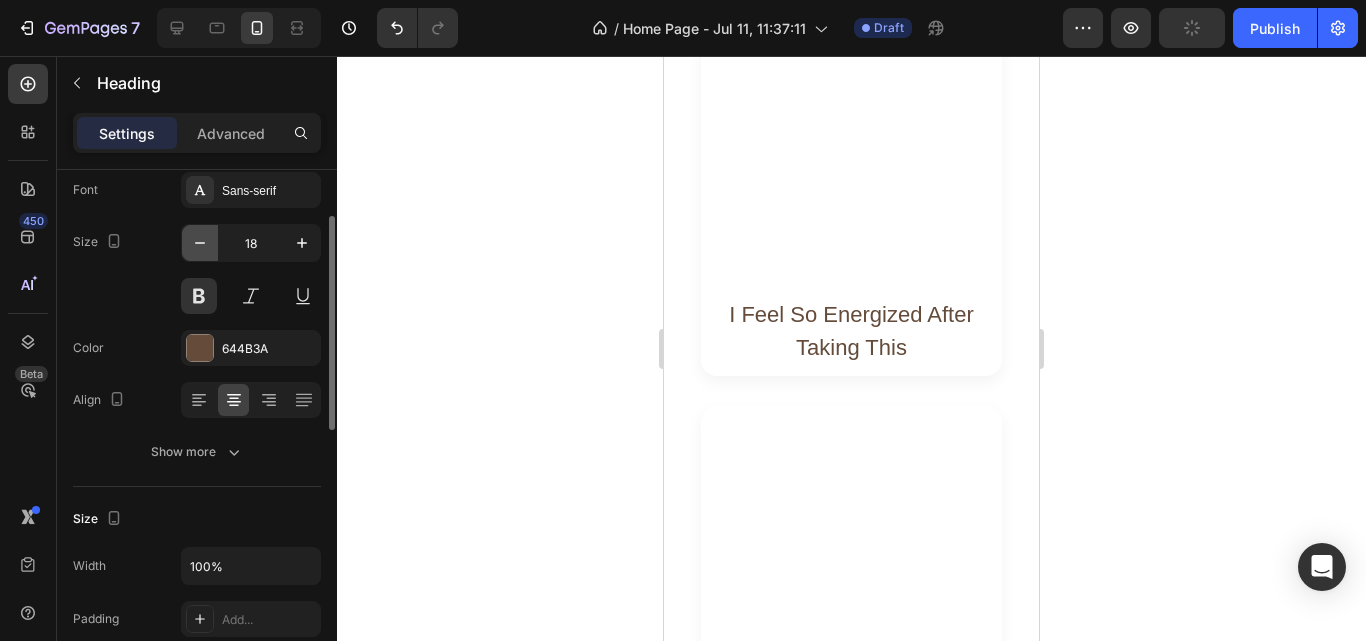click 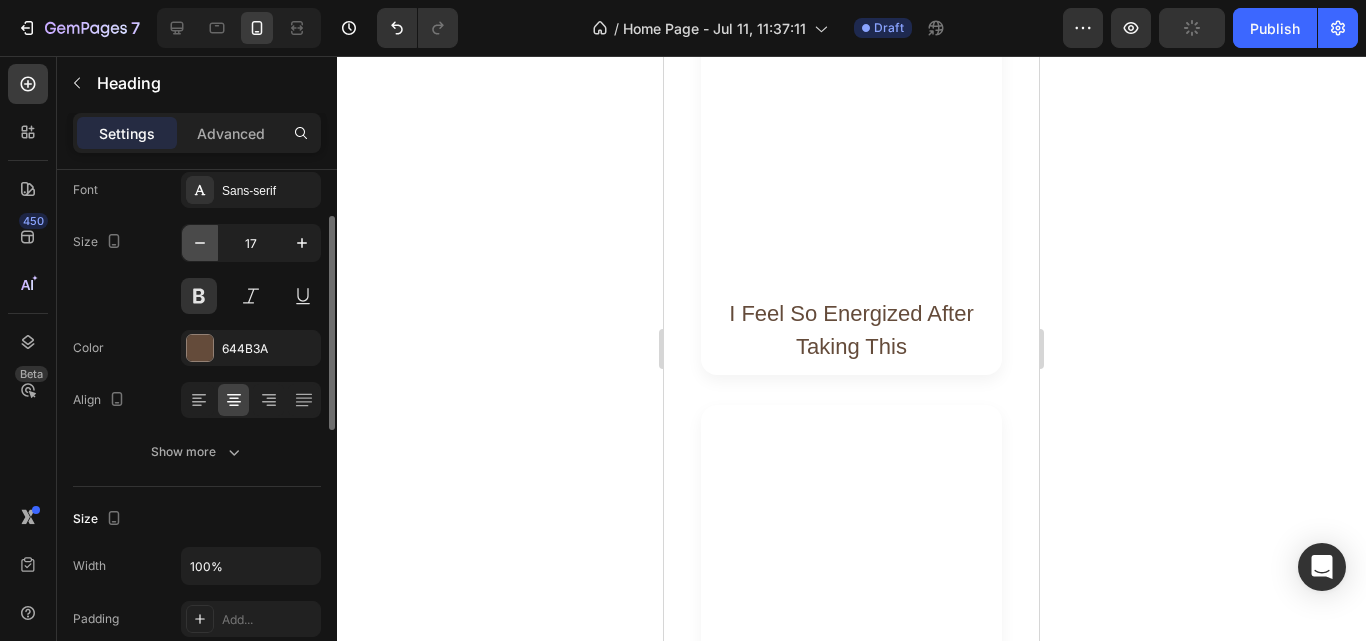 click 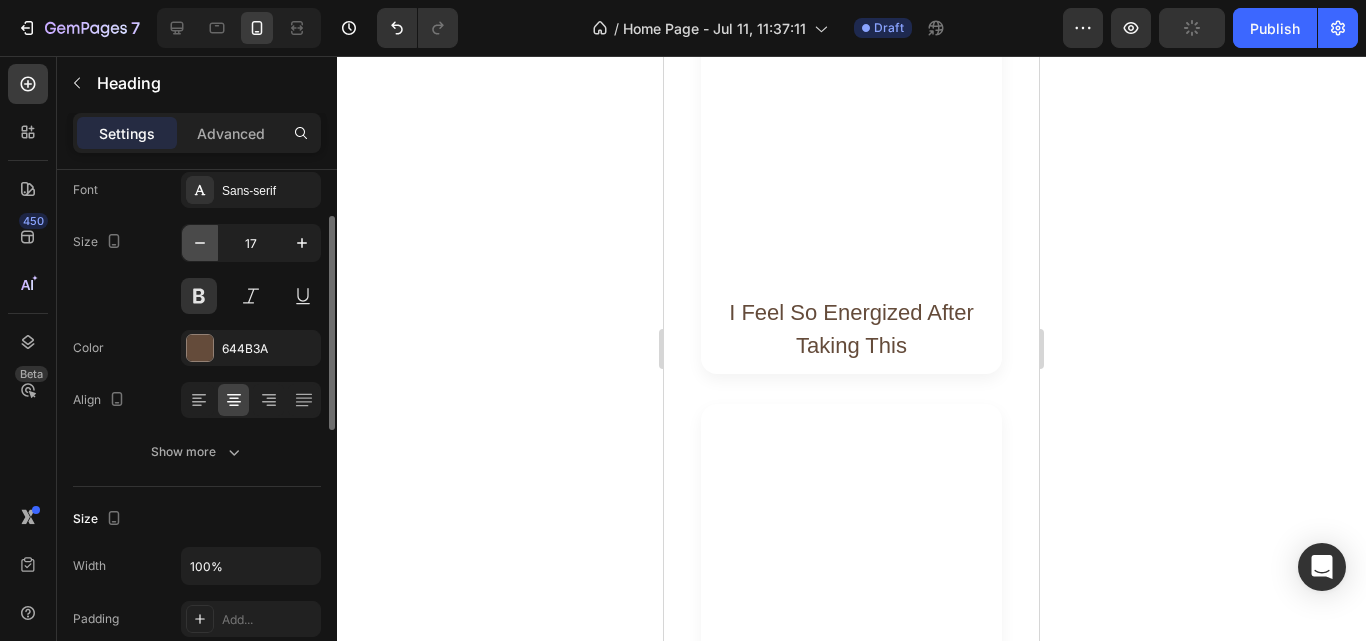 type on "16" 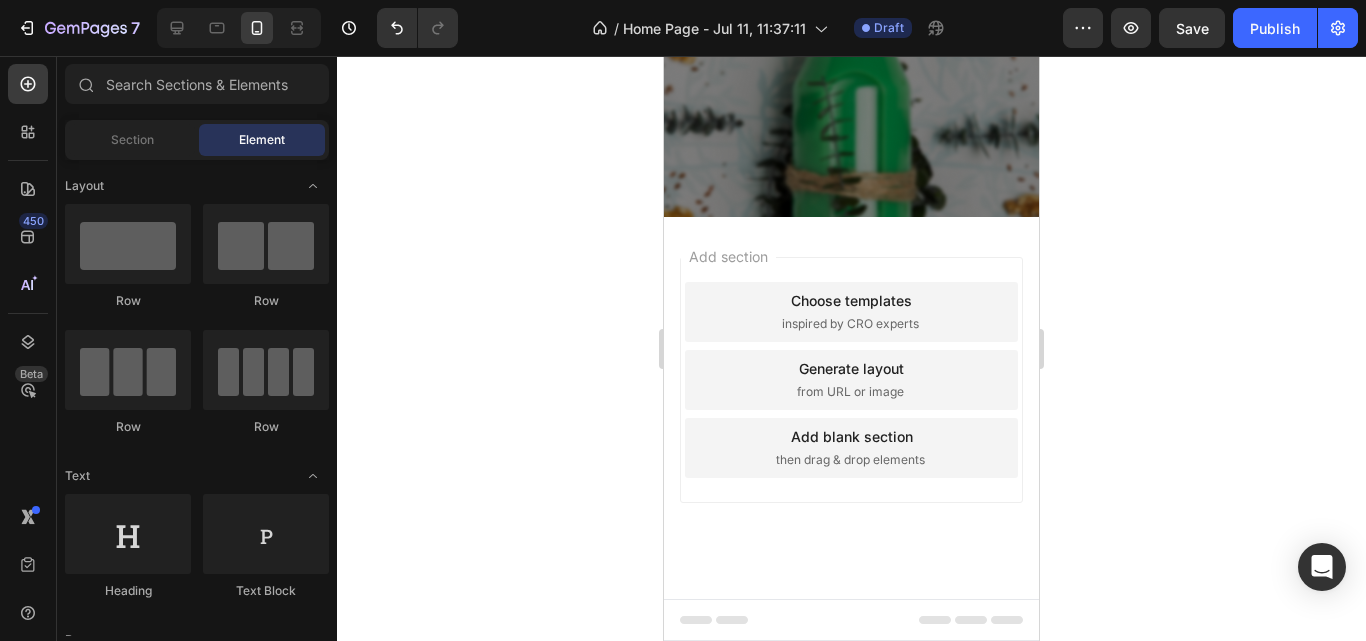 scroll, scrollTop: 1888, scrollLeft: 0, axis: vertical 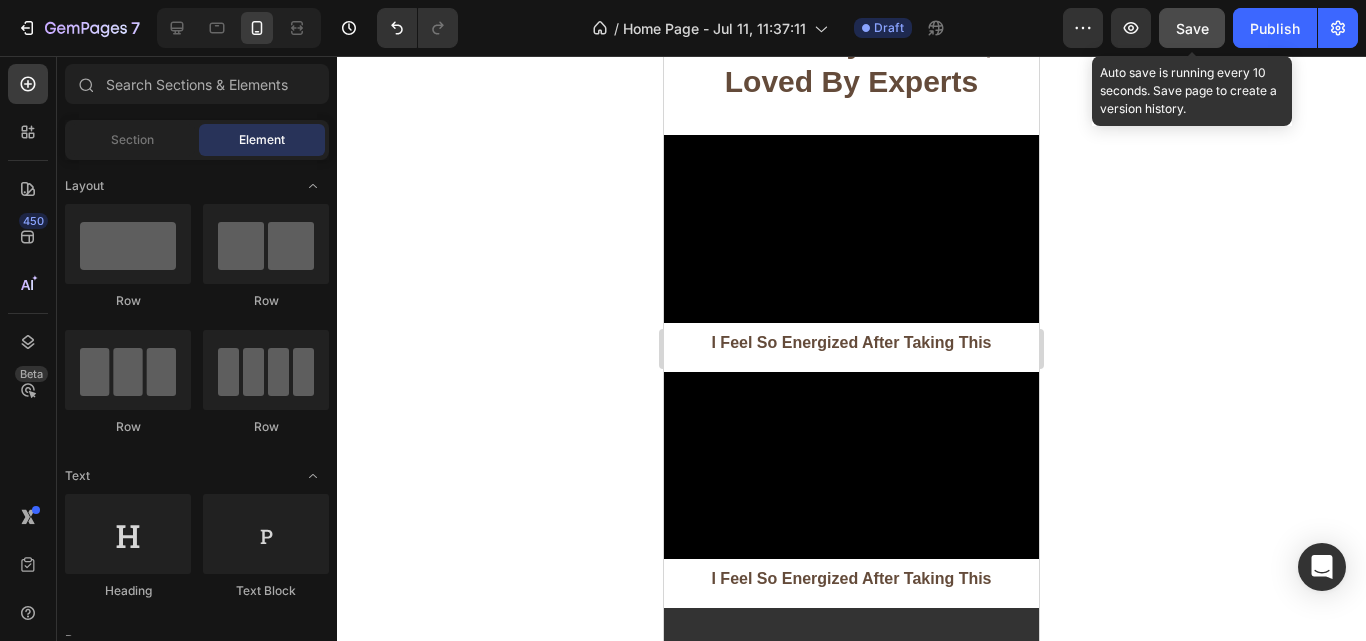 click on "Save" at bounding box center (1192, 28) 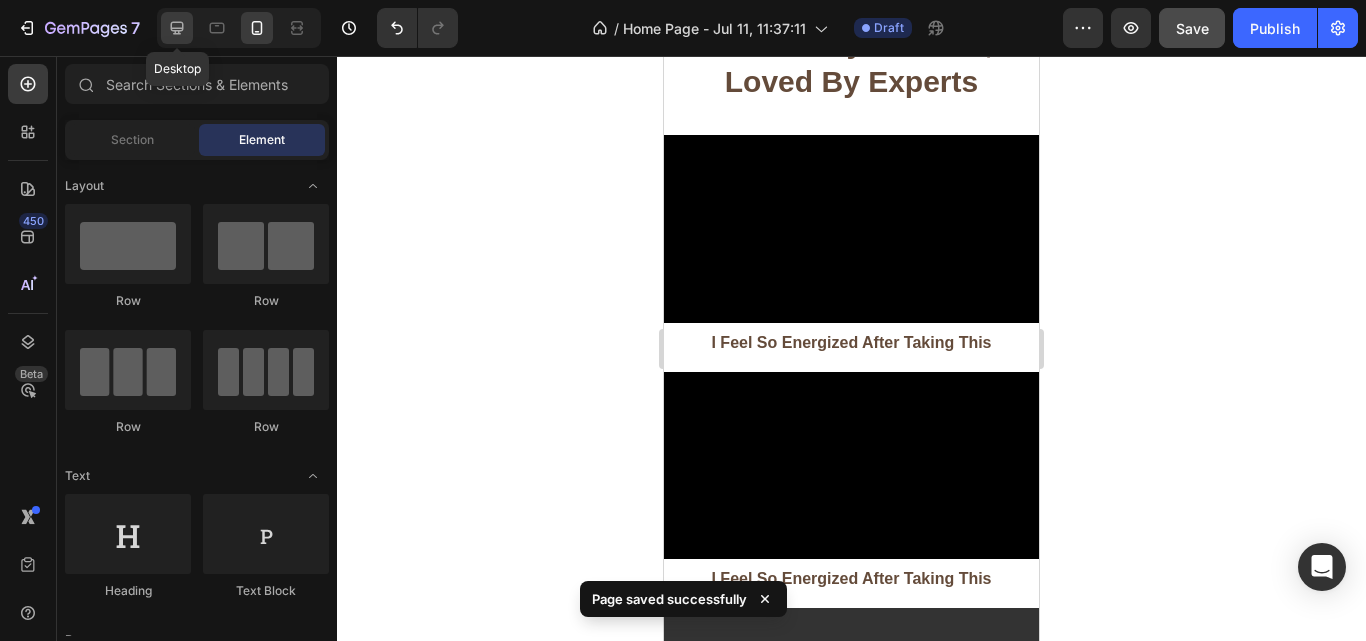 click 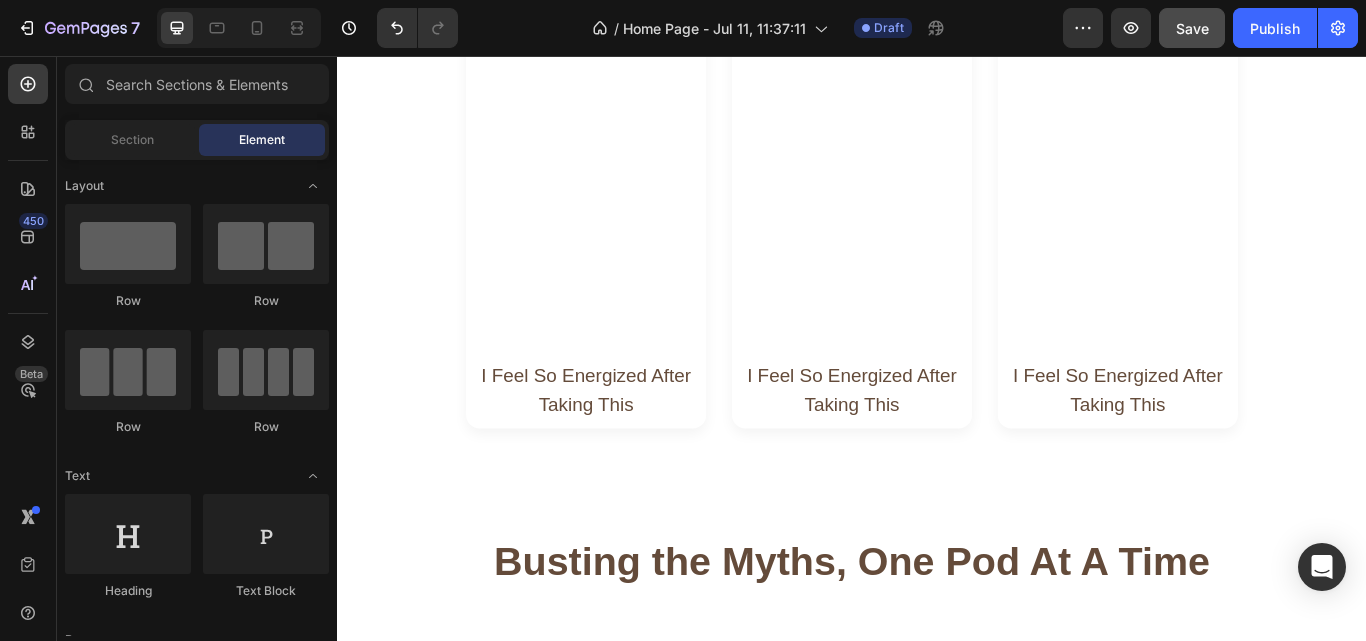scroll, scrollTop: 2724, scrollLeft: 0, axis: vertical 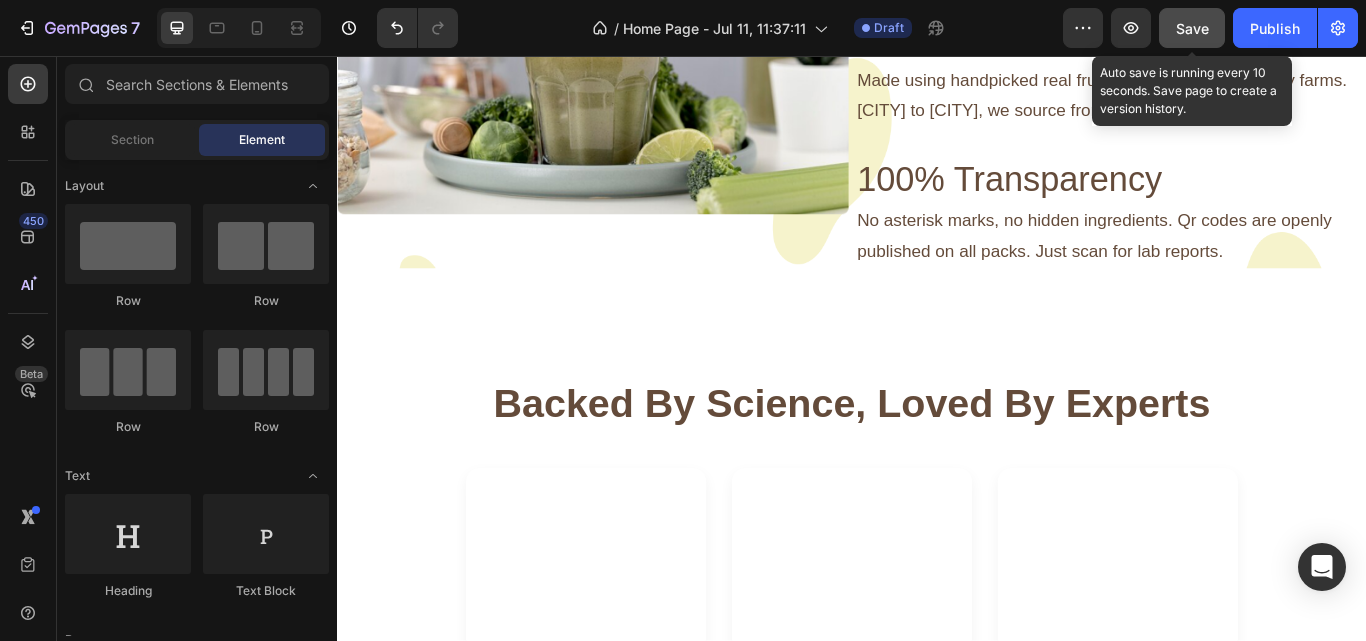 click on "Save" at bounding box center [1192, 28] 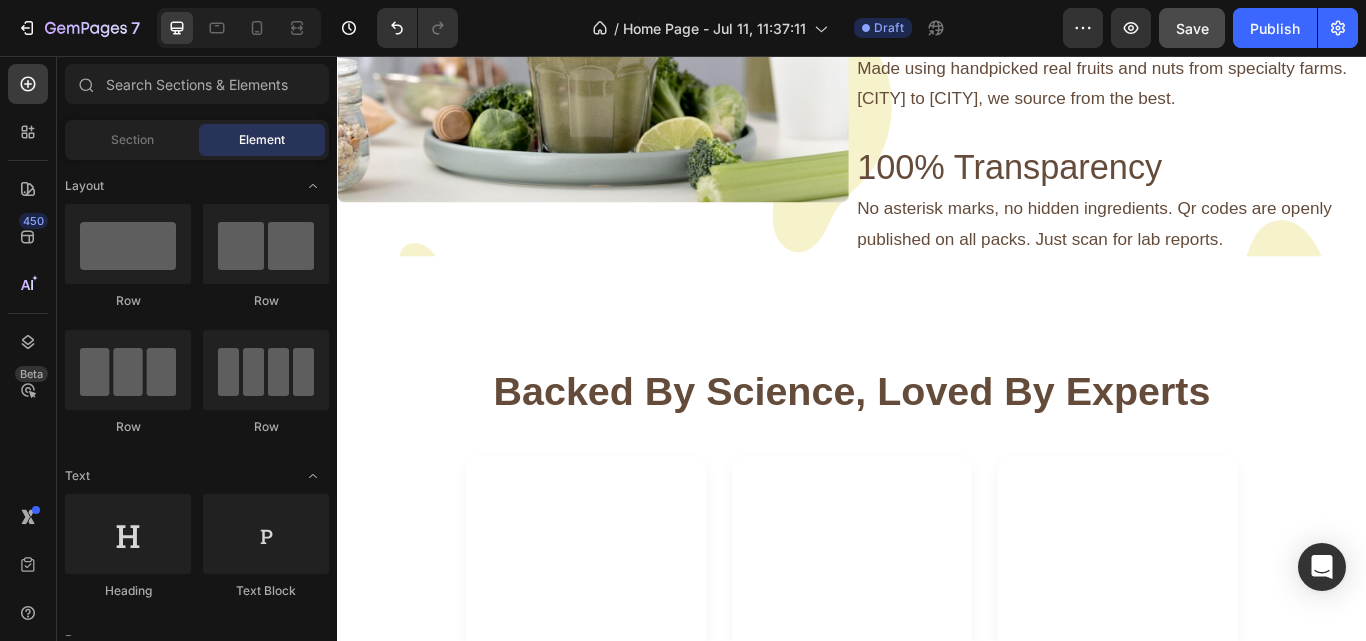 scroll, scrollTop: 2139, scrollLeft: 0, axis: vertical 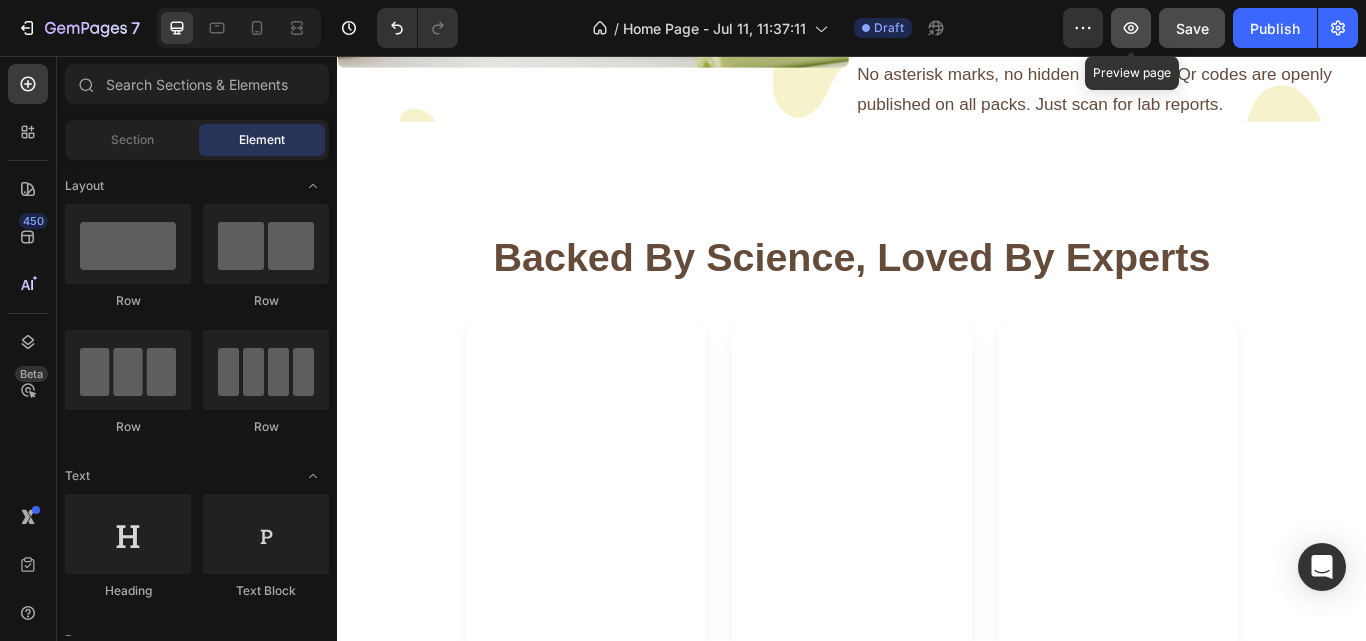 click 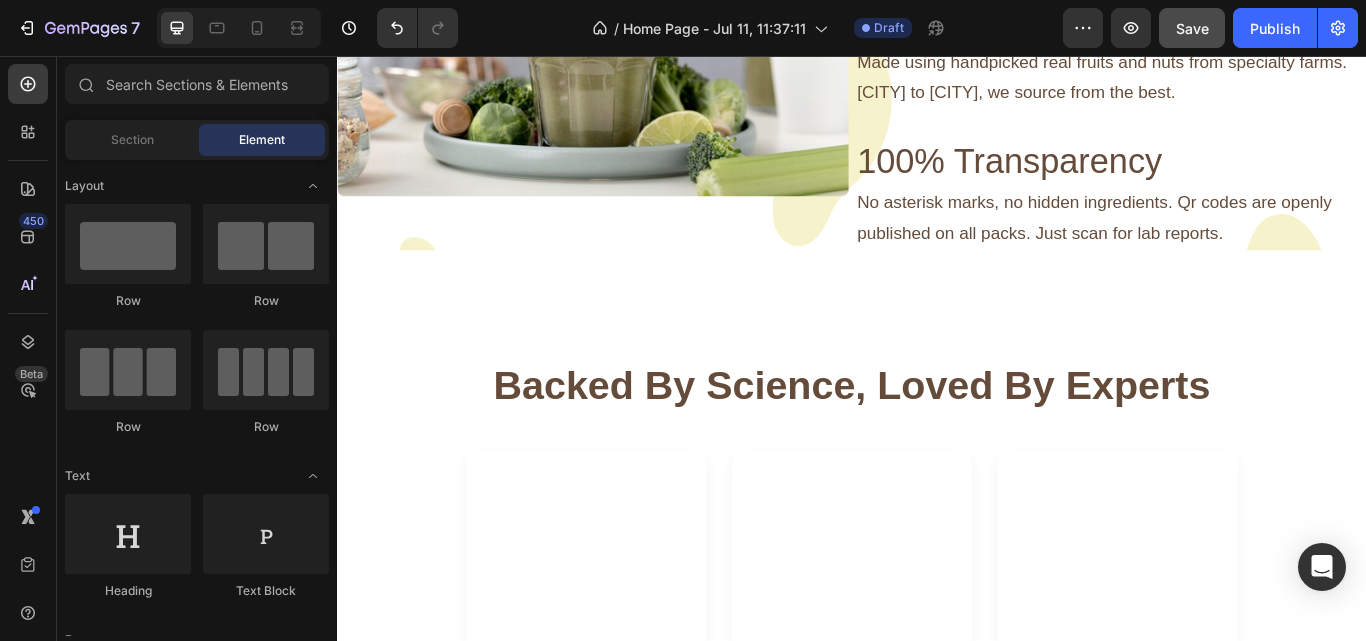 scroll, scrollTop: 1897, scrollLeft: 0, axis: vertical 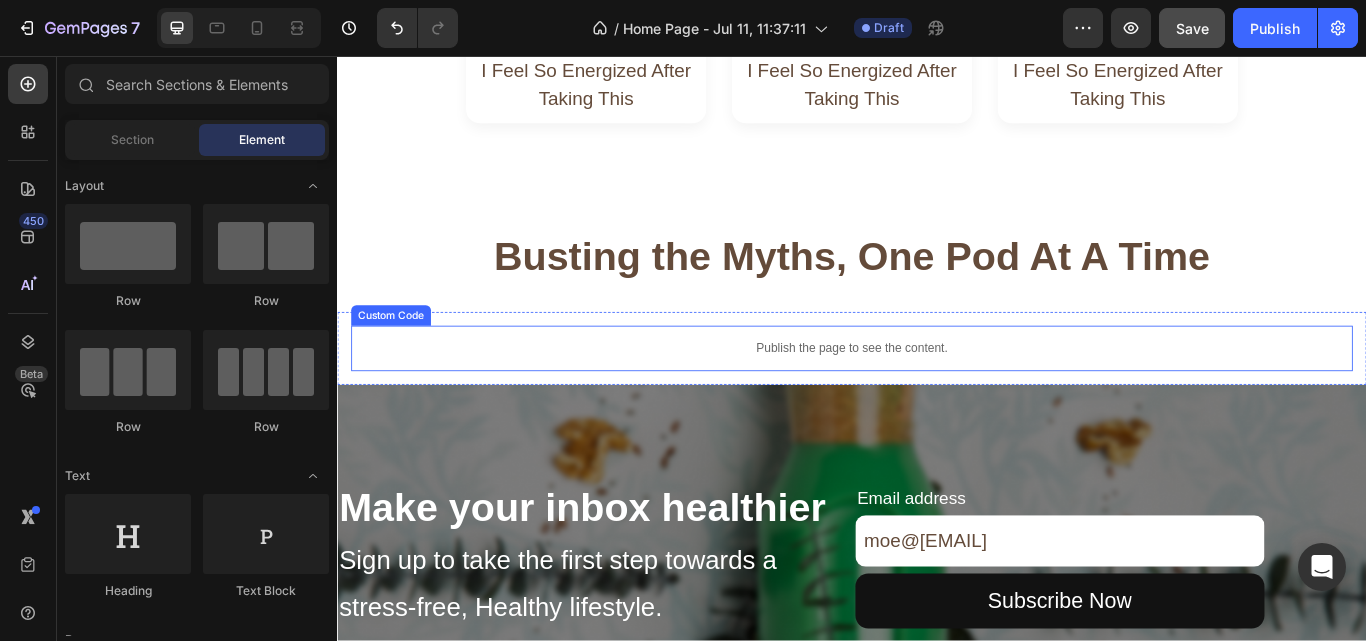 click on "Publish the page to see the content." at bounding box center (937, 397) 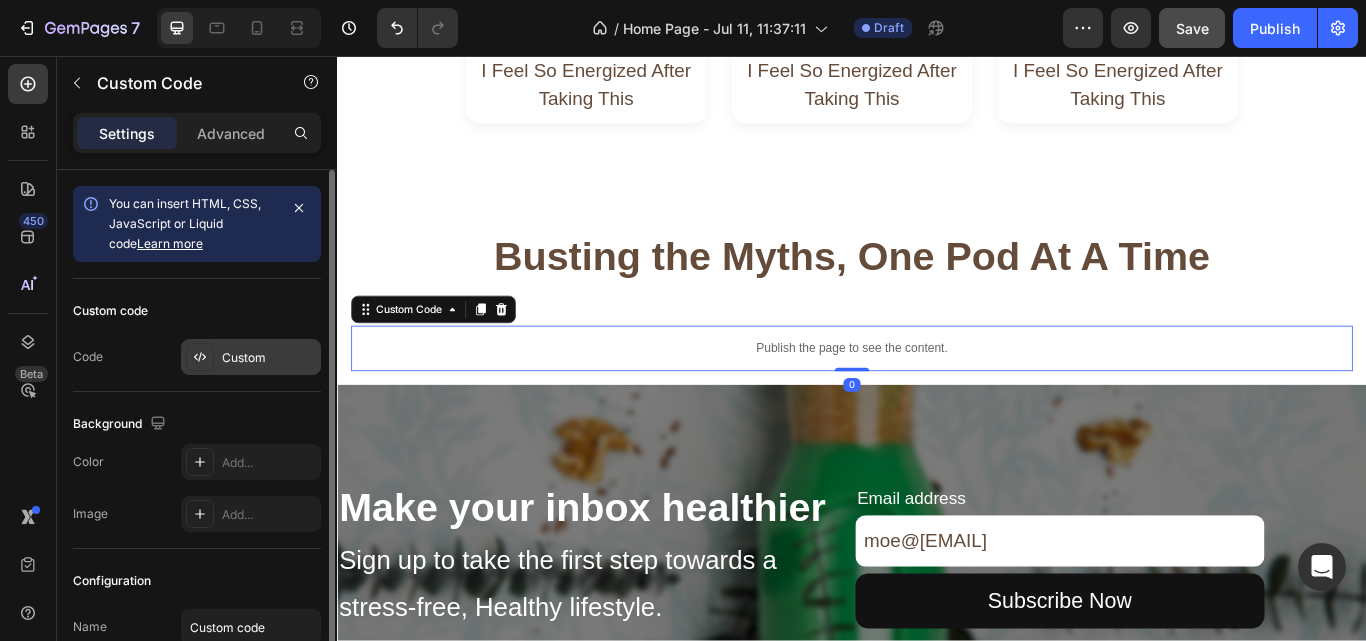 click on "Custom" at bounding box center (269, 358) 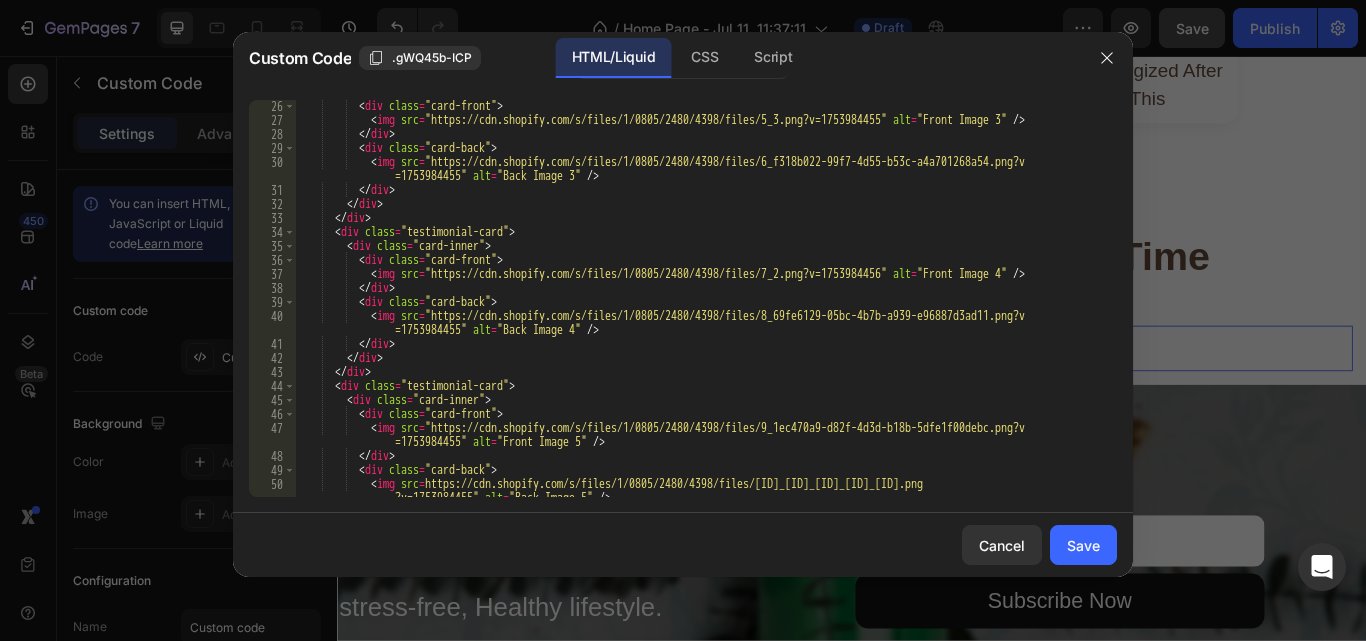 scroll, scrollTop: 379, scrollLeft: 0, axis: vertical 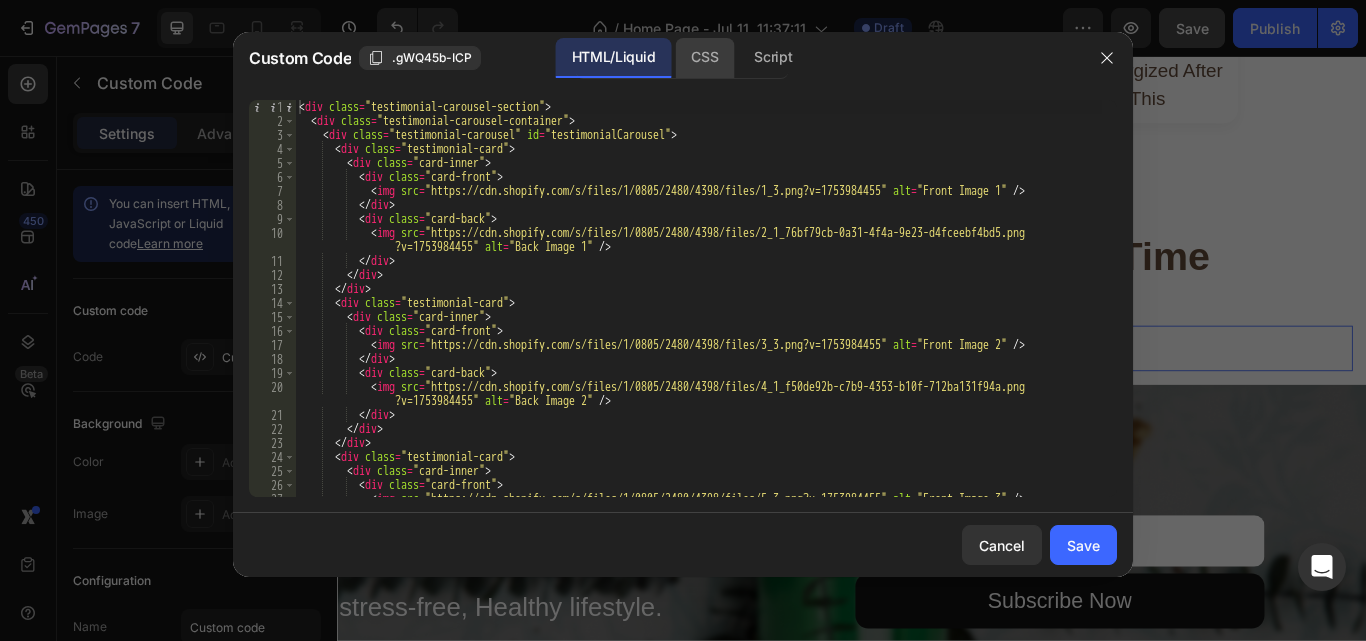 click on "CSS" 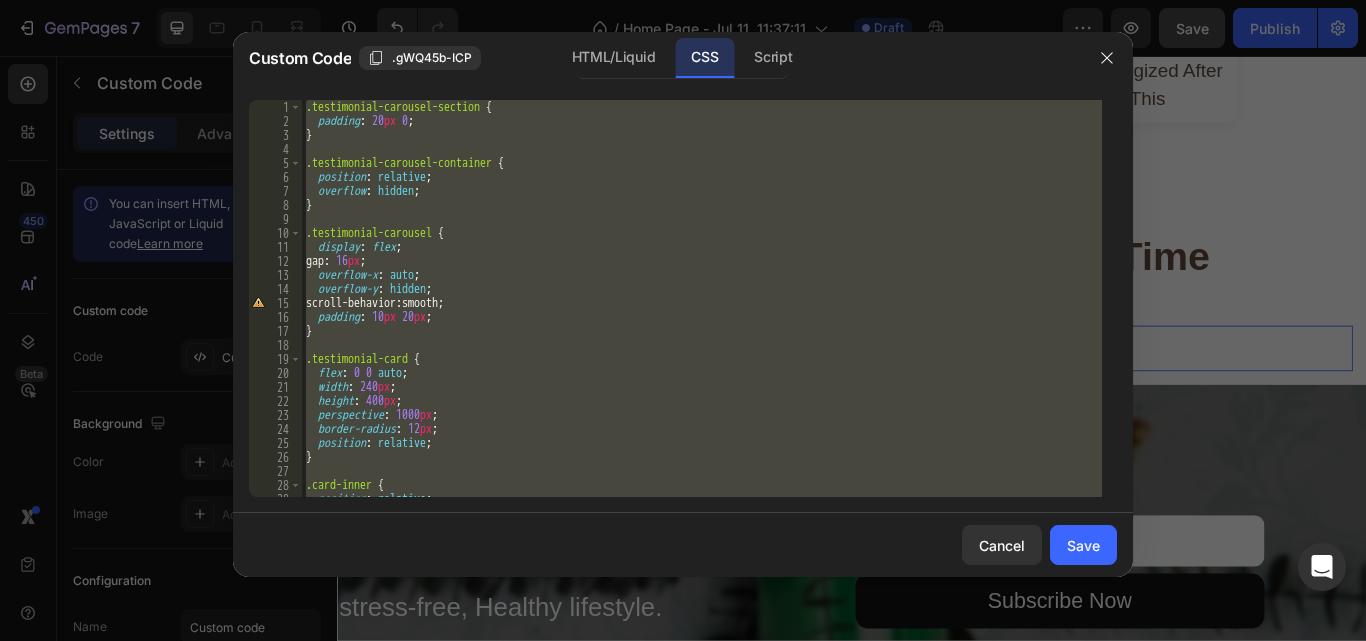 click on ".testimonial-carousel-section   {    padding :   20 px   0 ; } .testimonial-carousel-container   {    position :   relative ;    overflow :   hidden ; } .testimonial-carousel   {    display :   flex ;   gap :   16 px ;    overflow-x :   auto ;    overflow-y :   hidden ;   scroll-behavior :  smooth ;    padding :   10 px   20 px ; } .testimonial-card   {    flex :   0   0   auto ;    width :   240 px ;    height :   400 px ;    perspective :   1000 px ;    border-radius :   12 px ;    position :   relative ; } .card-inner   {    position :   relative ;    width :   100 % ;" at bounding box center (702, 298) 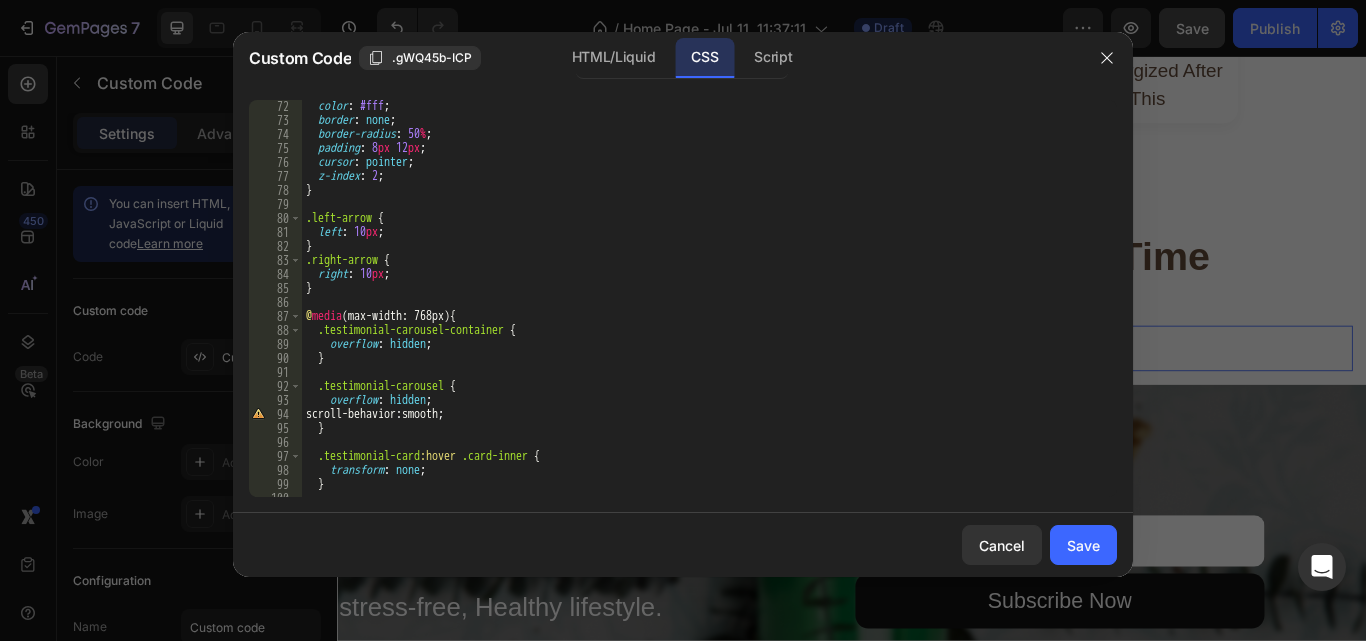 scroll, scrollTop: 995, scrollLeft: 0, axis: vertical 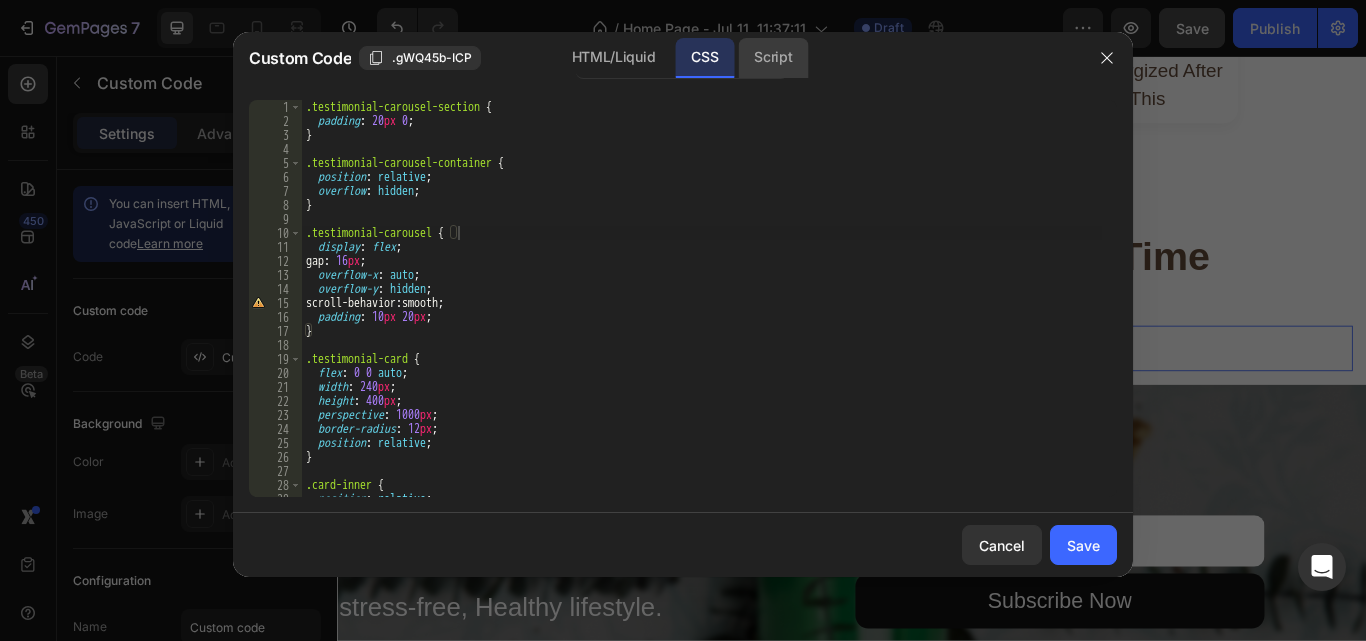 click on "Script" 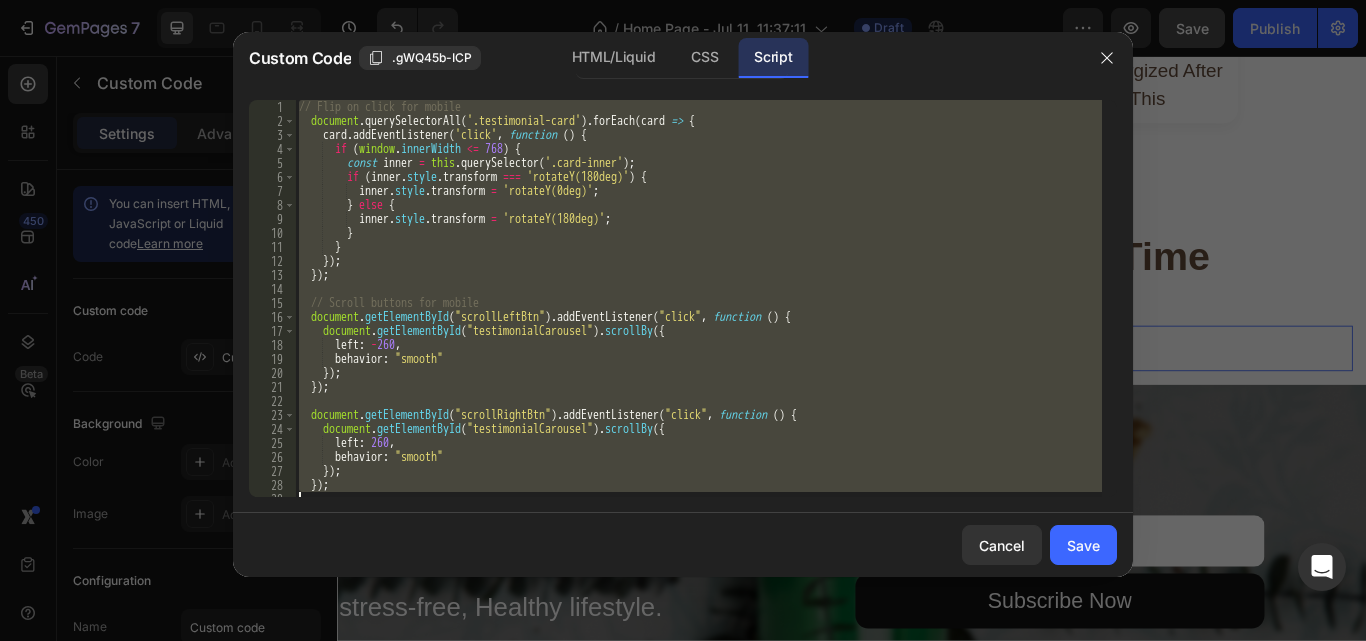 click on "// Flip on click for mobile    document . querySelectorAll ( '.testimonial-card' ) . forEach ( card   =>   {      card . addEventListener ( 'click' ,   function   ( )   {         if   ( window . innerWidth   <=   768 )   {           const   inner   =   this . querySelector ( '.card-inner' ) ;           if   ( inner . style . transform   ===   'rotateY(180deg)' )   {              inner . style . transform   =   'rotateY(0deg)' ;           }   else   {              inner . style . transform   =   'rotateY(180deg)' ;           }         }      }) ;    }) ;    // Scroll buttons for mobile    document . getElementById ( "scrollLeftBtn" ) . addEventListener ( "click" ,   function   ( )   {      document . getElementById ( "testimonialCarousel" ) . scrollBy ({         left :   - 260 ,         behavior :   "smooth"      }) ;    }) ;    document . getElementById ( "scrollRightBtn" ) . addEventListener ( "click" ,   function   ( )   {      document . getElementById ( "testimonialCarousel" ) . scrollBy ({         left :" at bounding box center (698, 298) 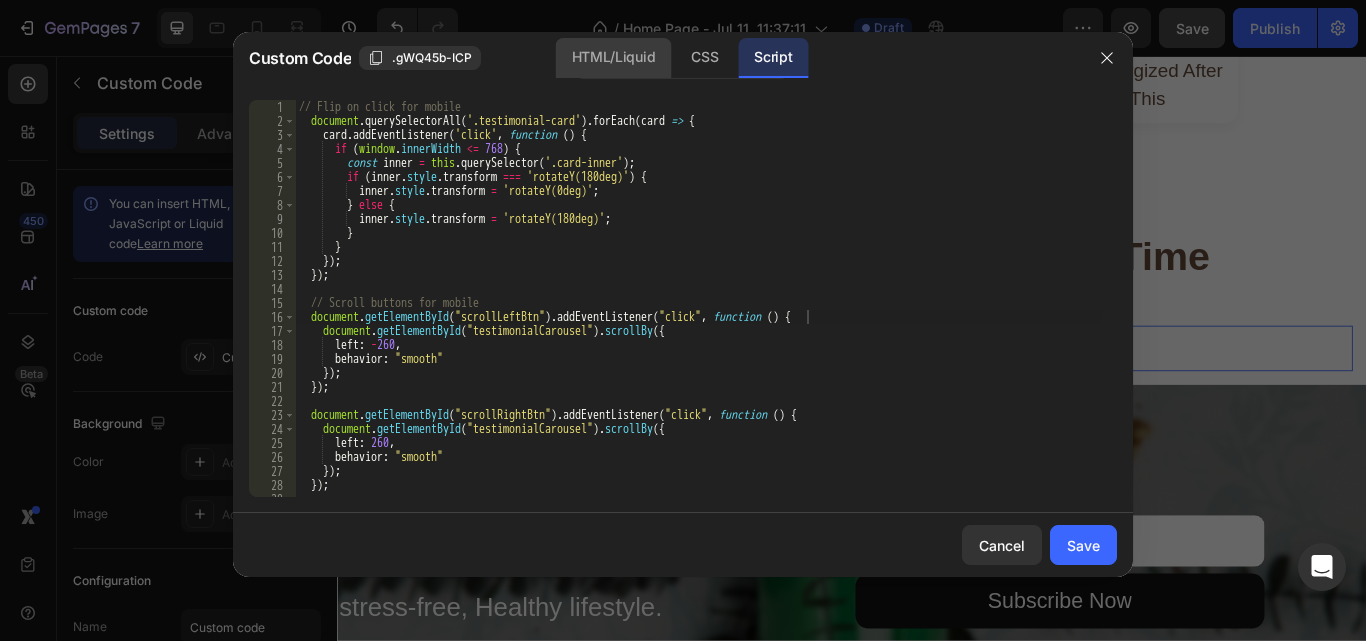 click on "HTML/Liquid" 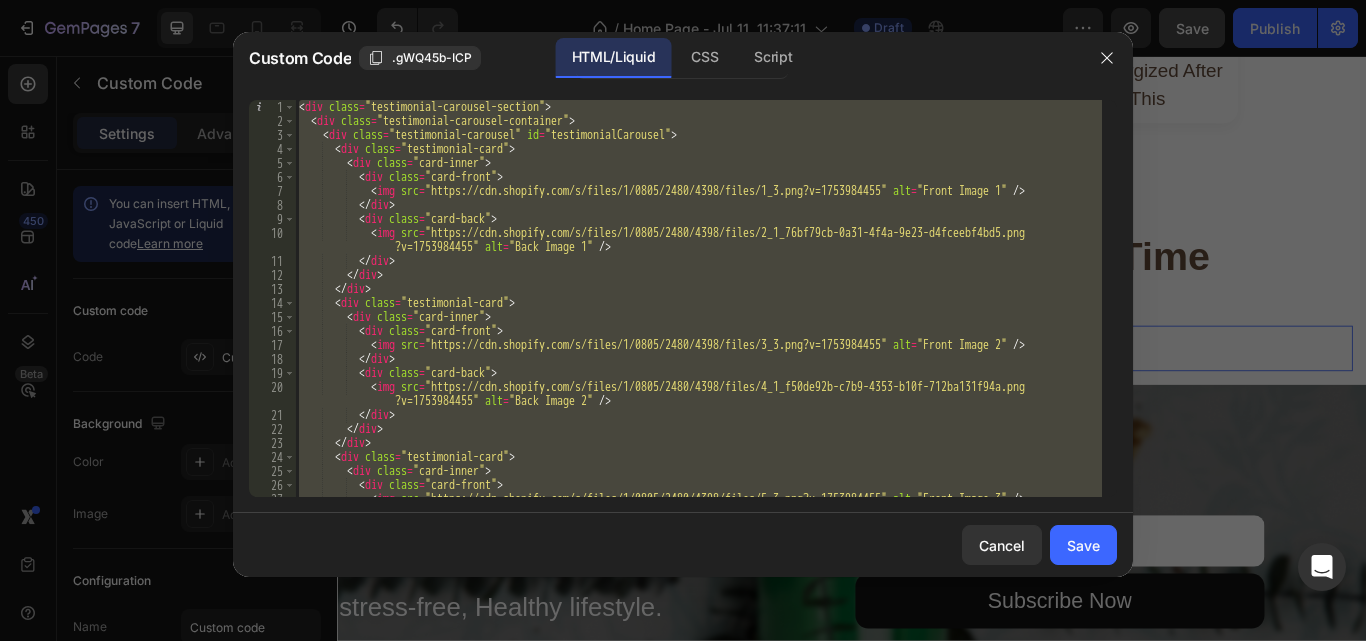 click on "< div   class = "testimonial-carousel-section" >    < div   class = "testimonial-carousel-container" >      < div   class = "testimonial-carousel"   id = "testimonialCarousel" >         < div   class = "testimonial-card" >           < div   class = "card-inner" >              < div   class = "card-front" >                < img   src = "https://cdn.shopify.com/s/files/1/0805/2480/4398/files/1_3.png?v=1753984455"   alt = "Front Image 1"   />              < / div >              < div   class = "card-back" >                < img   src = "https://cdn.shopify.com/s/files/1/0805/2480/4398/files/2_1_76bf79cb-0a31-4f4a-9e23-d4fceebf4bd5.png    ?v=1753984455"   alt = "Back Image 1"   />              < / div >           < / div >         < / div >         < div   class = "testimonial-card" >           < div   class = "card-inner" >              < div   class = "card-front" >                < img   src = "https://cdn.shopify.com/s/files/1/0805/2480/4398/files/3_3.png?v=1753984455"   alt = "Front Image 3"   />" at bounding box center [698, 298] 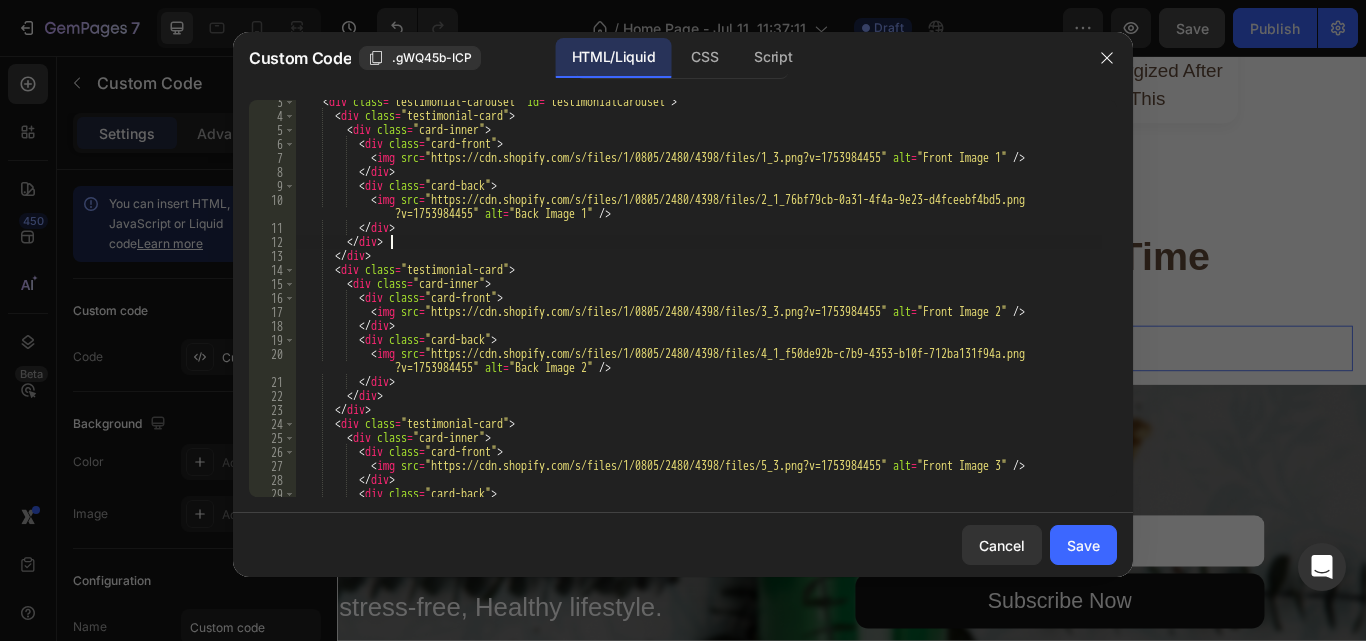 scroll, scrollTop: 0, scrollLeft: 0, axis: both 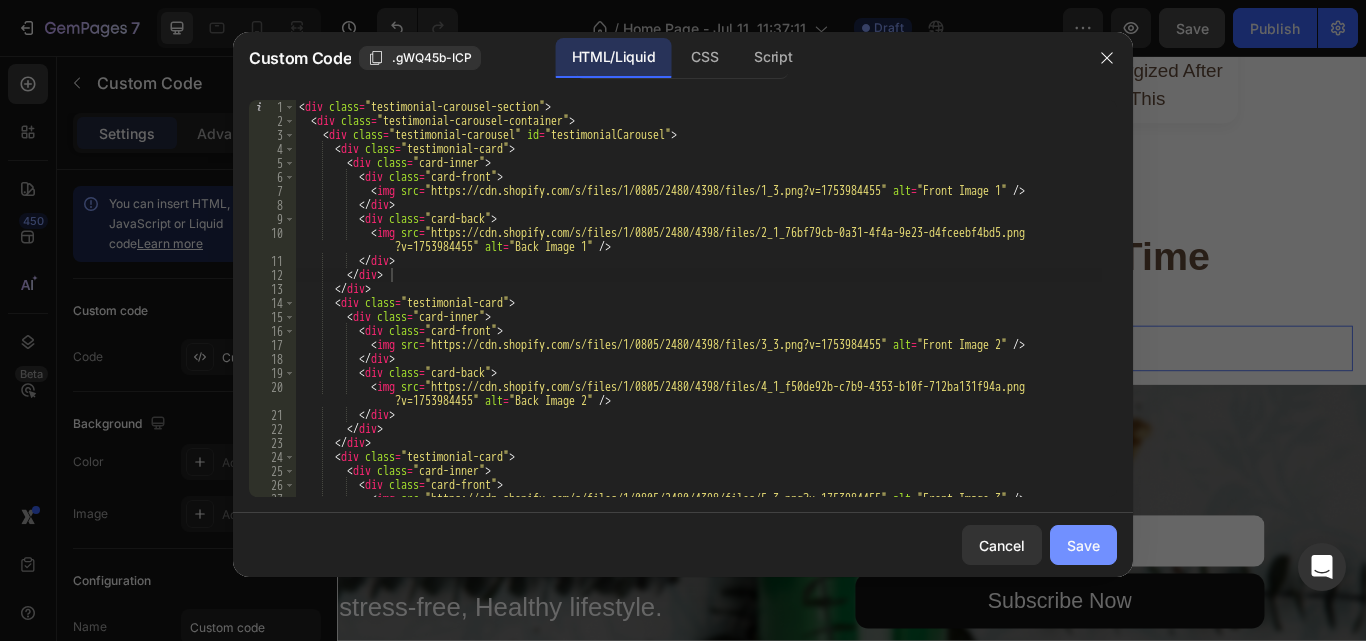 click on "Save" at bounding box center (1083, 545) 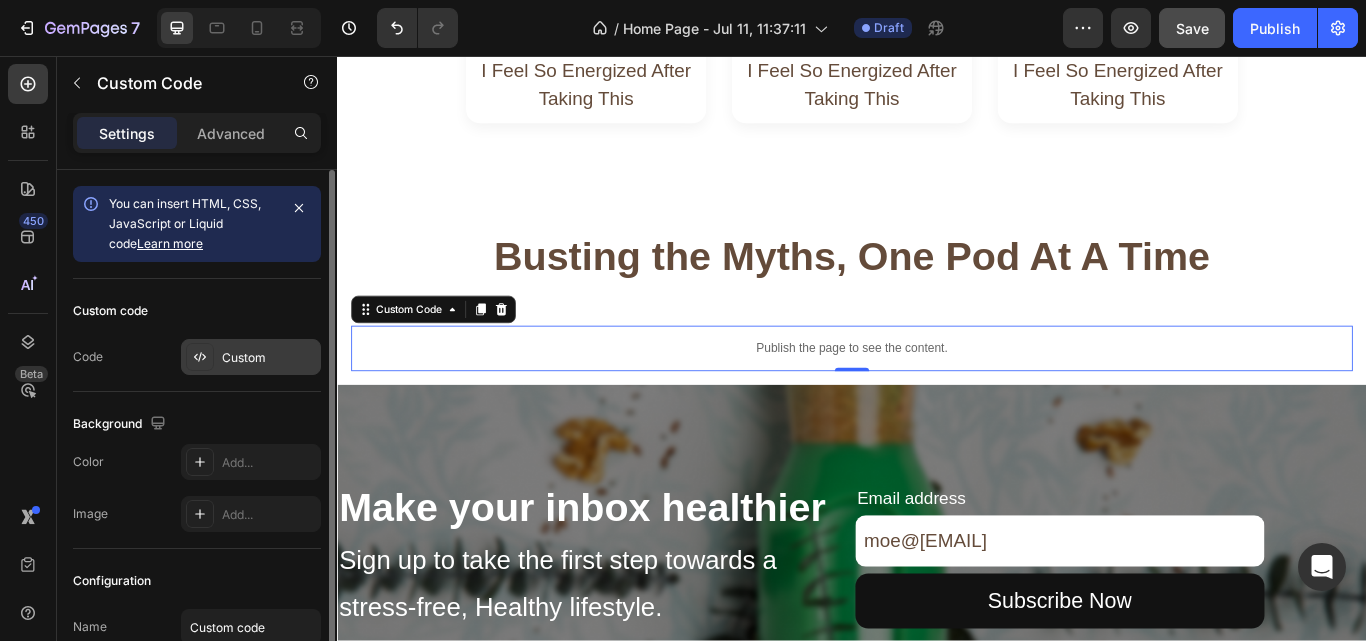 click on "Custom" at bounding box center [269, 358] 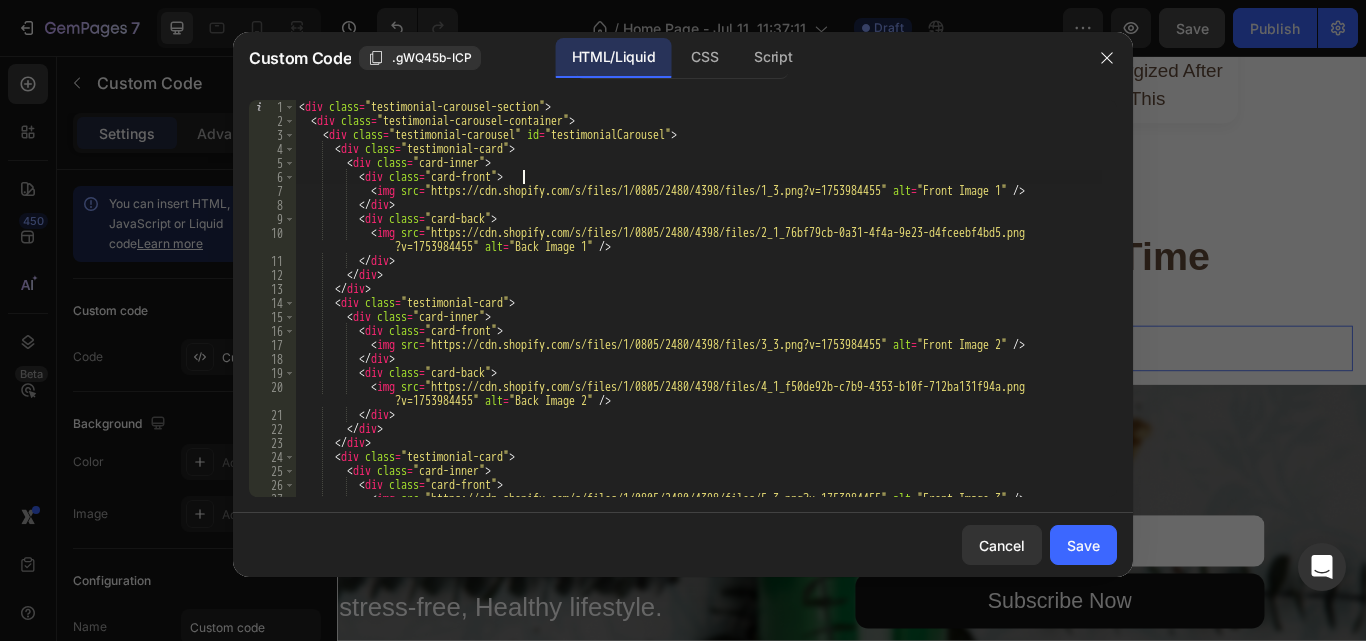 click on "< div   class = "testimonial-carousel-section" >    < div   class = "testimonial-carousel-container" >      < div   class = "testimonial-carousel"   id = "testimonialCarousel" >         < div   class = "testimonial-card" >           < div   class = "card-inner" >              < div   class = "card-front" >                < img   src = "https://cdn.shopify.com/s/files/1/0805/2480/4398/files/1_3.png?v=1753984455"   alt = "Front Image 1"   />              < / div >              < div   class = "card-back" >                < img   src = "https://cdn.shopify.com/s/files/1/0805/2480/4398/files/2_1_76bf79cb-0a31-4f4a-9e23-d4fceebf4bd5.png    ?v=1753984455"   alt = "Back Image 1"   />              < / div >           < / div >         < / div >         < div   class = "testimonial-card" >           < div   class = "card-inner" >              < div   class = "card-front" >                < img   src = "https://cdn.shopify.com/s/files/1/0805/2480/4398/files/3_3.png?v=1753984455"   alt = "Front Image 3"   />" at bounding box center [698, 312] 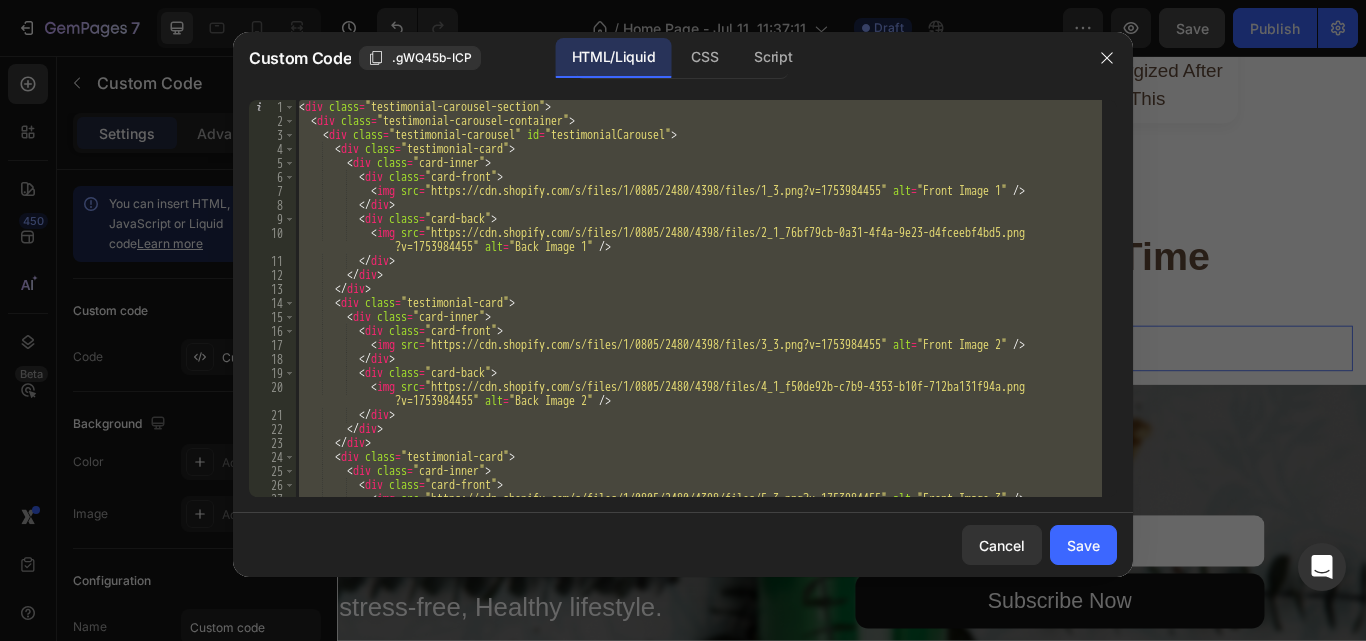 click on "< div   class = "testimonial-carousel-section" >    < div   class = "testimonial-carousel-container" >      < div   class = "testimonial-carousel"   id = "testimonialCarousel" >         < div   class = "testimonial-card" >           < div   class = "card-inner" >              < div   class = "card-front" >                < img   src = "https://cdn.shopify.com/s/files/1/0805/2480/4398/files/1_3.png?v=1753984455"   alt = "Front Image 1"   />              < / div >              < div   class = "card-back" >                < img   src = "https://cdn.shopify.com/s/files/1/0805/2480/4398/files/2_1_76bf79cb-0a31-4f4a-9e23-d4fceebf4bd5.png    ?v=1753984455"   alt = "Back Image 1"   />              < / div >           < / div >         < / div >         < div   class = "testimonial-card" >           < div   class = "card-inner" >              < div   class = "card-front" >                < img   src = "https://cdn.shopify.com/s/files/1/0805/2480/4398/files/3_3.png?v=1753984455"   alt = "Front Image 3"   />" at bounding box center (698, 298) 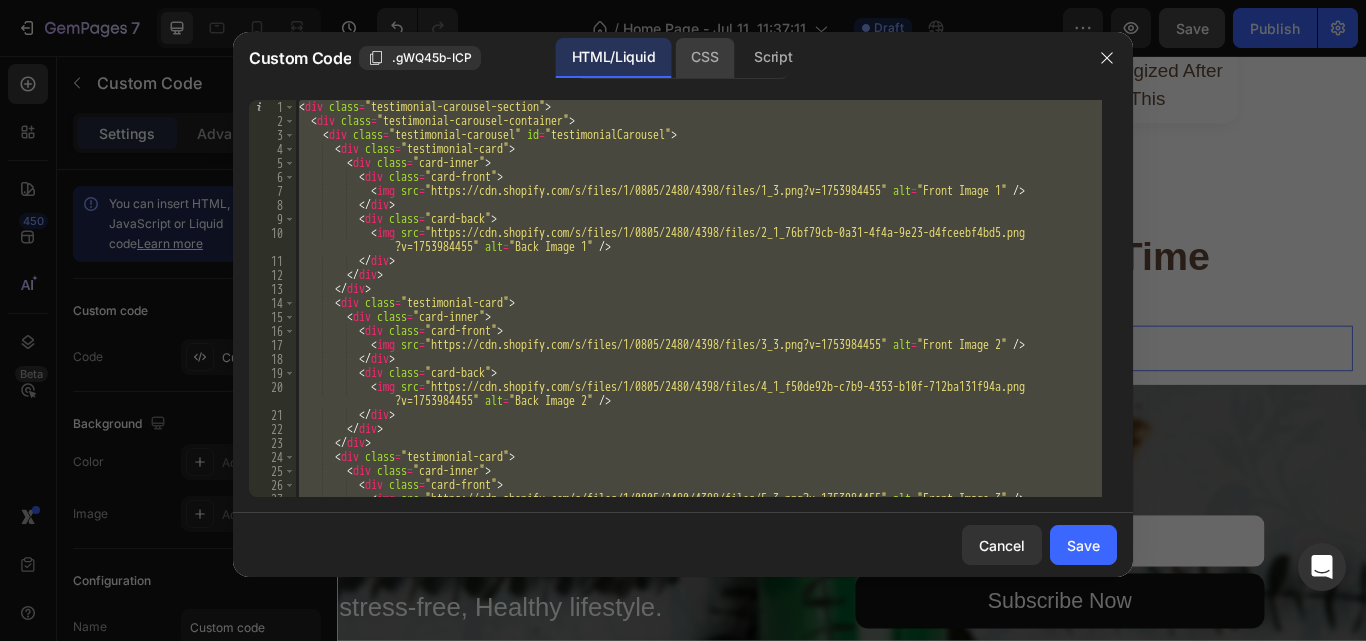 click on "CSS" 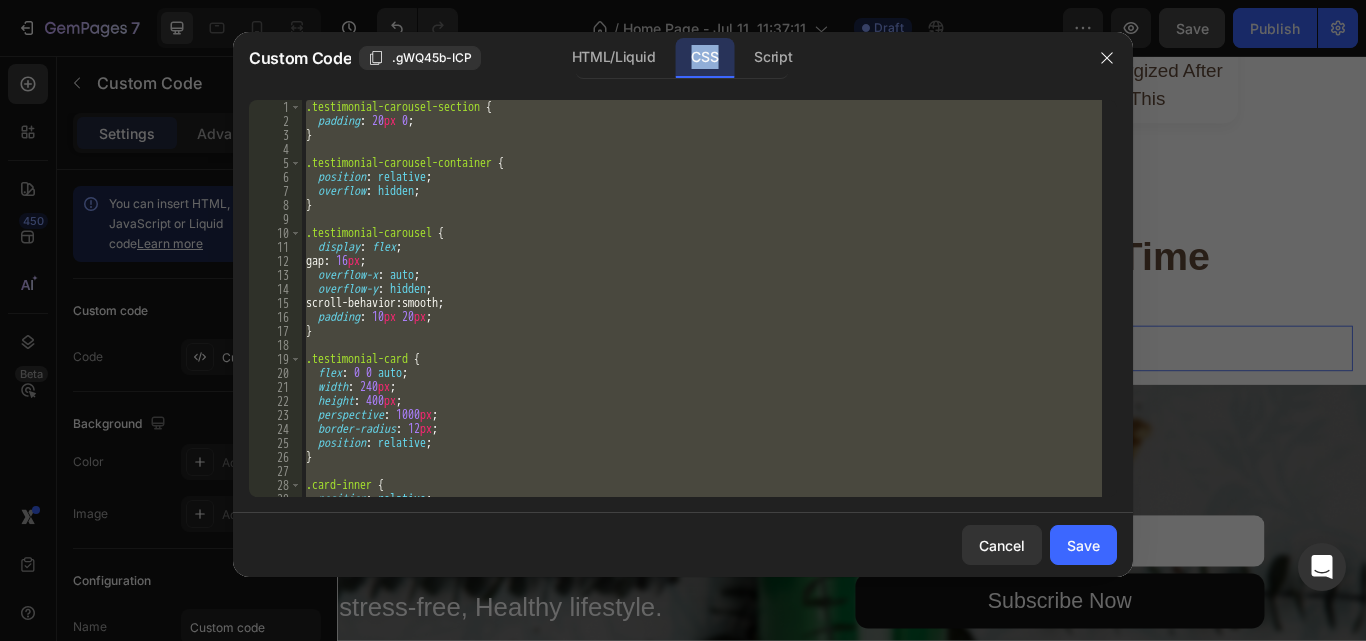 click on "CSS" 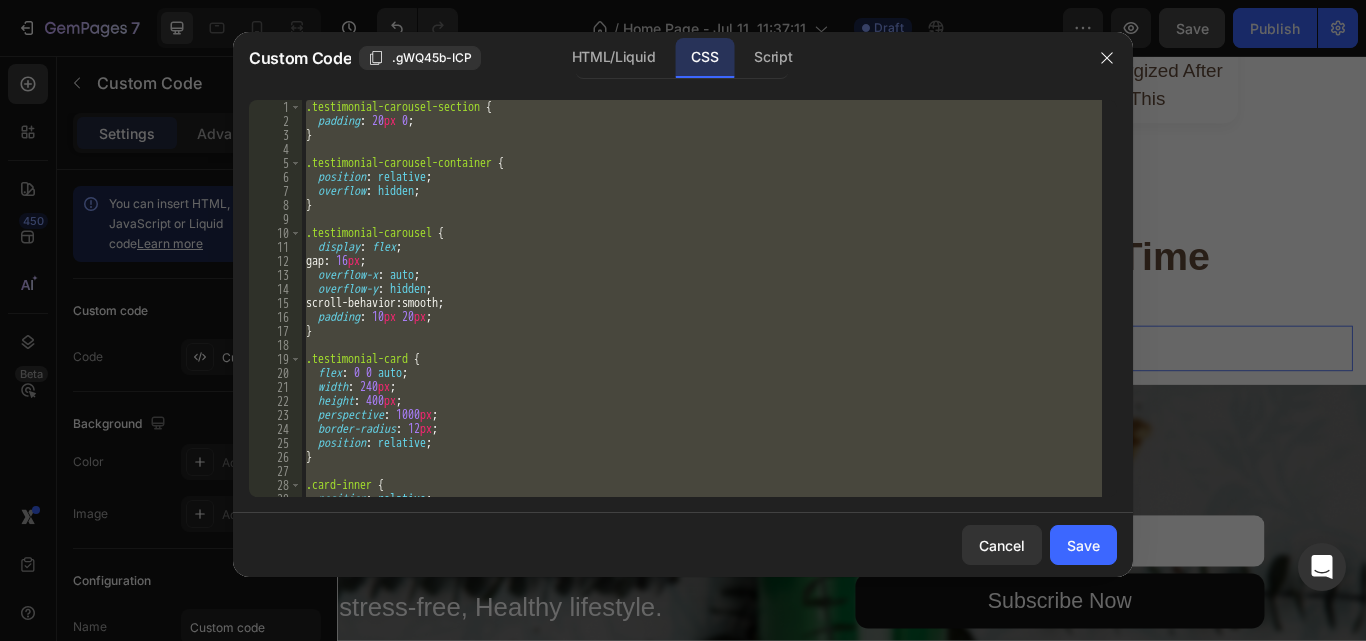 click on ".testimonial-carousel-section   {    padding :   20 px   0 ; } .testimonial-carousel-container   {    position :   relative ;    overflow :   hidden ; } .testimonial-carousel   {    display :   flex ;   gap :   16 px ;    overflow-x :   auto ;    overflow-y :   hidden ;   scroll-behavior :  smooth ;    padding :   10 px   20 px ; } .testimonial-card   {    flex :   0   0   auto ;    width :   240 px ;    height :   400 px ;    perspective :   1000 px ;    border-radius :   12 px ;    position :   relative ; } .card-inner   {    position :   relative ;    width :   100 % ;" at bounding box center (702, 298) 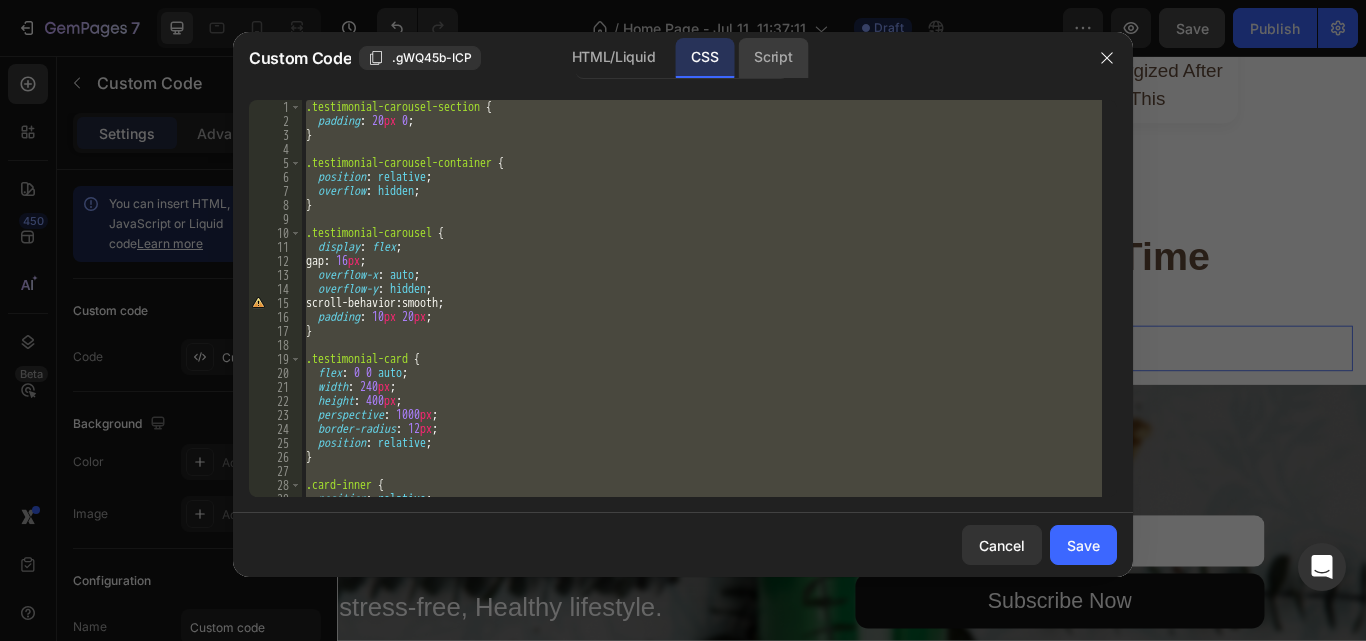 click on "Script" 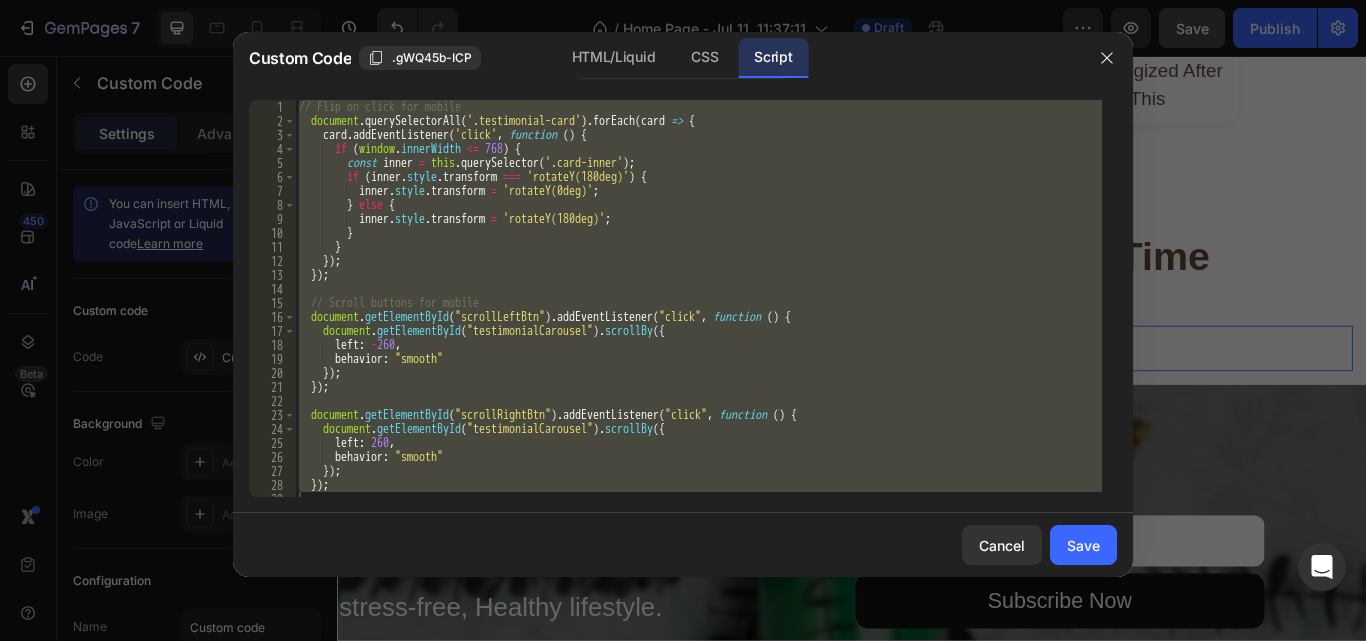 click on "// Flip on click for mobile    document . querySelectorAll ( '.testimonial-card' ) . forEach ( card   =>   {      card . addEventListener ( 'click' ,   function   ( )   {         if   ( window . innerWidth   <=   768 )   {           const   inner   =   this . querySelector ( '.card-inner' ) ;           if   ( inner . style . transform   ===   'rotateY(180deg)' )   {              inner . style . transform   =   'rotateY(0deg)' ;           }   else   {              inner . style . transform   =   'rotateY(180deg)' ;           }         }      }) ;    }) ;    // Scroll buttons for mobile    document . getElementById ( "scrollLeftBtn" ) . addEventListener ( "click" ,   function   ( )   {      document . getElementById ( "testimonialCarousel" ) . scrollBy ({         left :   - 260 ,         behavior :   "smooth"      }) ;    }) ;    document . getElementById ( "scrollRightBtn" ) . addEventListener ( "click" ,   function   ( )   {      document . getElementById ( "testimonialCarousel" ) . scrollBy ({         left :" at bounding box center [698, 298] 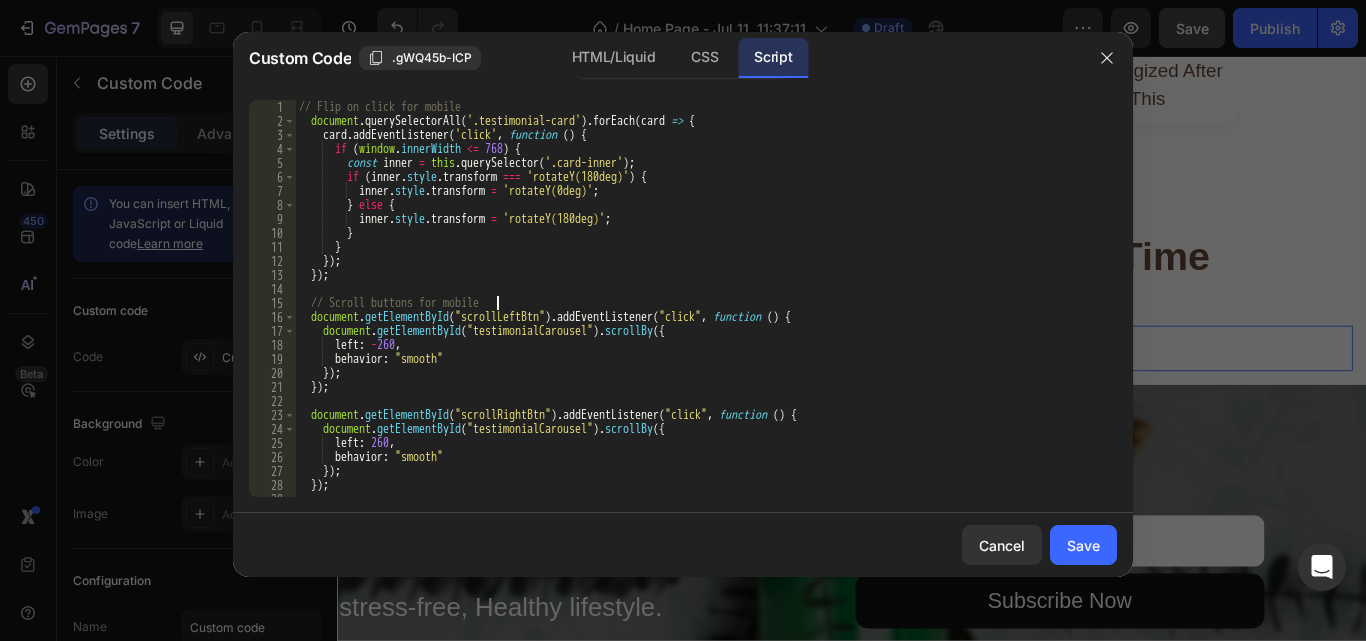 type on "});" 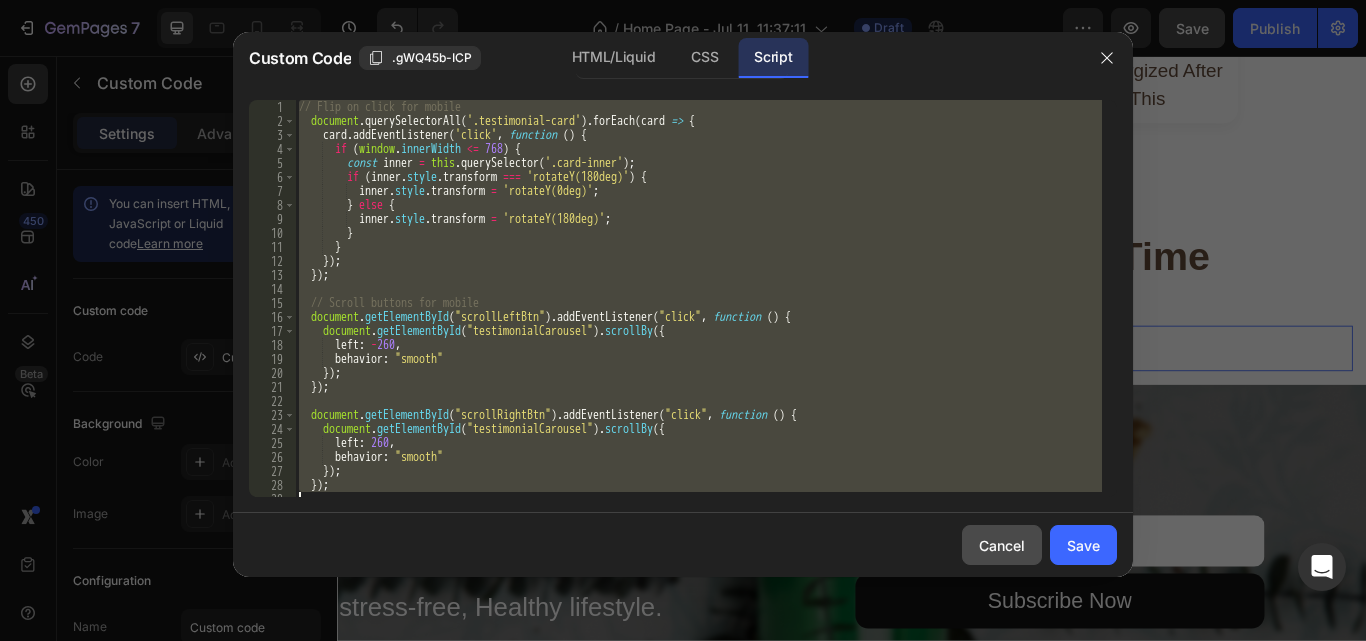 click on "Cancel" at bounding box center (1002, 545) 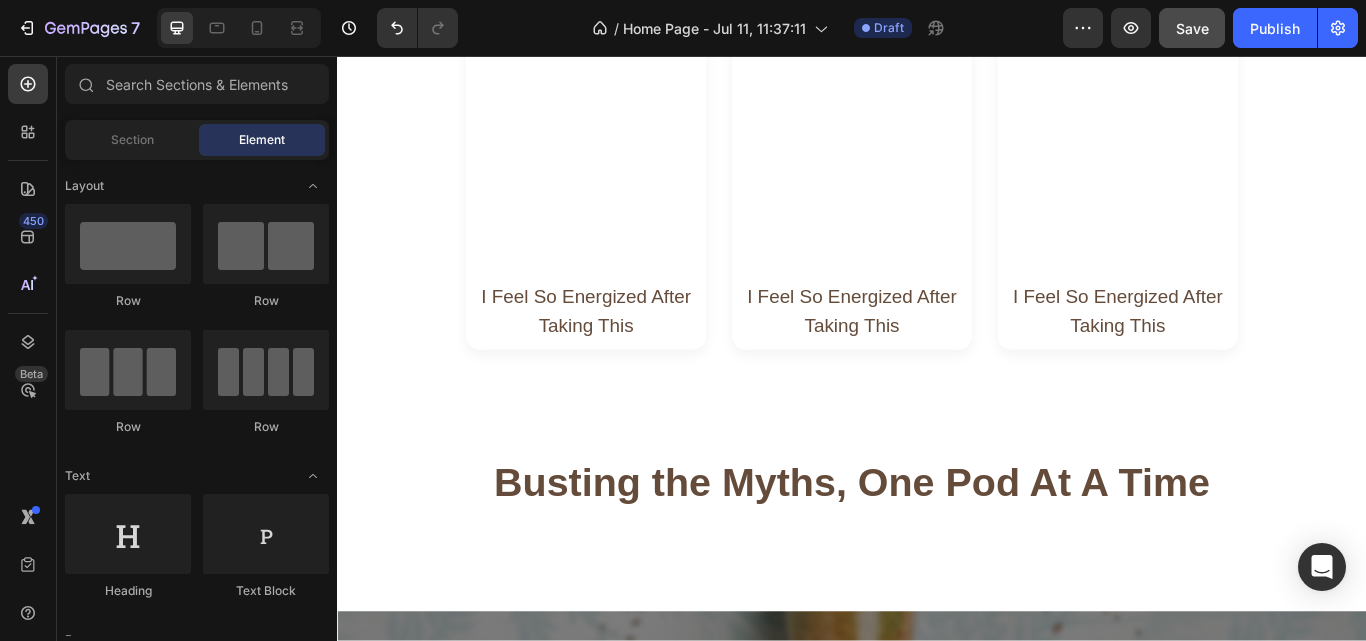 scroll, scrollTop: 2494, scrollLeft: 0, axis: vertical 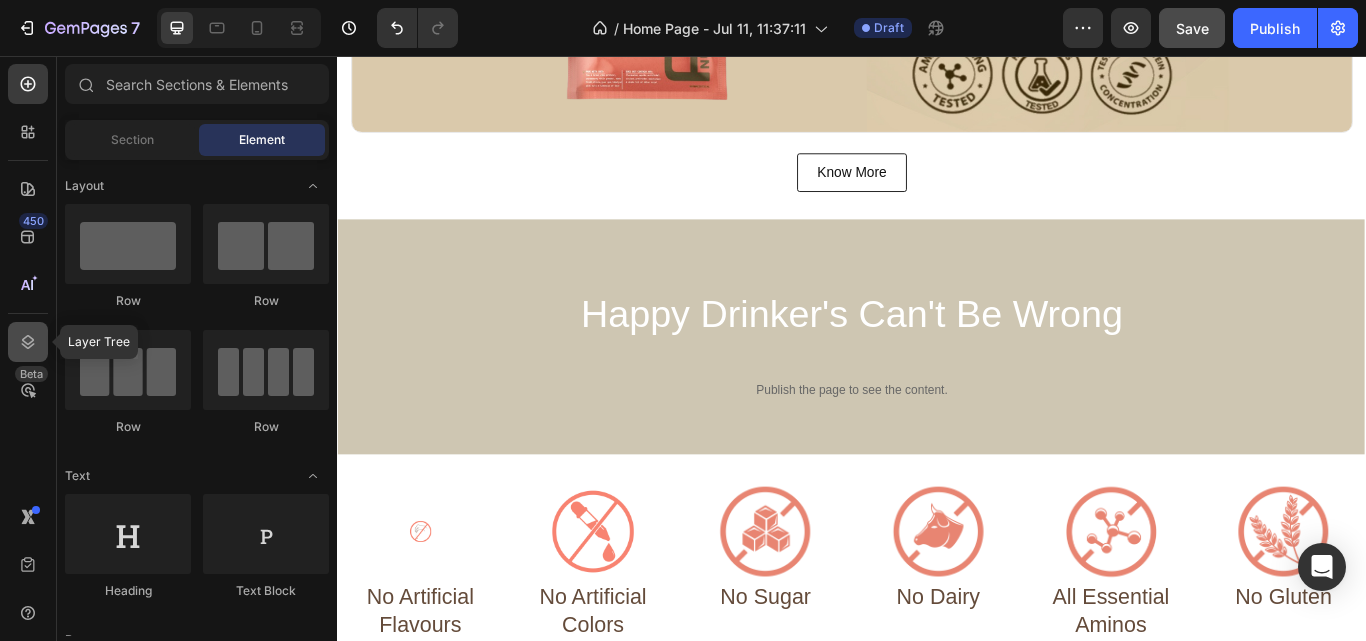click 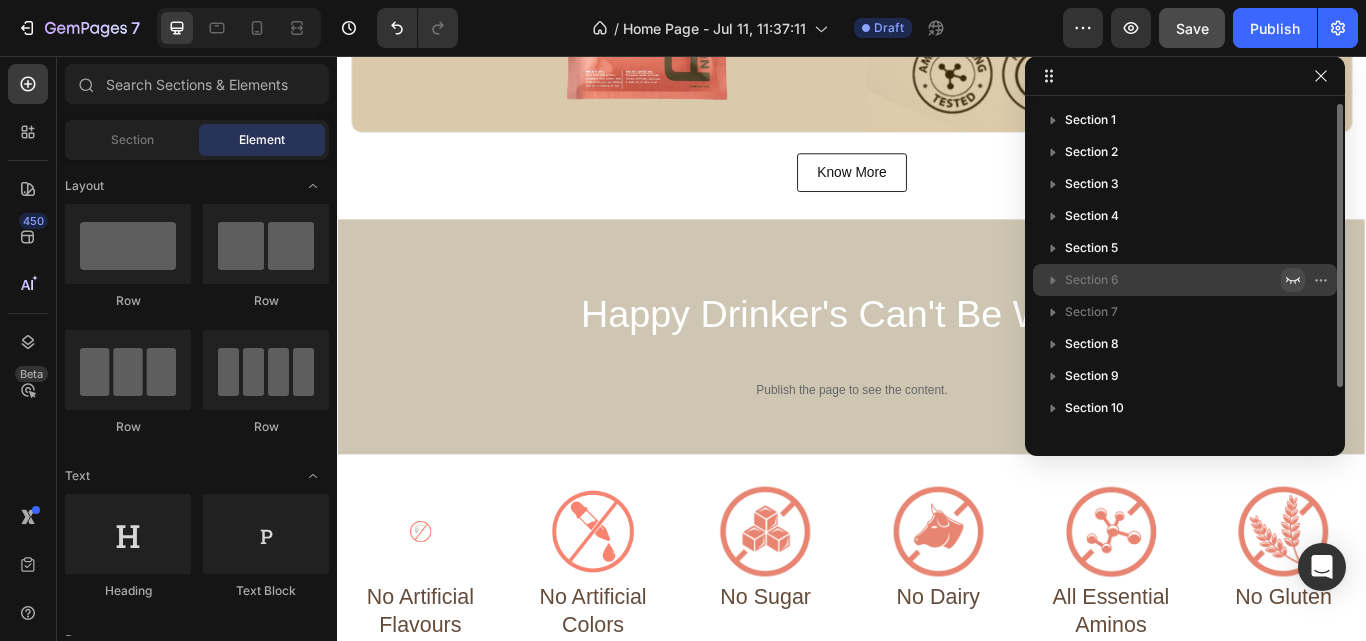 click 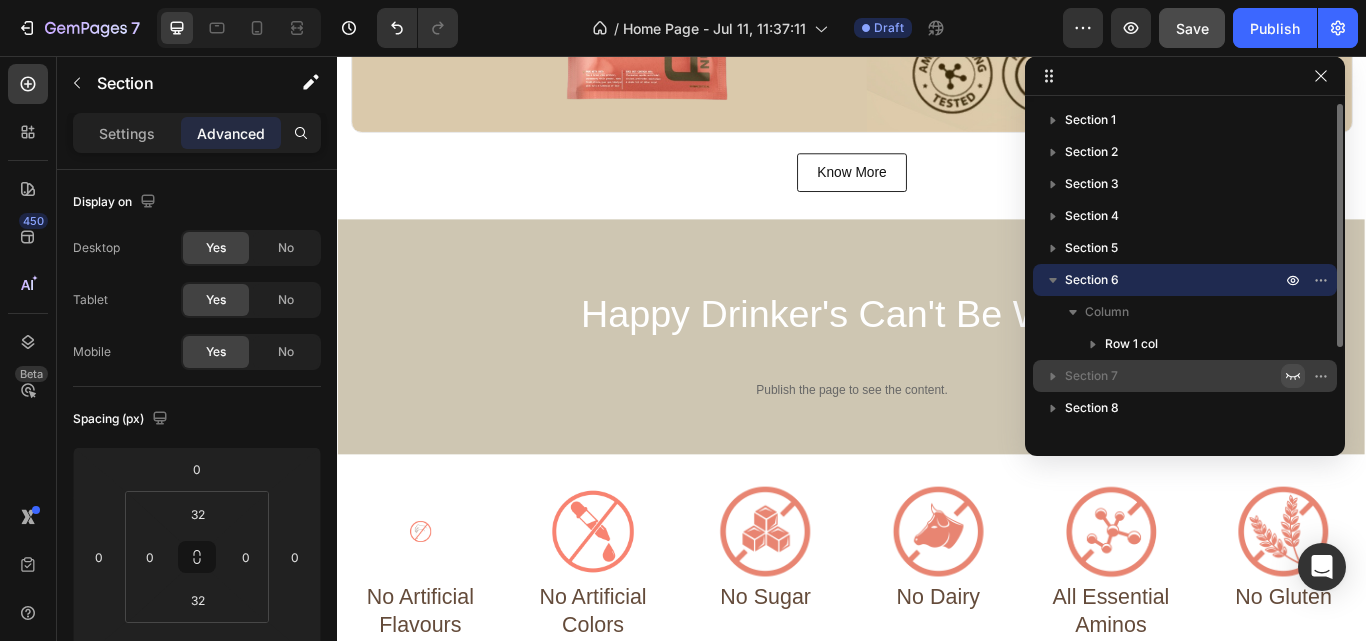 click 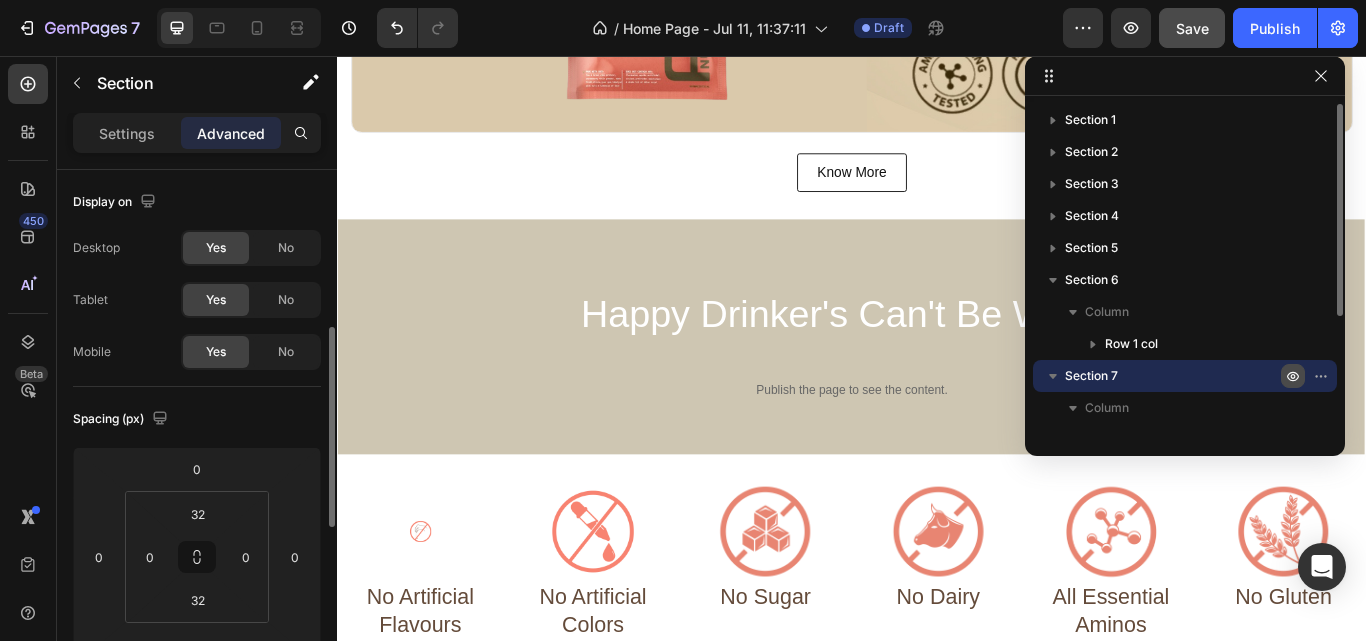 scroll, scrollTop: 114, scrollLeft: 0, axis: vertical 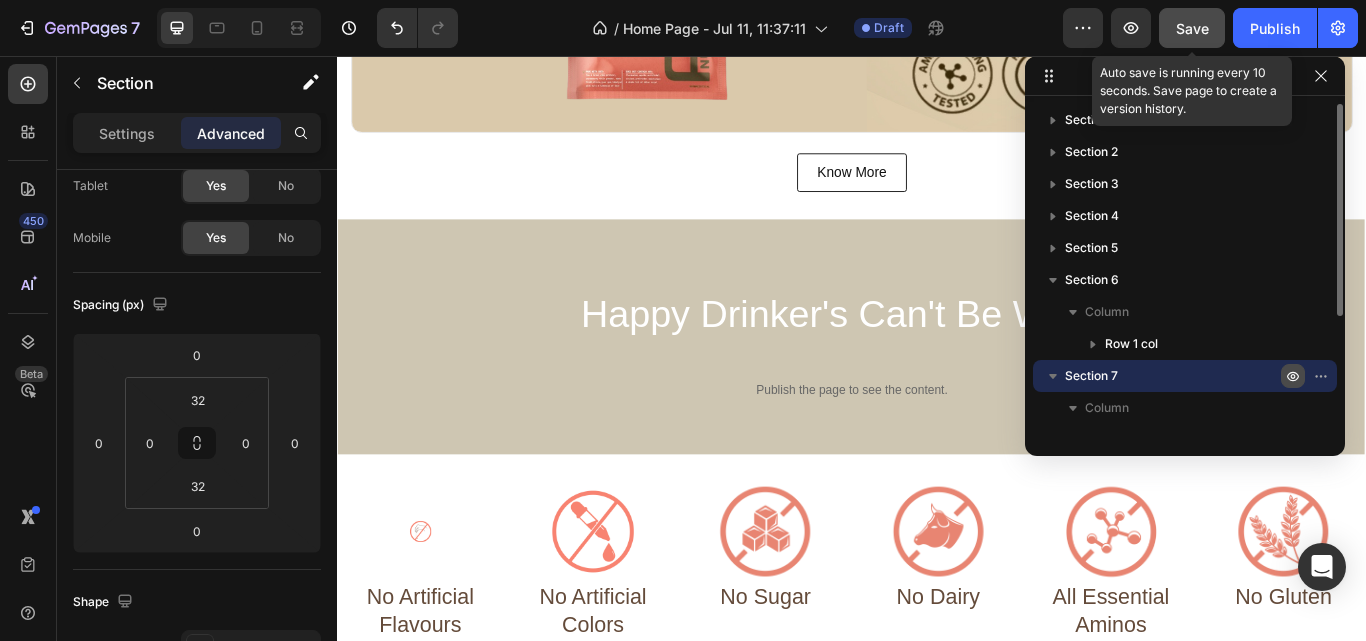 click on "Save" 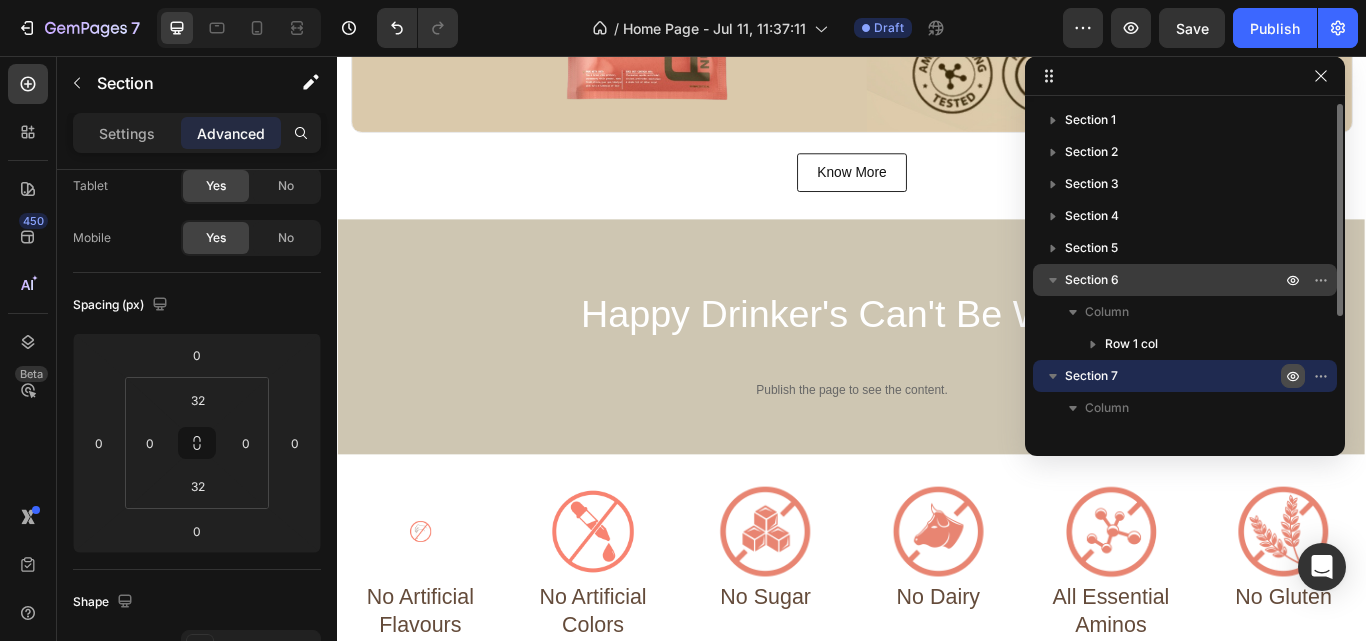 click on "Section 6" at bounding box center (1092, 280) 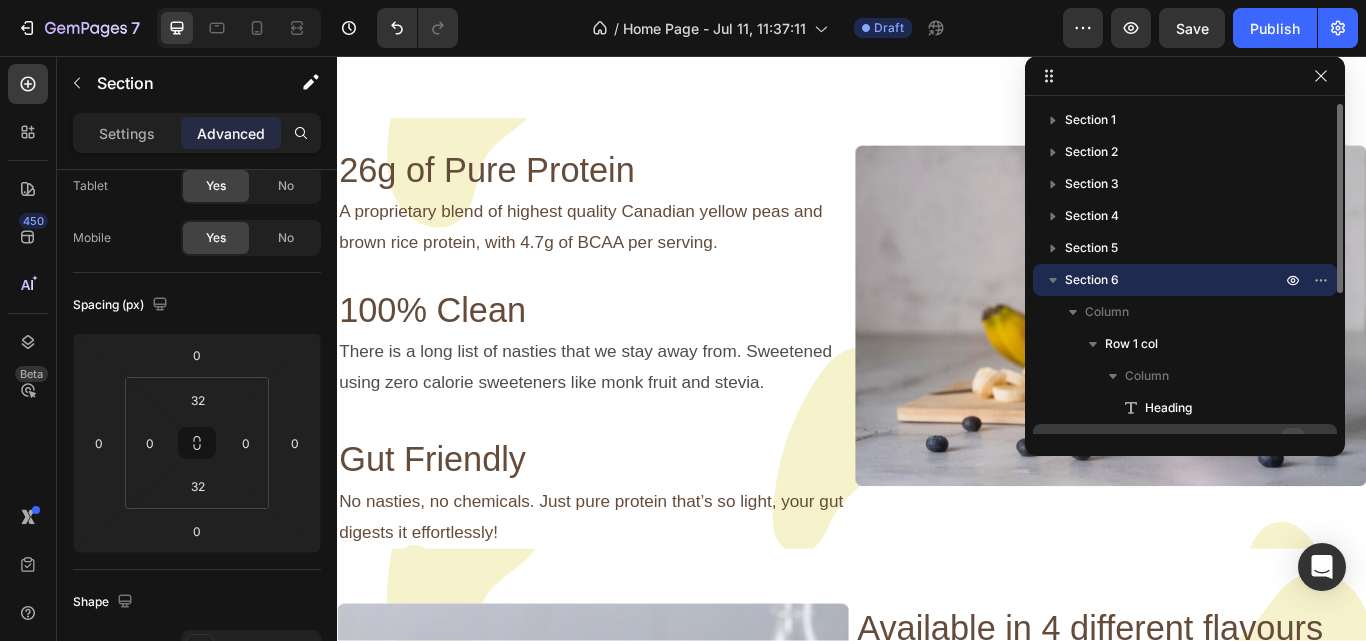 scroll, scrollTop: 2238, scrollLeft: 0, axis: vertical 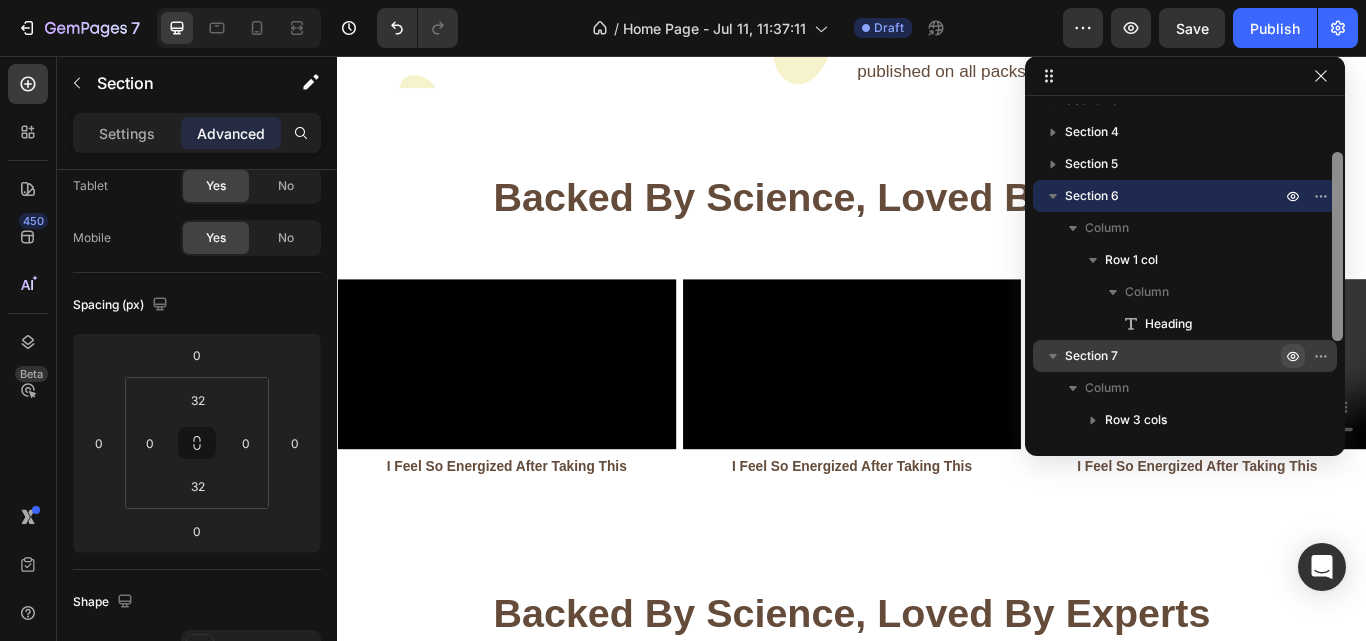 drag, startPoint x: 1337, startPoint y: 271, endPoint x: 1337, endPoint y: 319, distance: 48 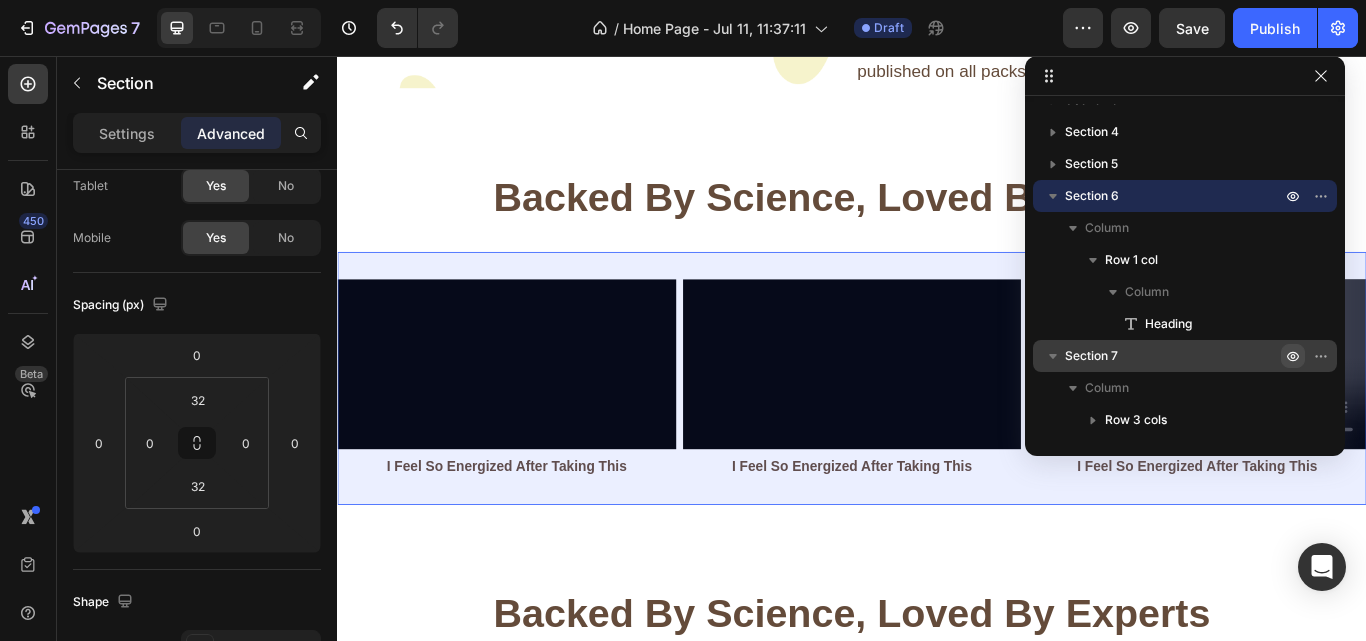 click on "Section 7" at bounding box center [1091, 356] 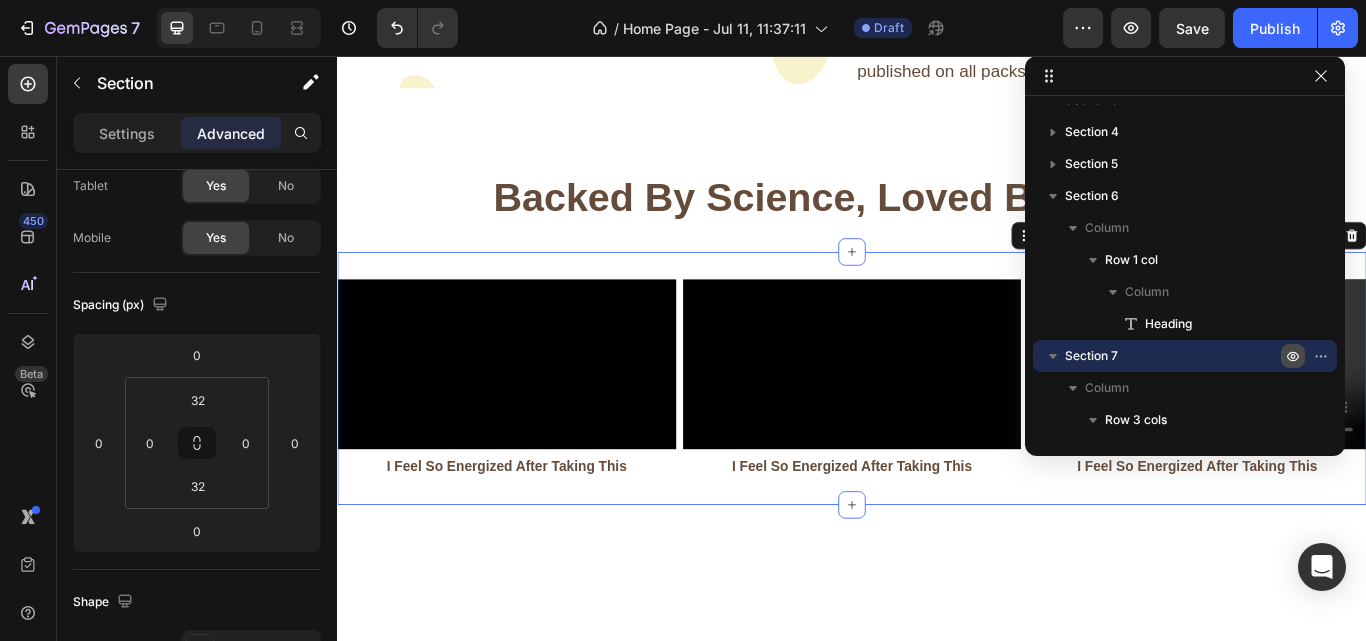 scroll, scrollTop: 2397, scrollLeft: 0, axis: vertical 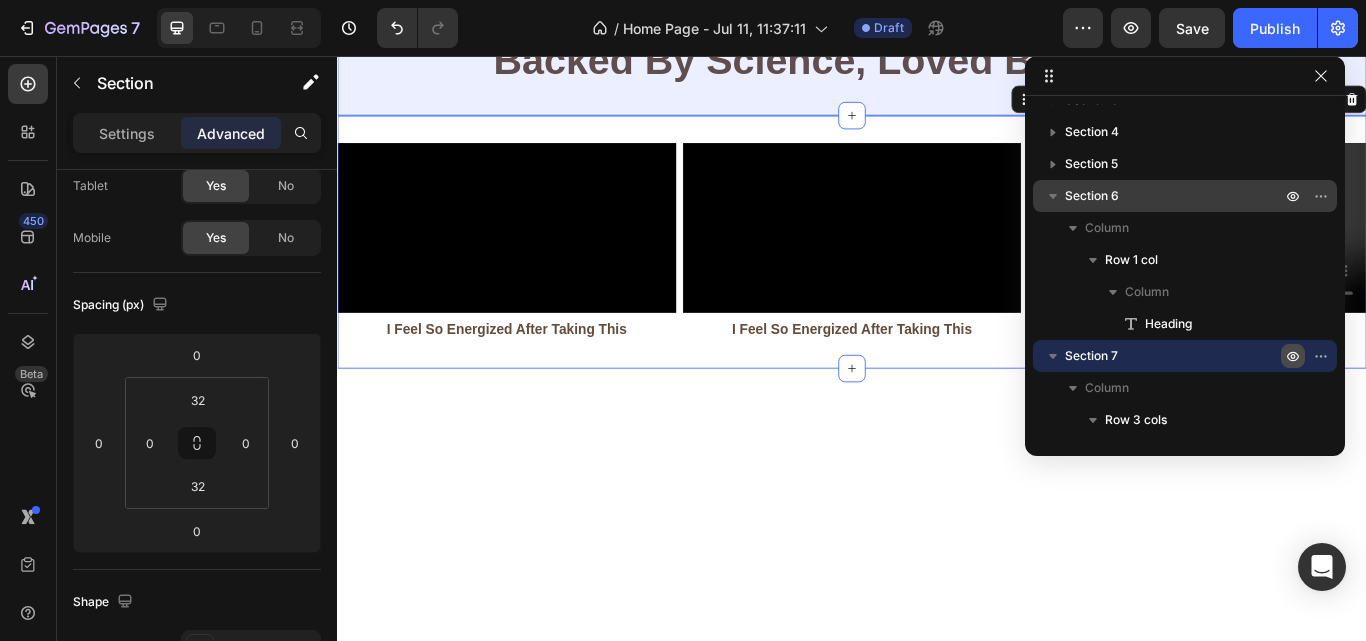 click on "Section 6" at bounding box center (1092, 196) 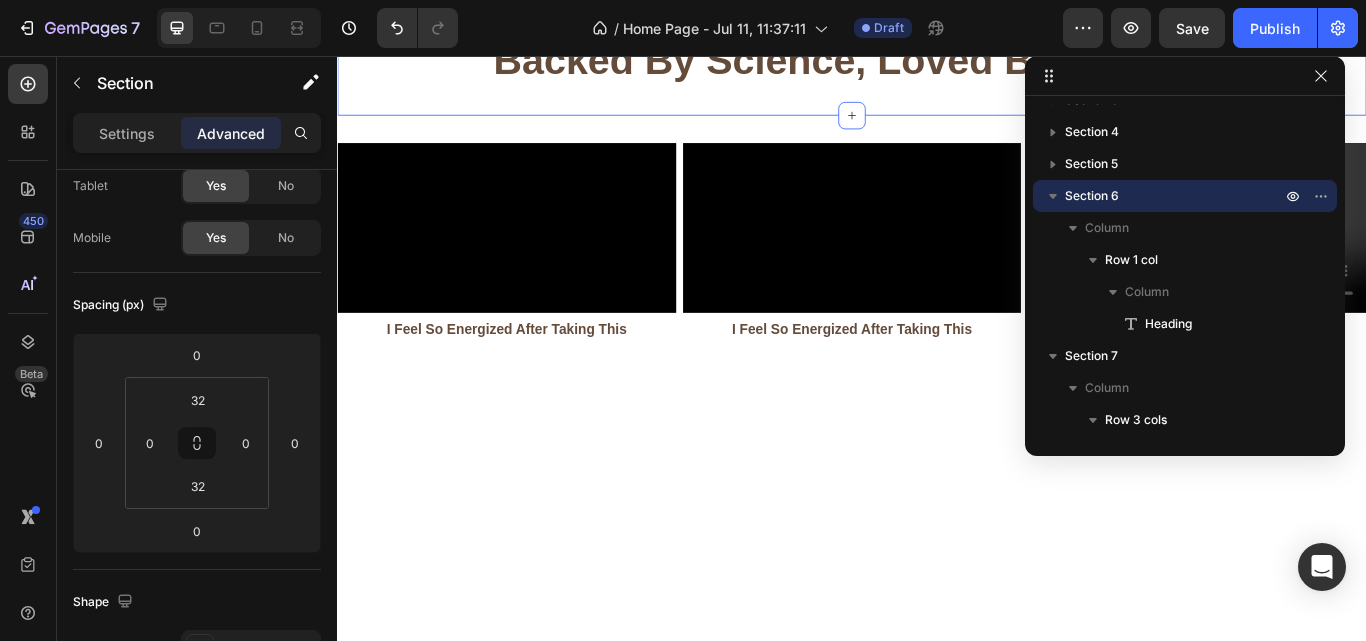 scroll, scrollTop: 2238, scrollLeft: 0, axis: vertical 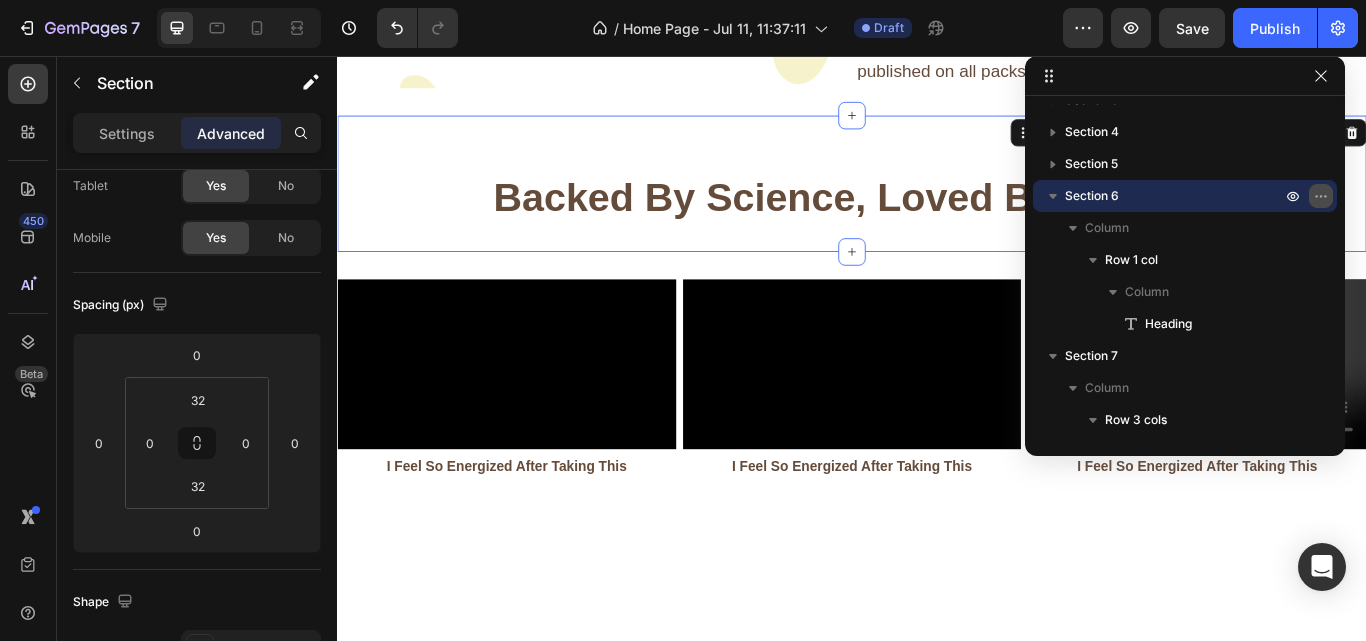 click 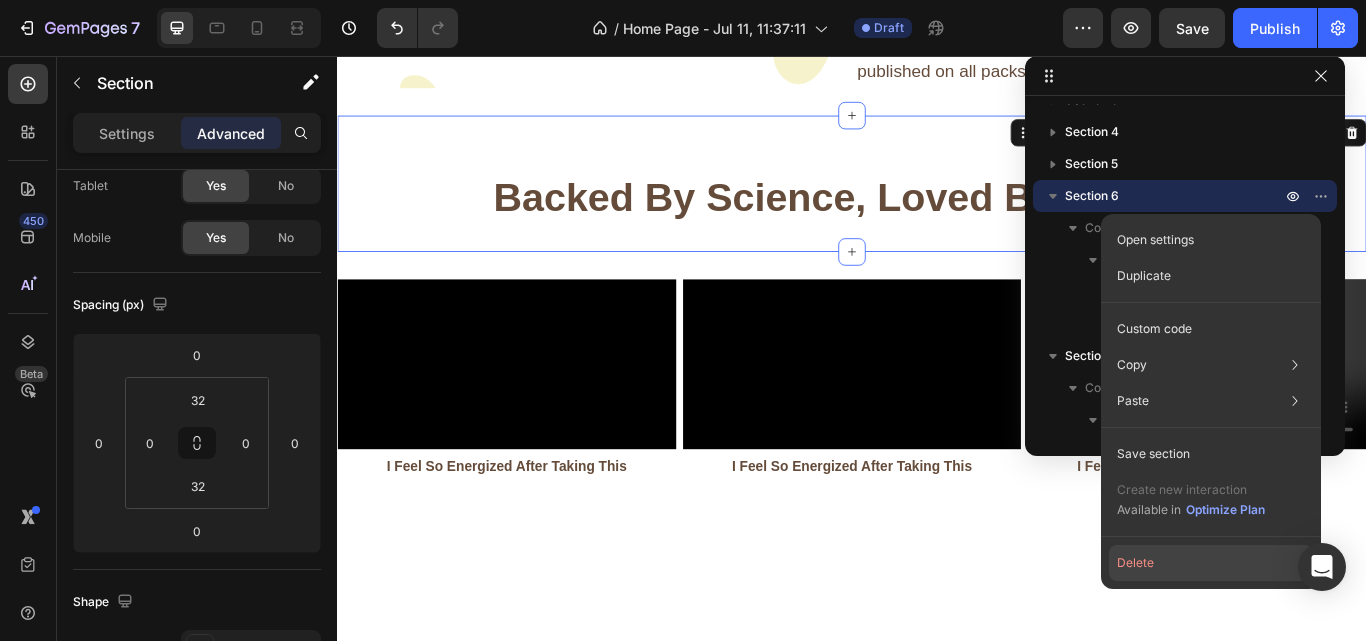 click on "Delete" 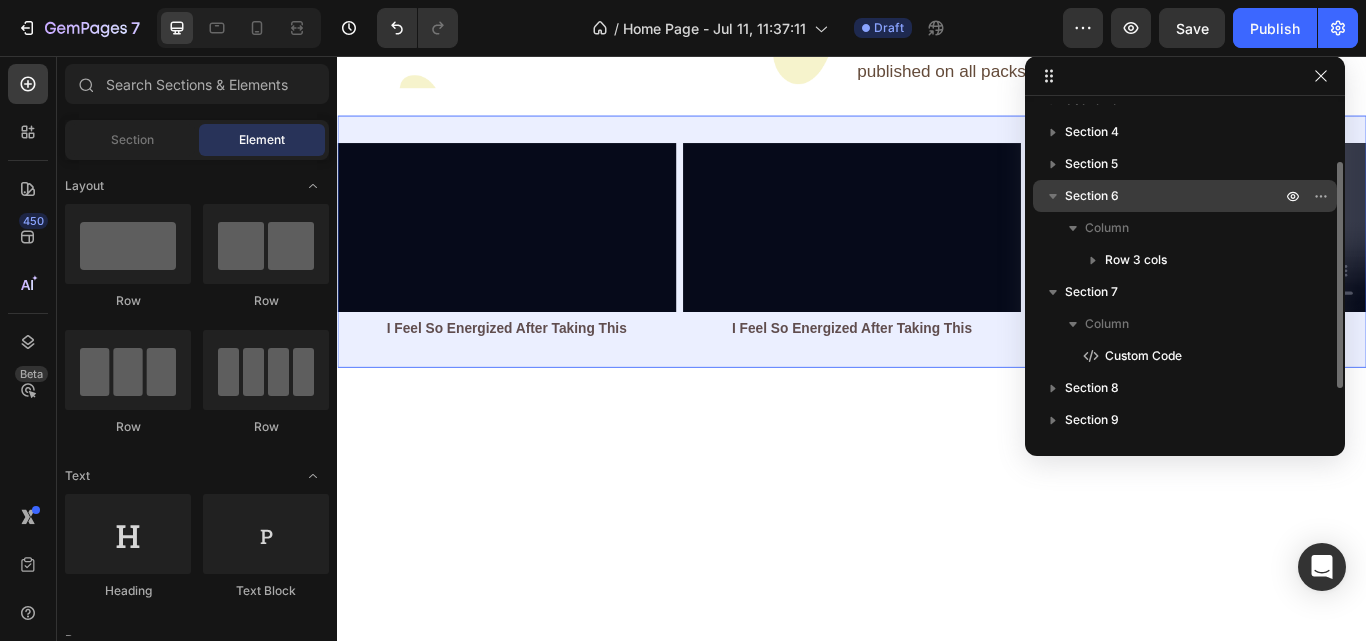 click on "Section 6" at bounding box center [1092, 196] 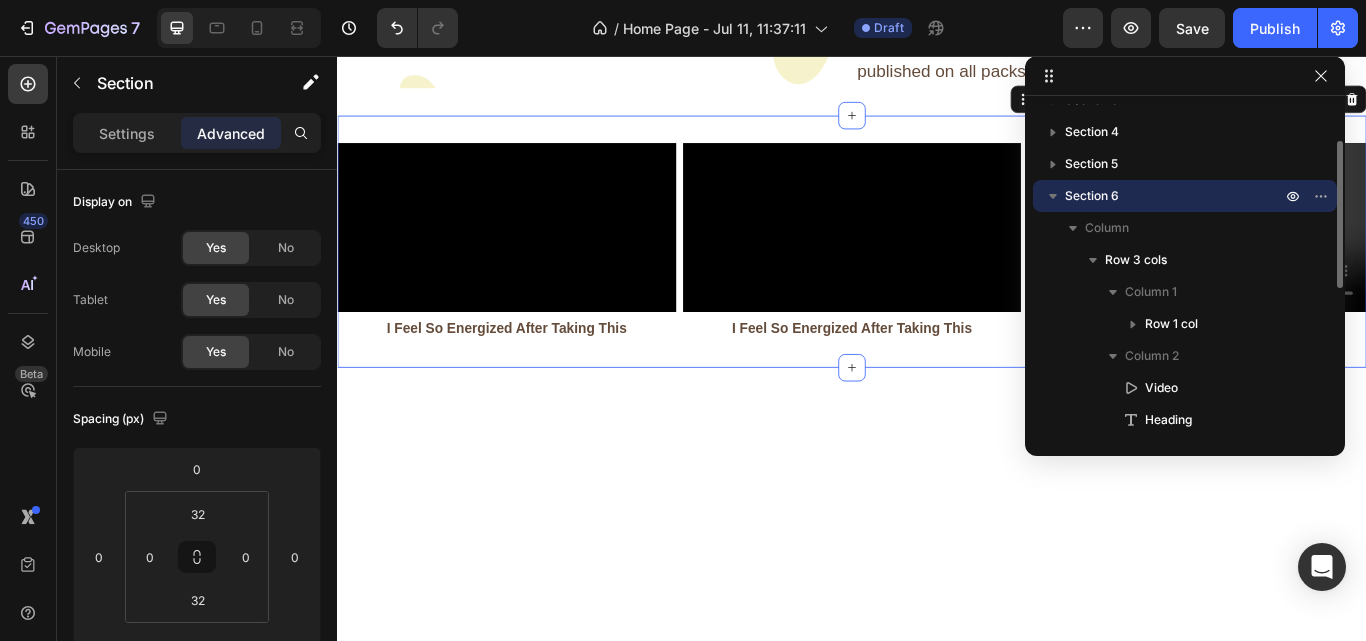click 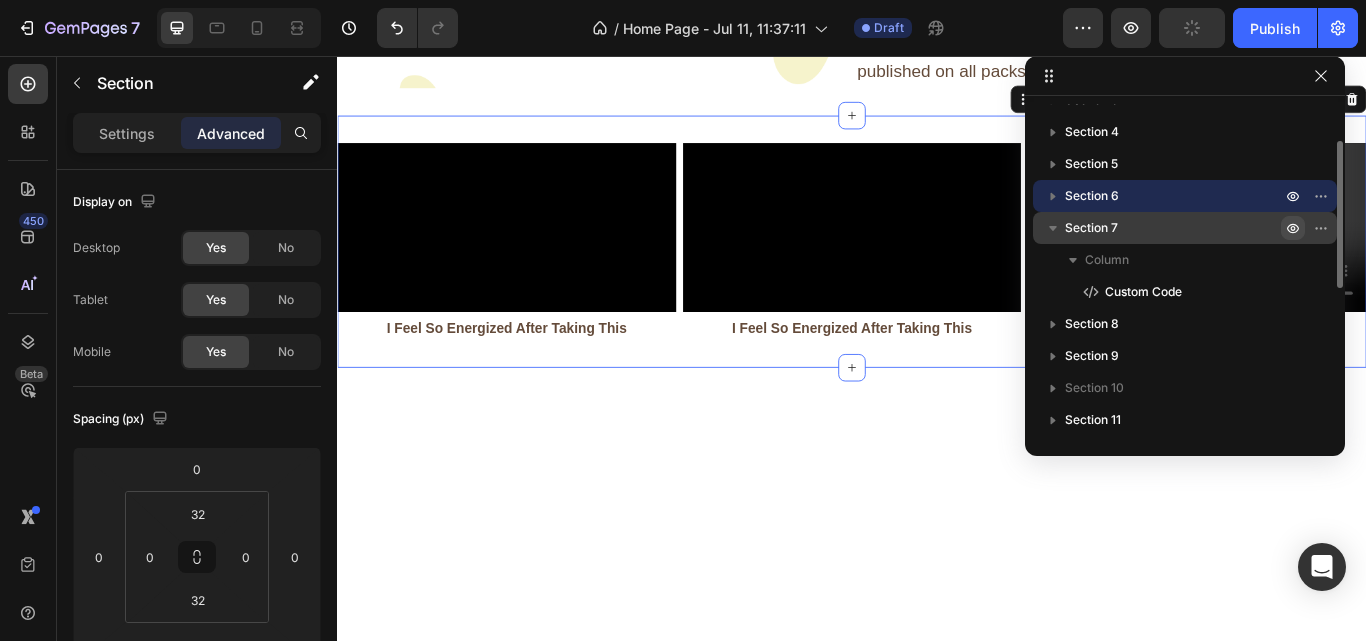click on "Section 7" at bounding box center (1091, 228) 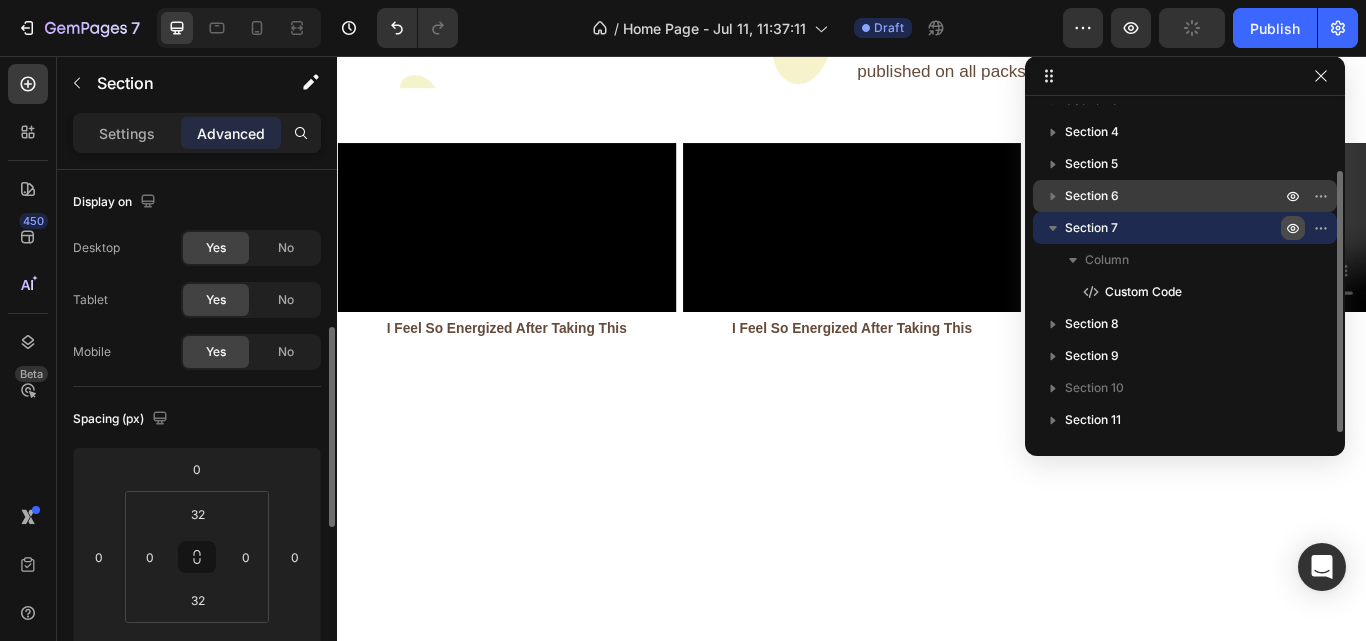 scroll, scrollTop: 2246, scrollLeft: 0, axis: vertical 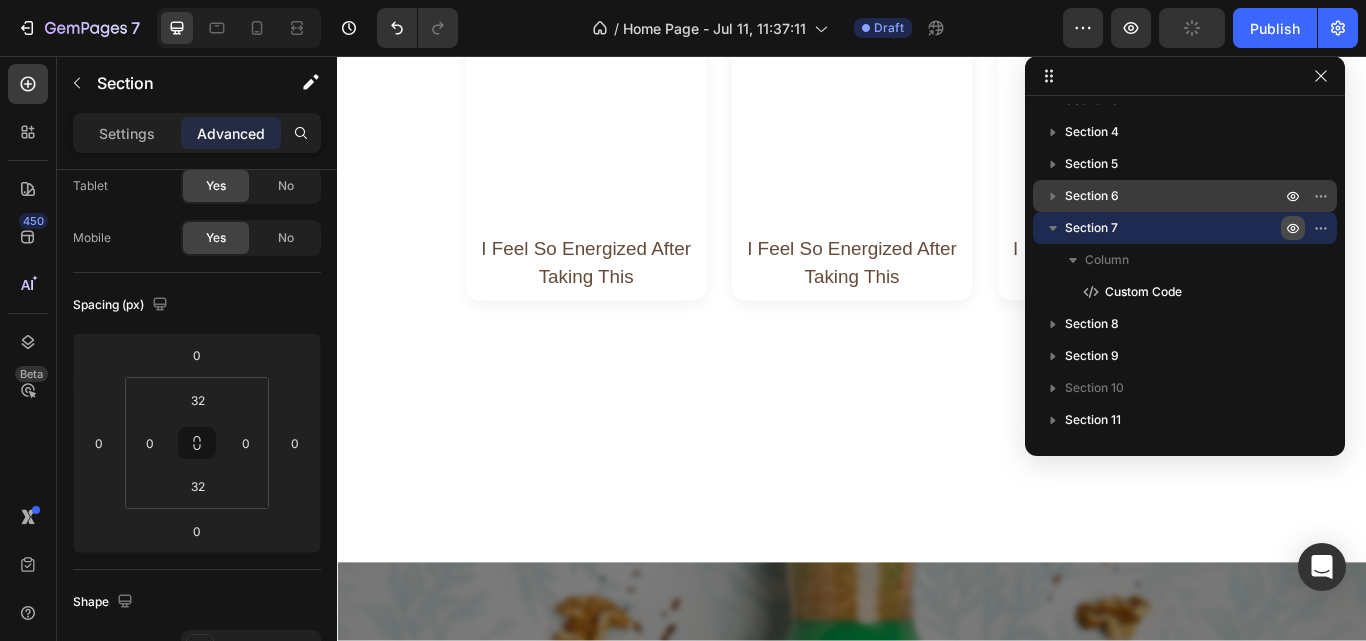 click on "Section 6" at bounding box center [1185, 196] 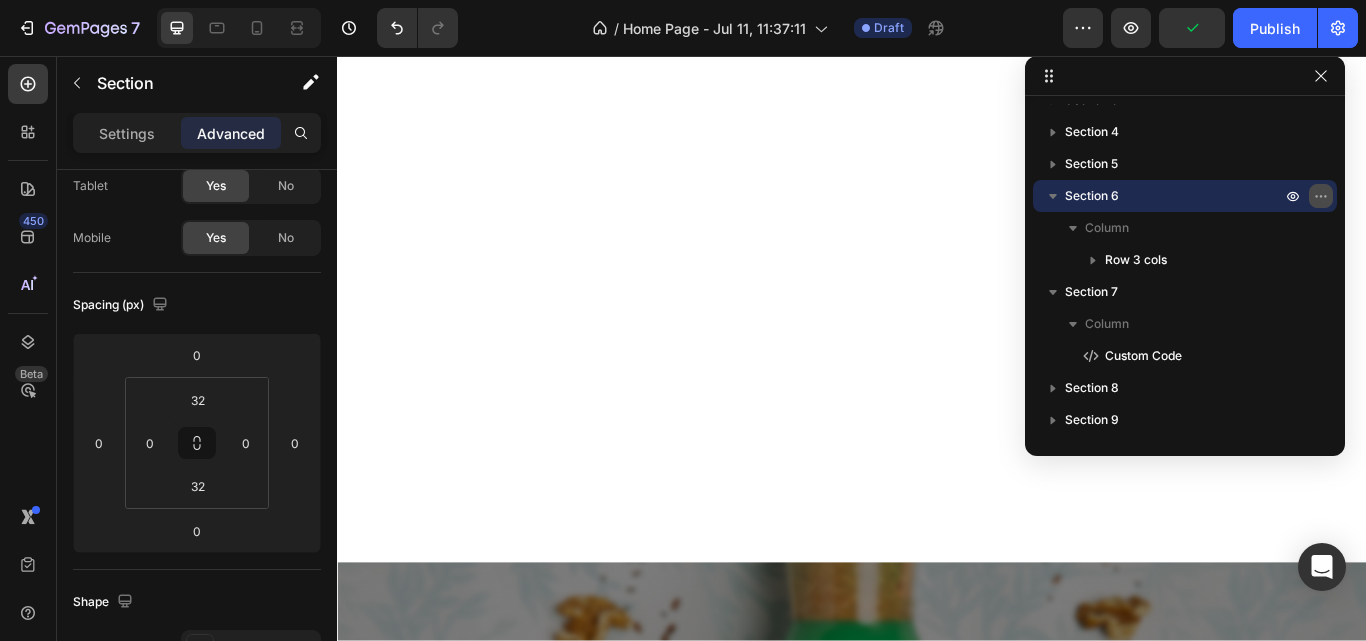 scroll, scrollTop: 2238, scrollLeft: 0, axis: vertical 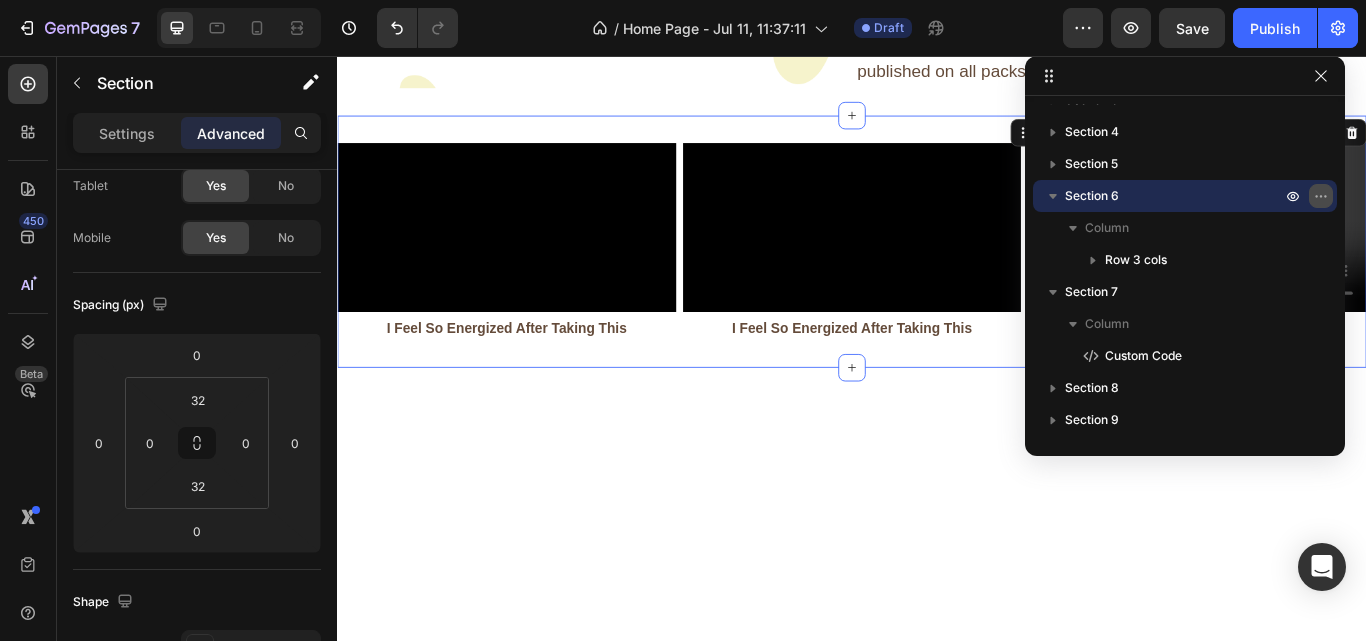 click 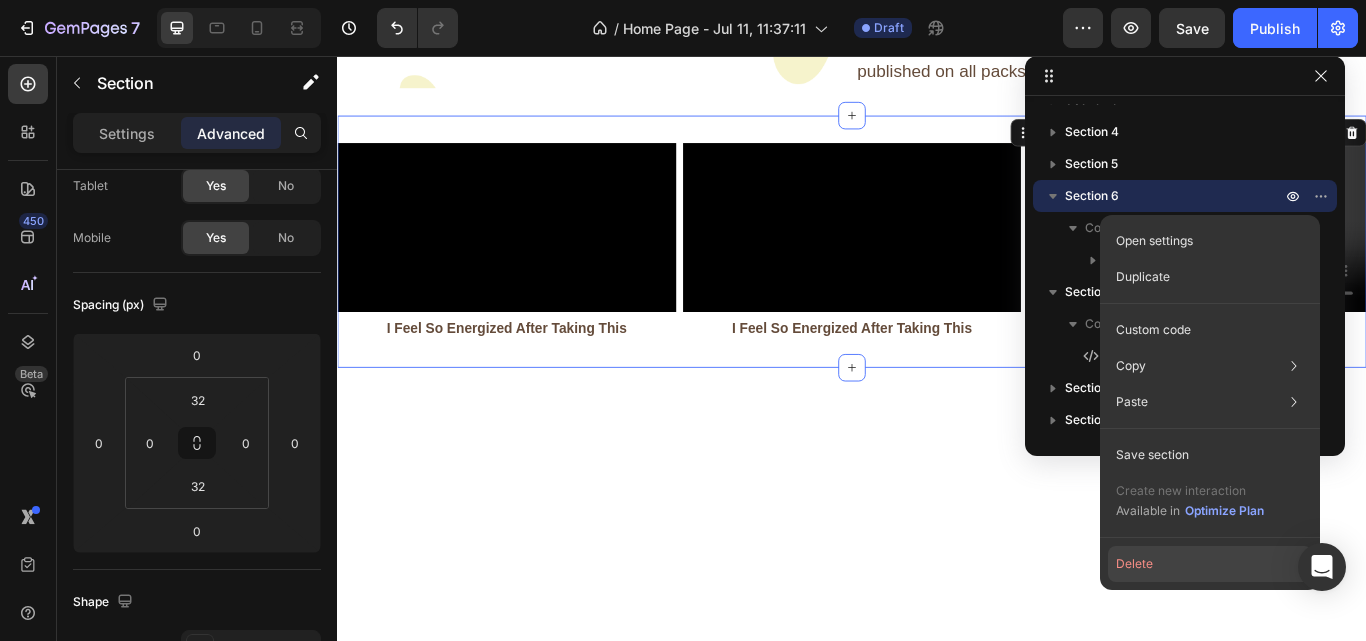 click on "Delete" 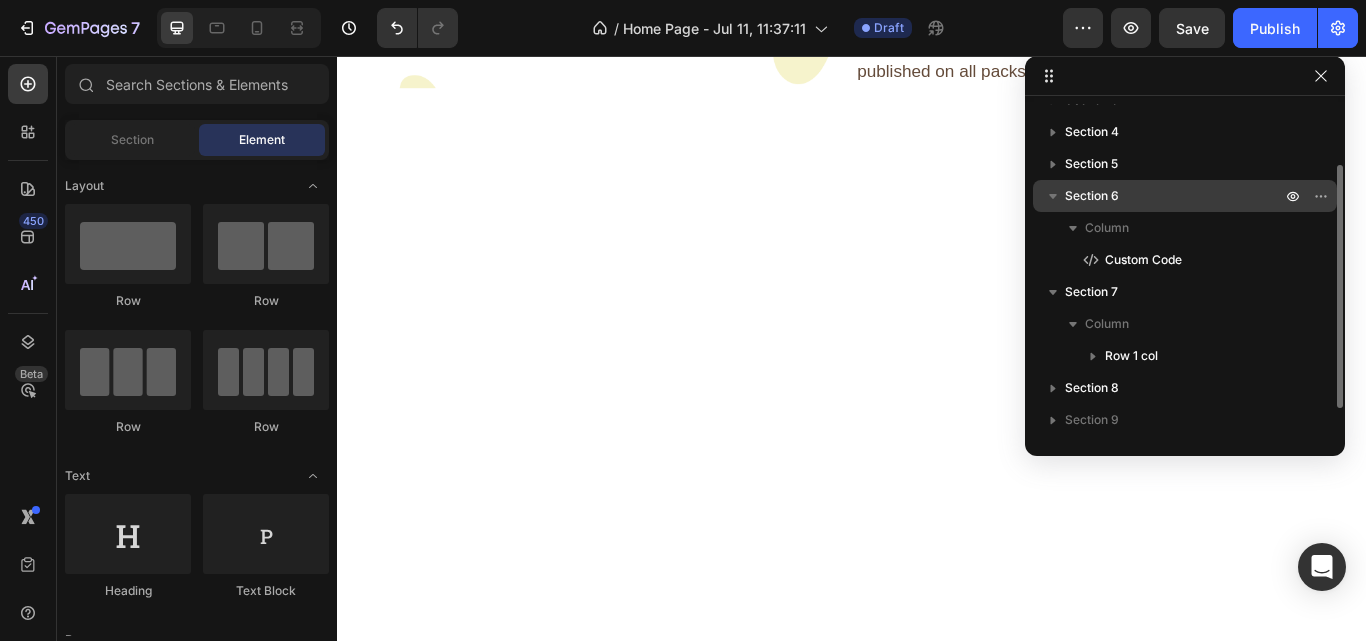click on "Section 6" at bounding box center (1092, 196) 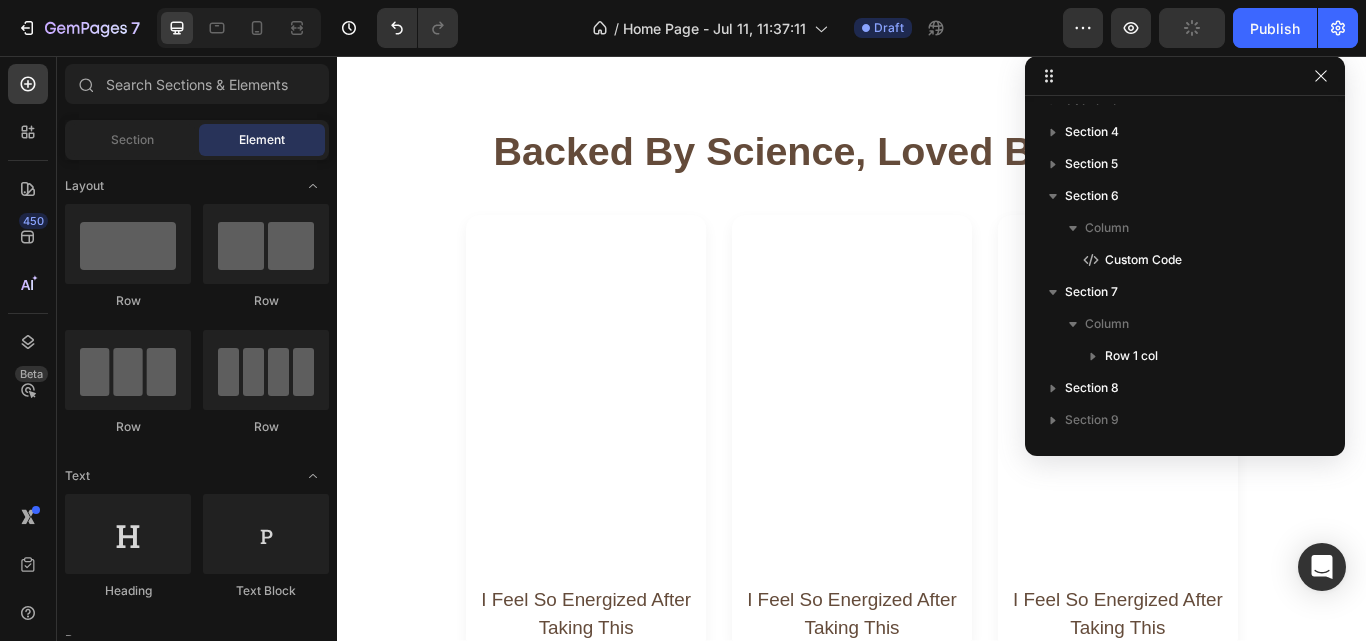 scroll, scrollTop: 2460, scrollLeft: 0, axis: vertical 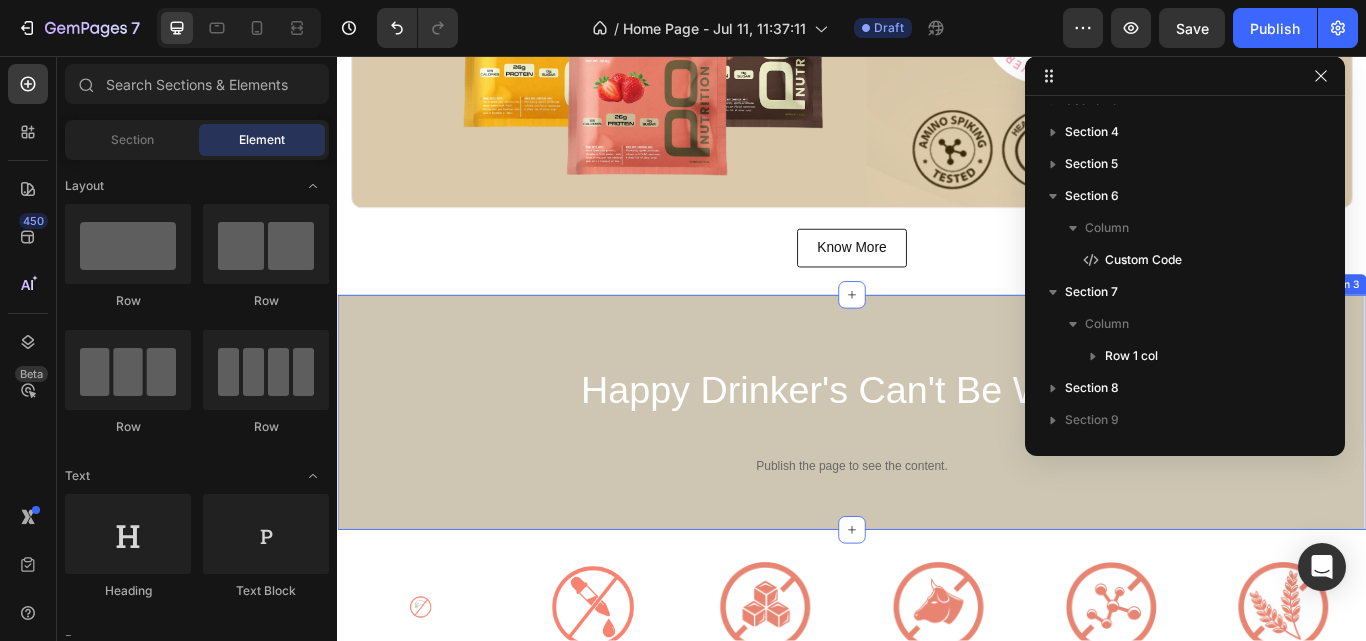 click on "Happy Drinker's Can't Be Wrong Heading Row
Publish the page to see the content.
Custom Code Row Section 3" at bounding box center [937, 472] 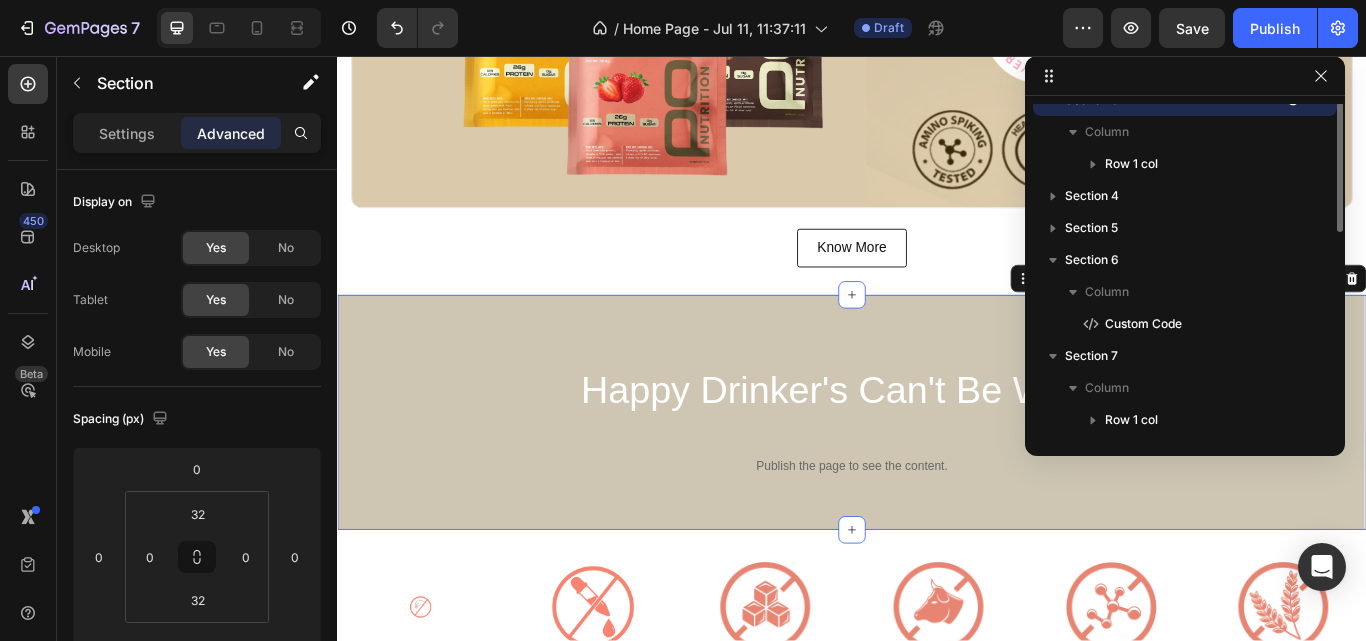 scroll, scrollTop: 0, scrollLeft: 0, axis: both 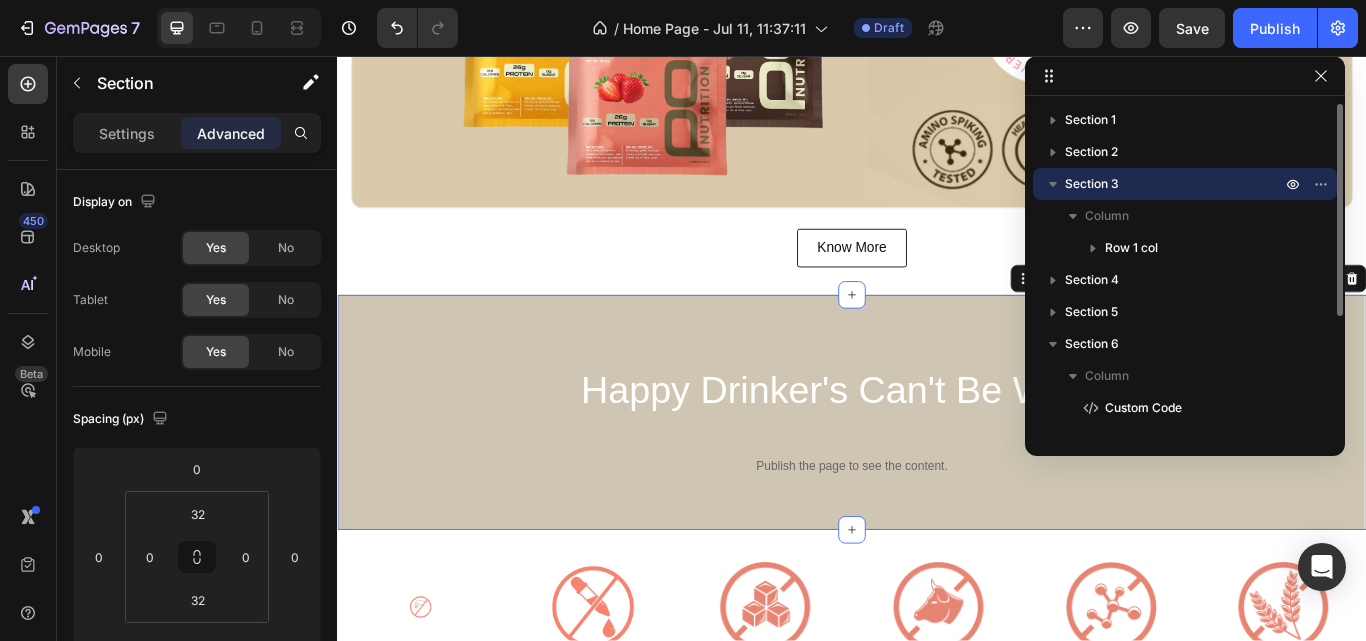 click on "Section 3" at bounding box center [1175, 184] 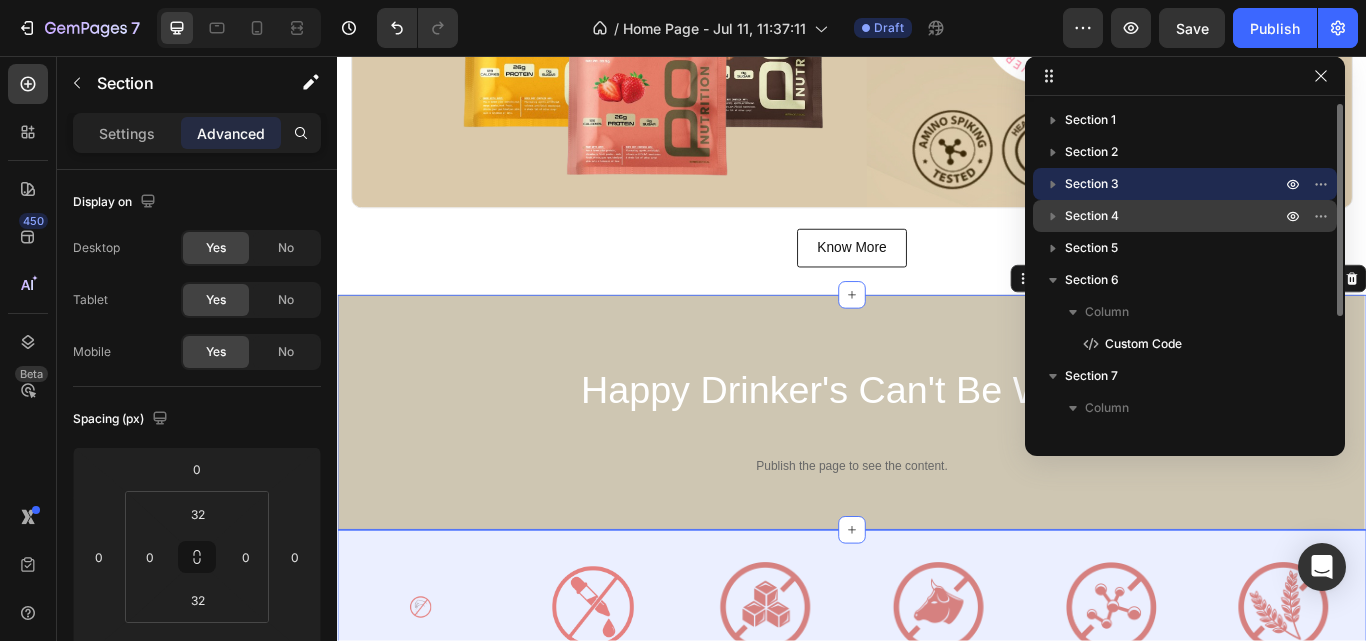 click on "Section 4" at bounding box center [1092, 216] 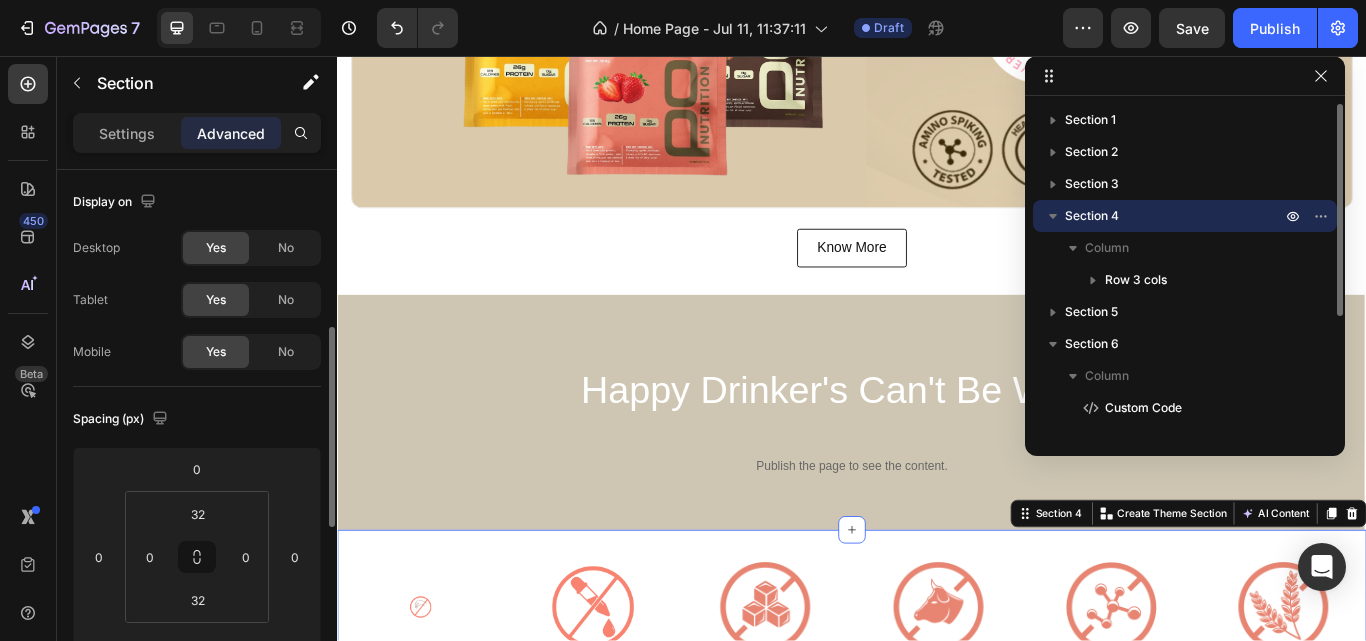 scroll, scrollTop: 114, scrollLeft: 0, axis: vertical 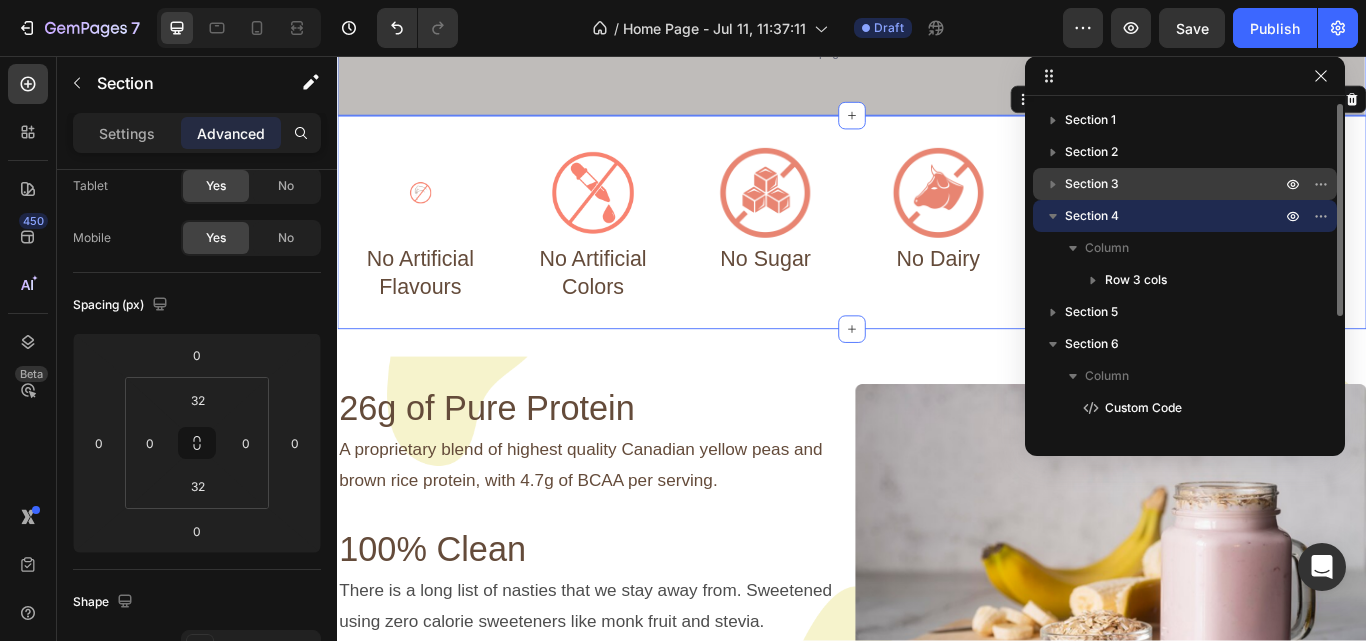 click on "Section 3" at bounding box center (1092, 184) 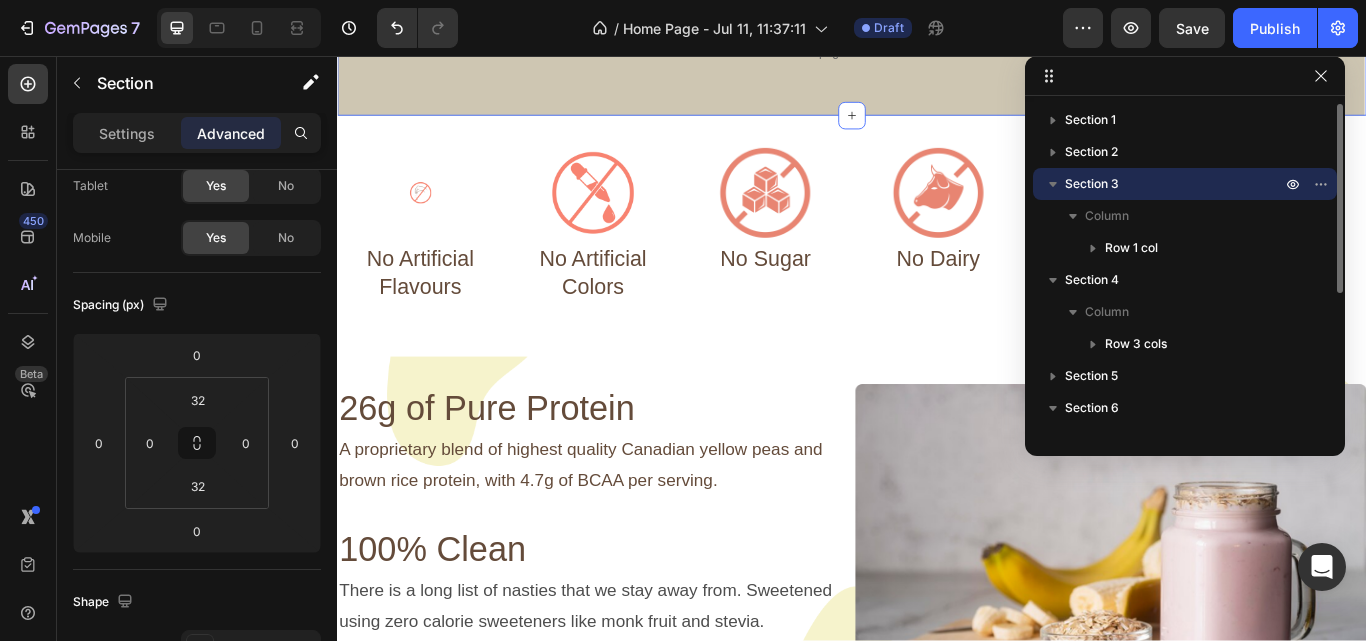 scroll, scrollTop: 626, scrollLeft: 0, axis: vertical 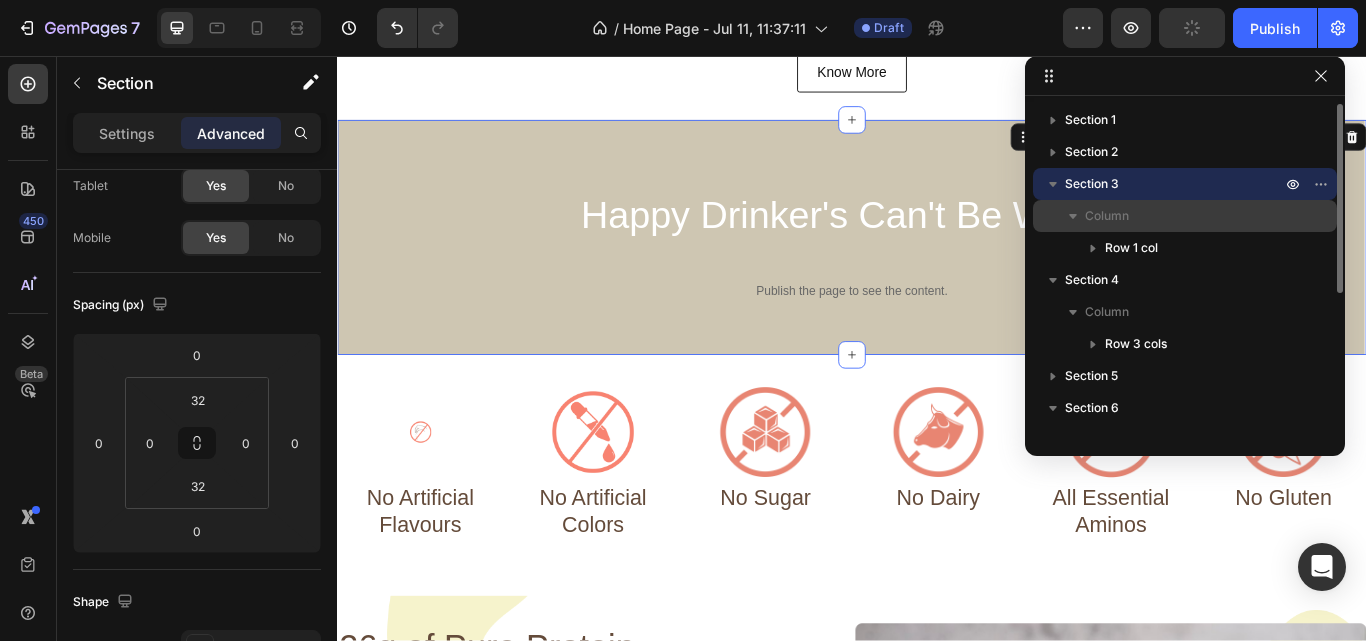click on "Column" at bounding box center (1185, 216) 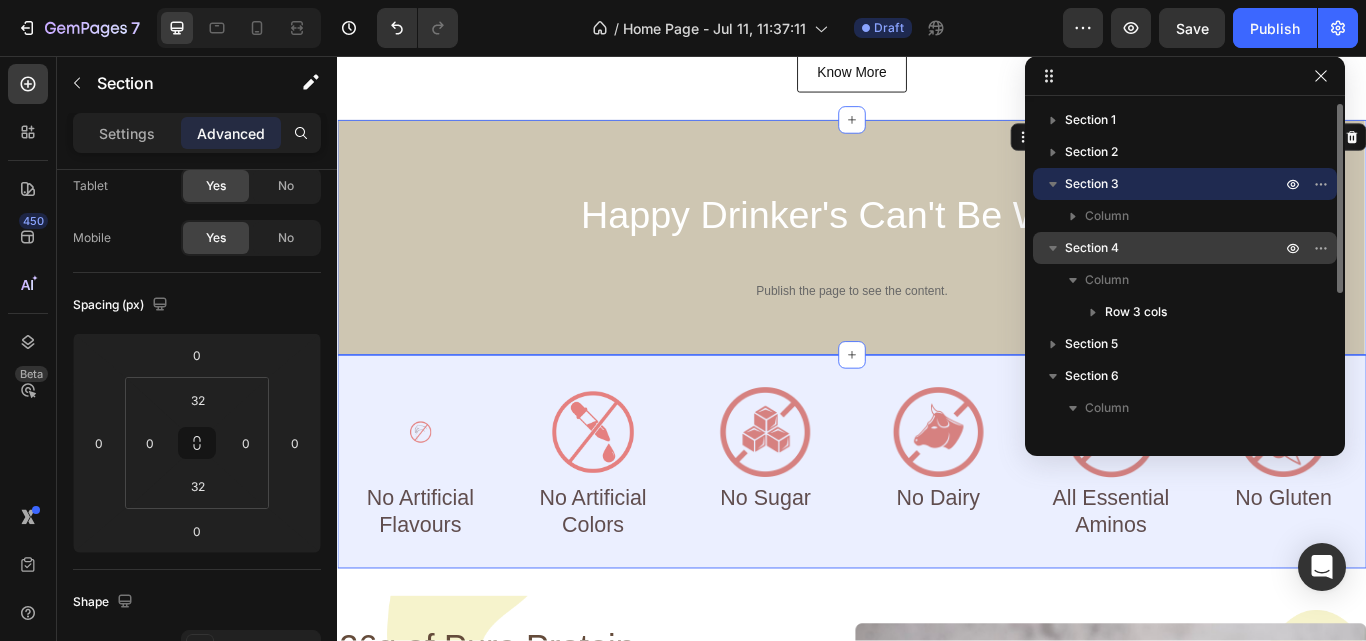click on "Section 4" at bounding box center (1092, 248) 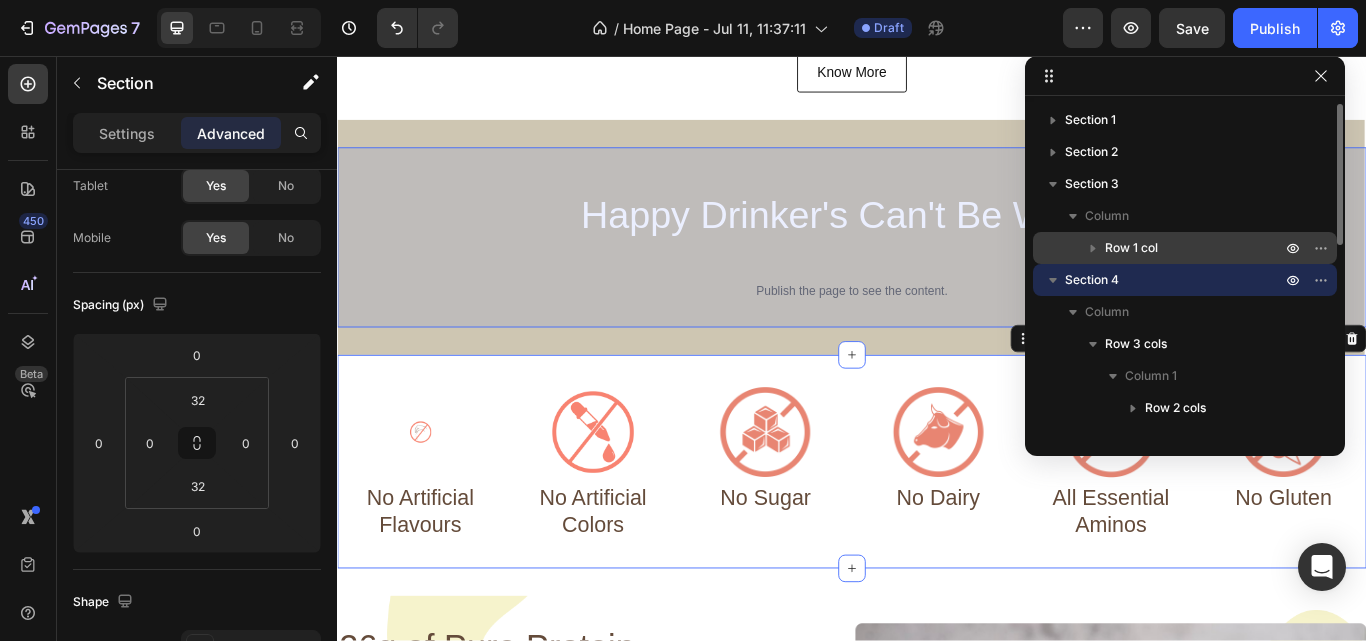click 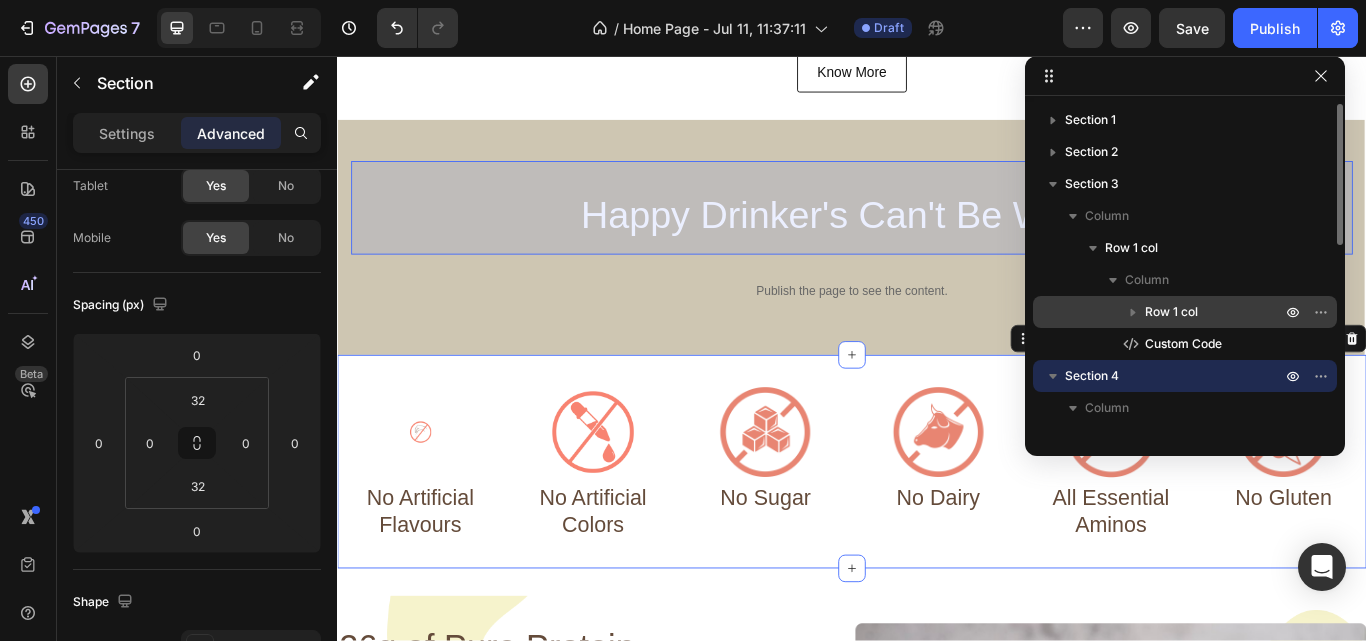 click on "Row 1 col" at bounding box center (1185, 312) 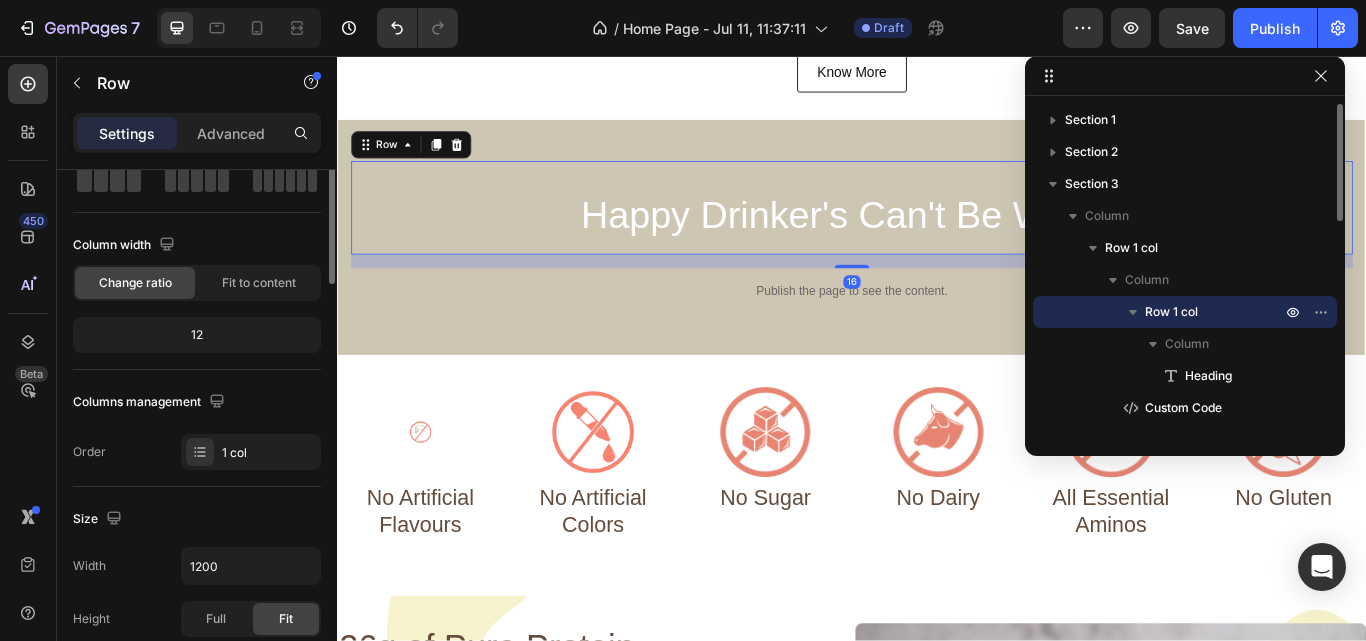 scroll, scrollTop: 0, scrollLeft: 0, axis: both 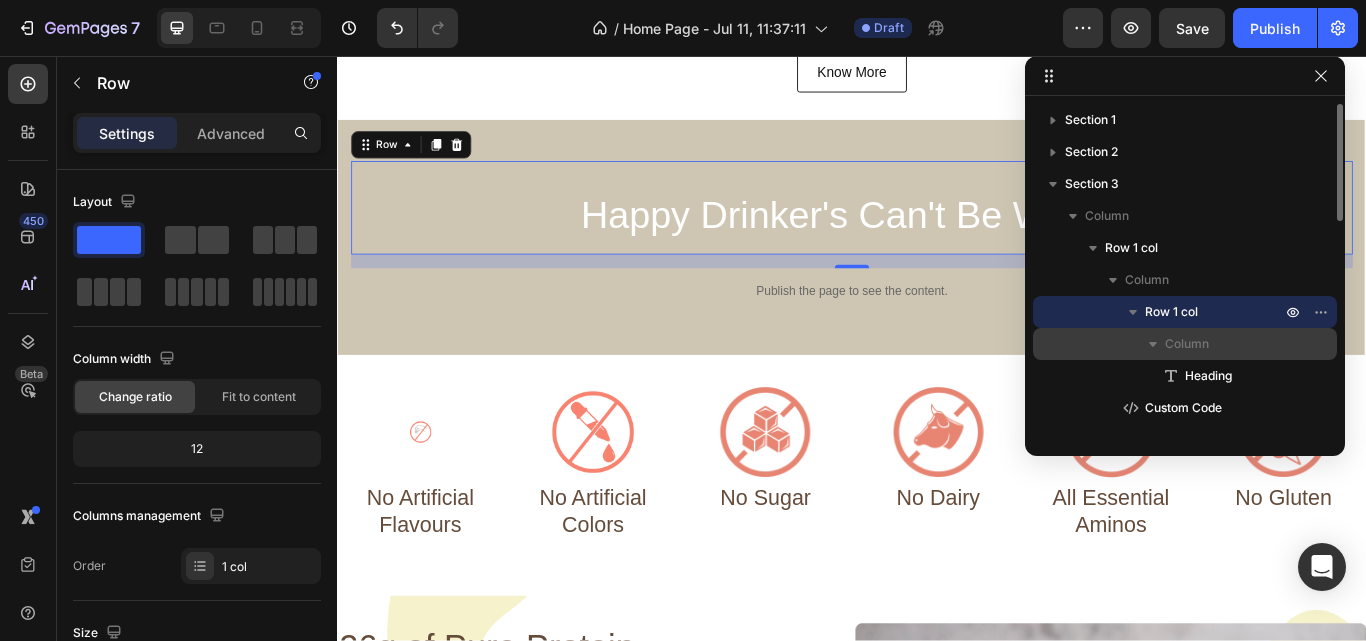 click on "Column" at bounding box center [1187, 344] 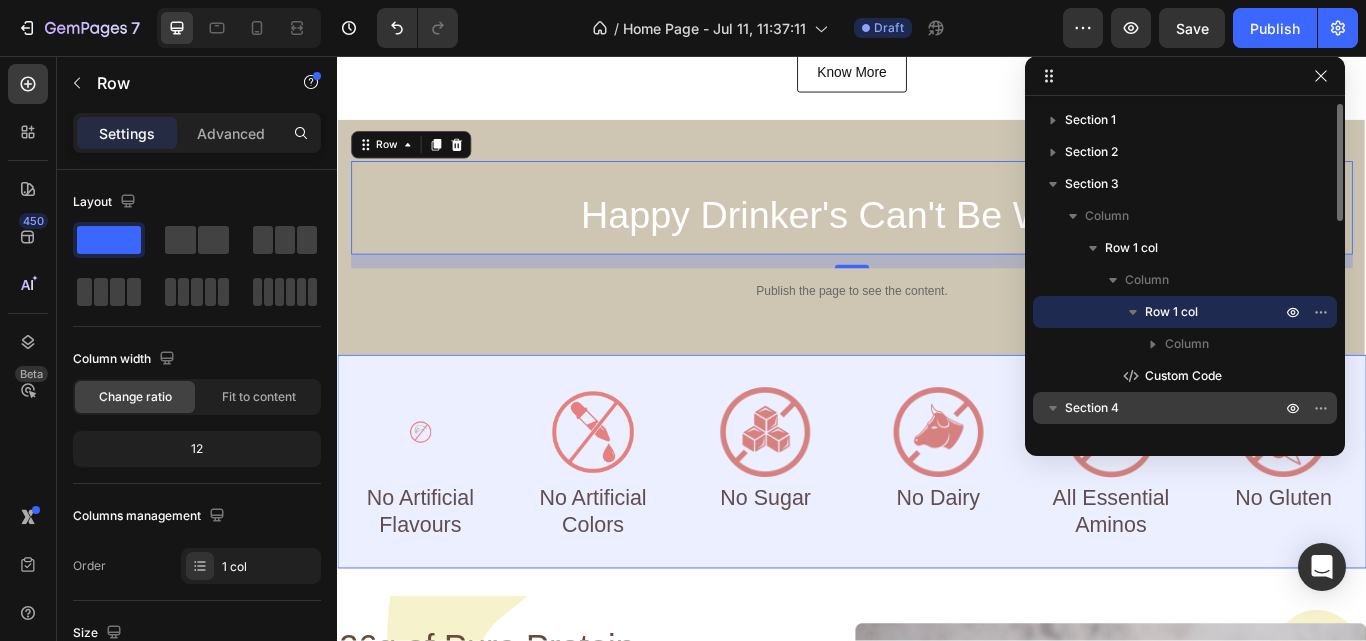 click on "Section 4" at bounding box center [1092, 408] 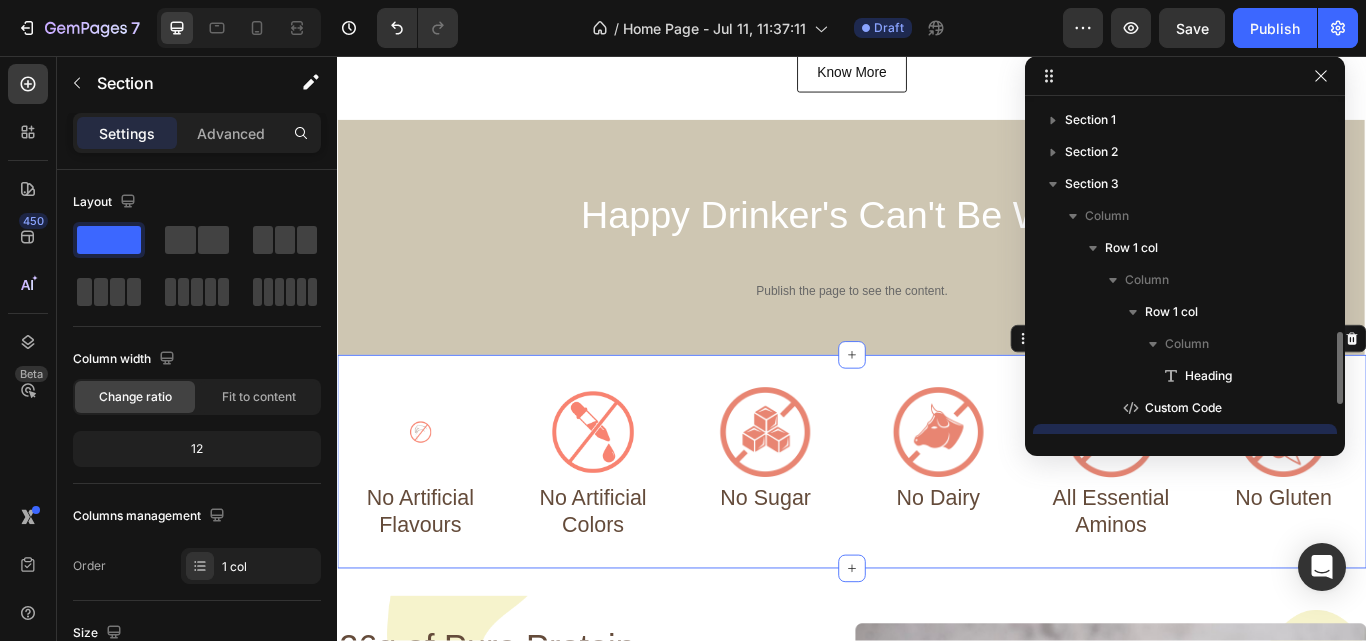 scroll, scrollTop: 187, scrollLeft: 0, axis: vertical 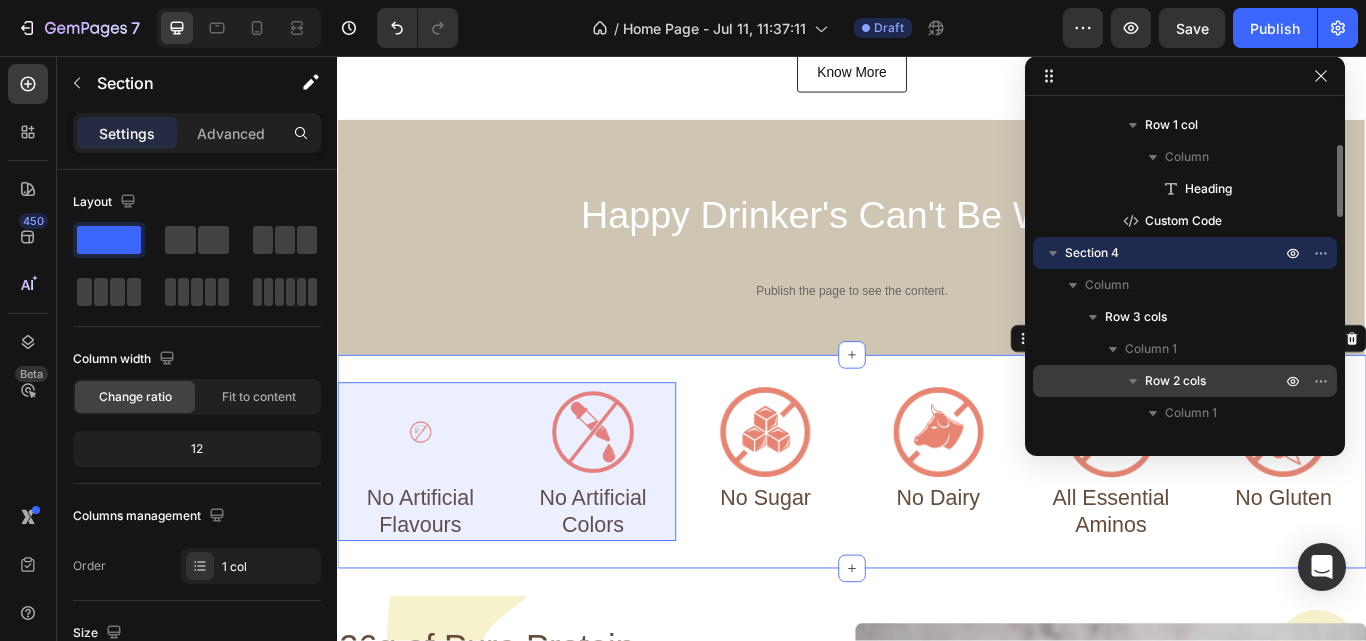 click on "Row 2 cols" at bounding box center [1175, 381] 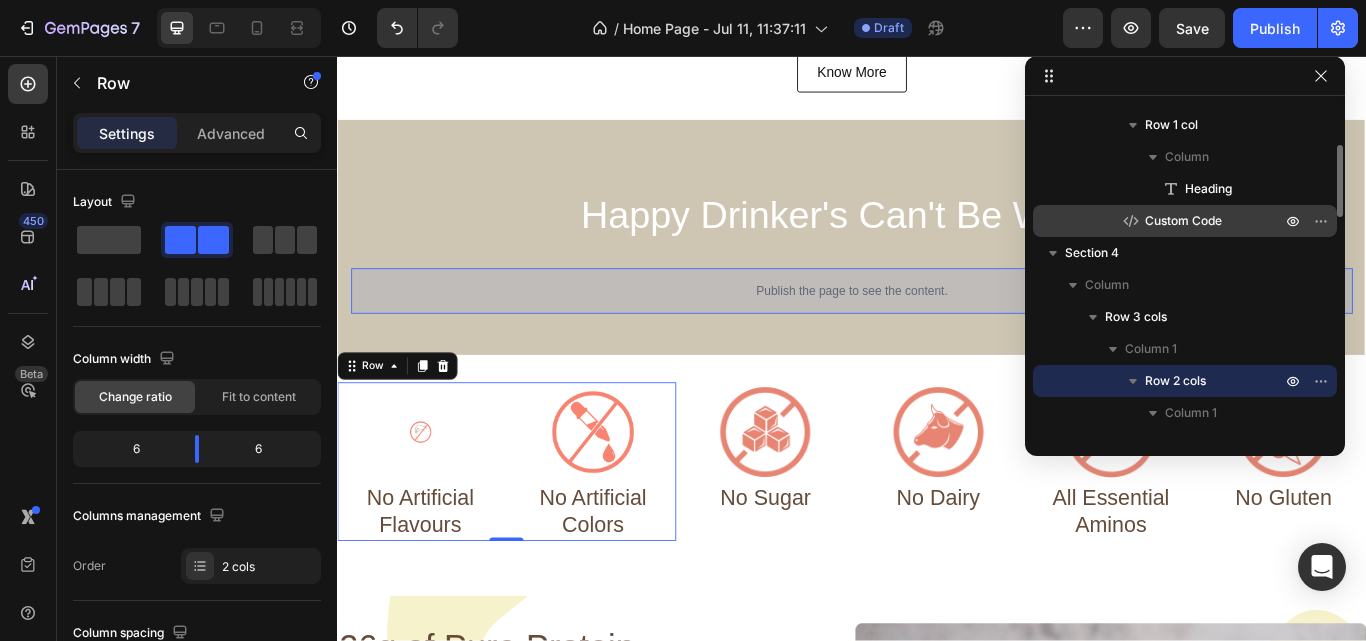 click on "Custom Code" at bounding box center (1183, 221) 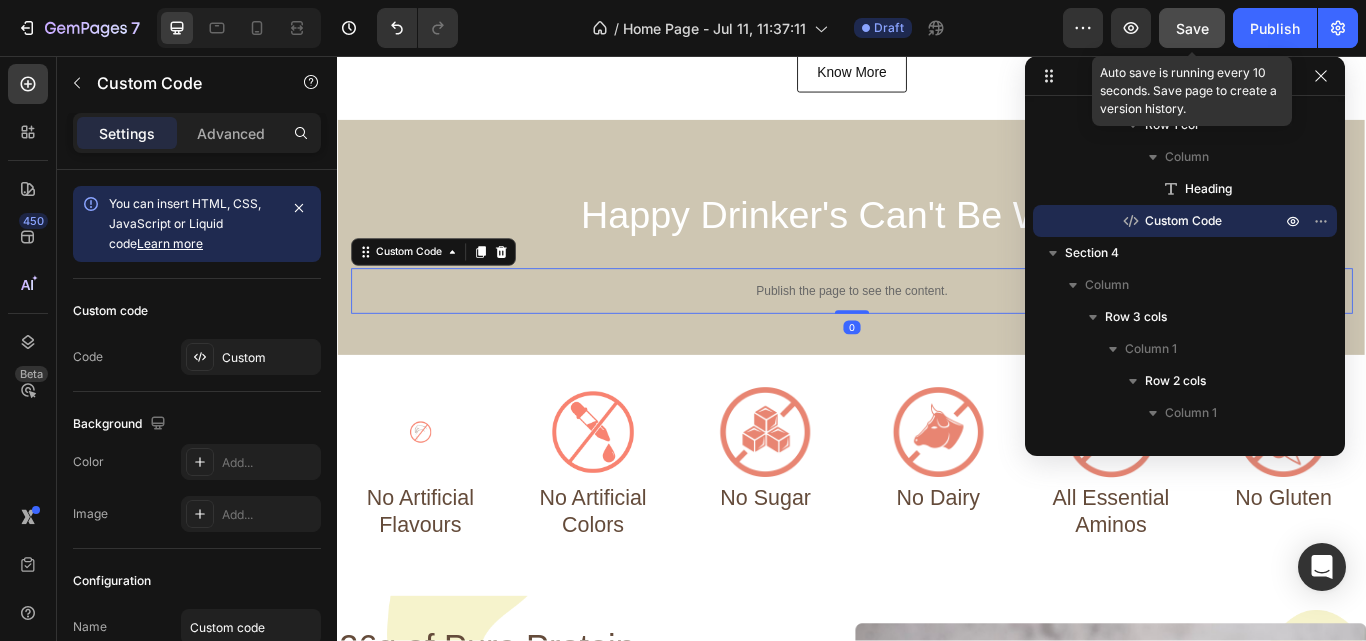 click on "Save" 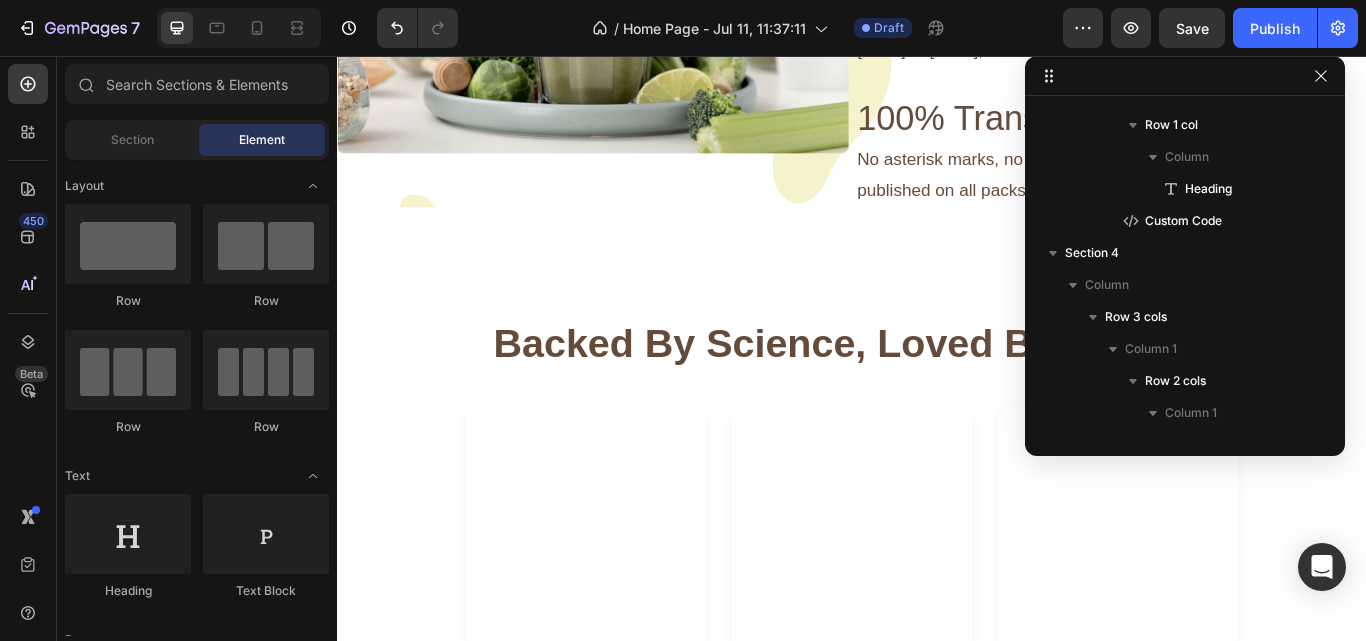 scroll, scrollTop: 2329, scrollLeft: 0, axis: vertical 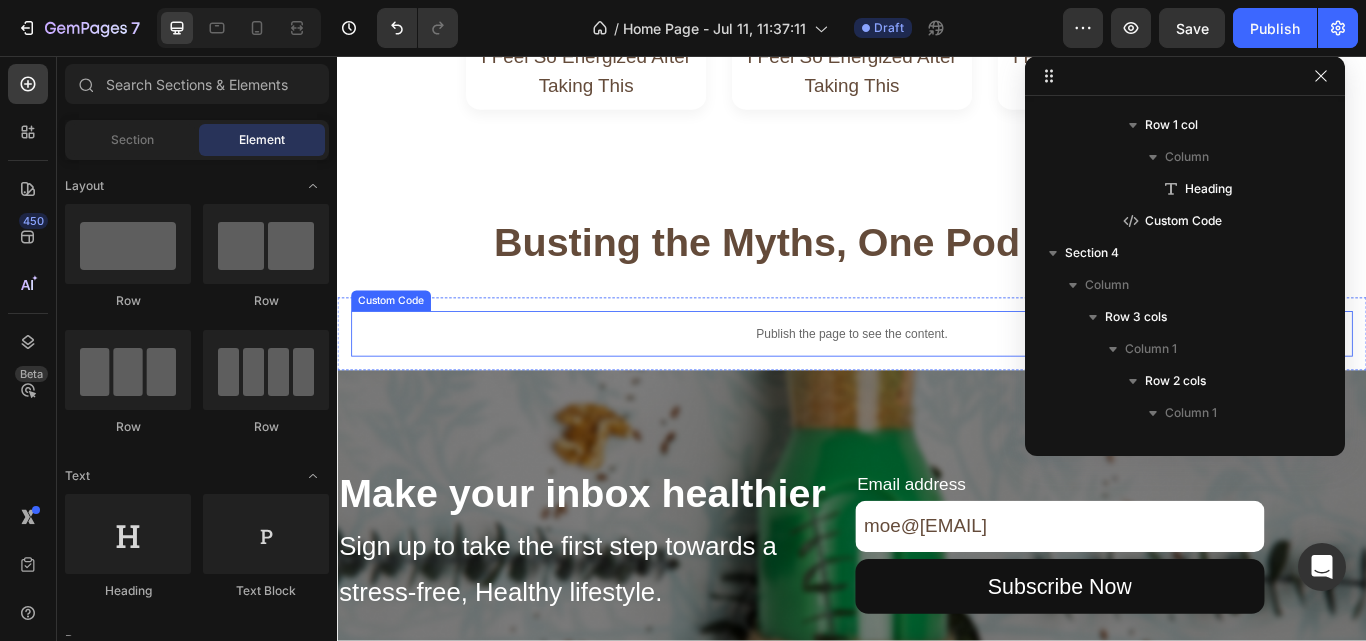 click on "Publish the page to see the content." at bounding box center [937, 380] 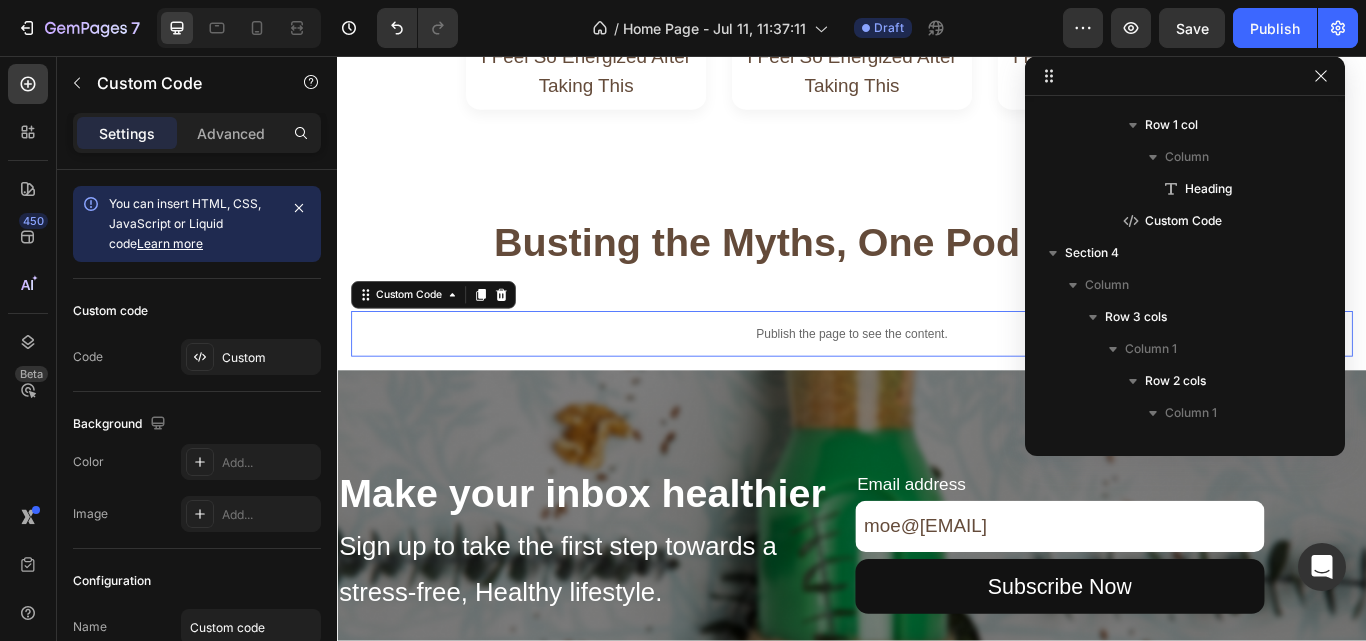 scroll, scrollTop: 1302, scrollLeft: 0, axis: vertical 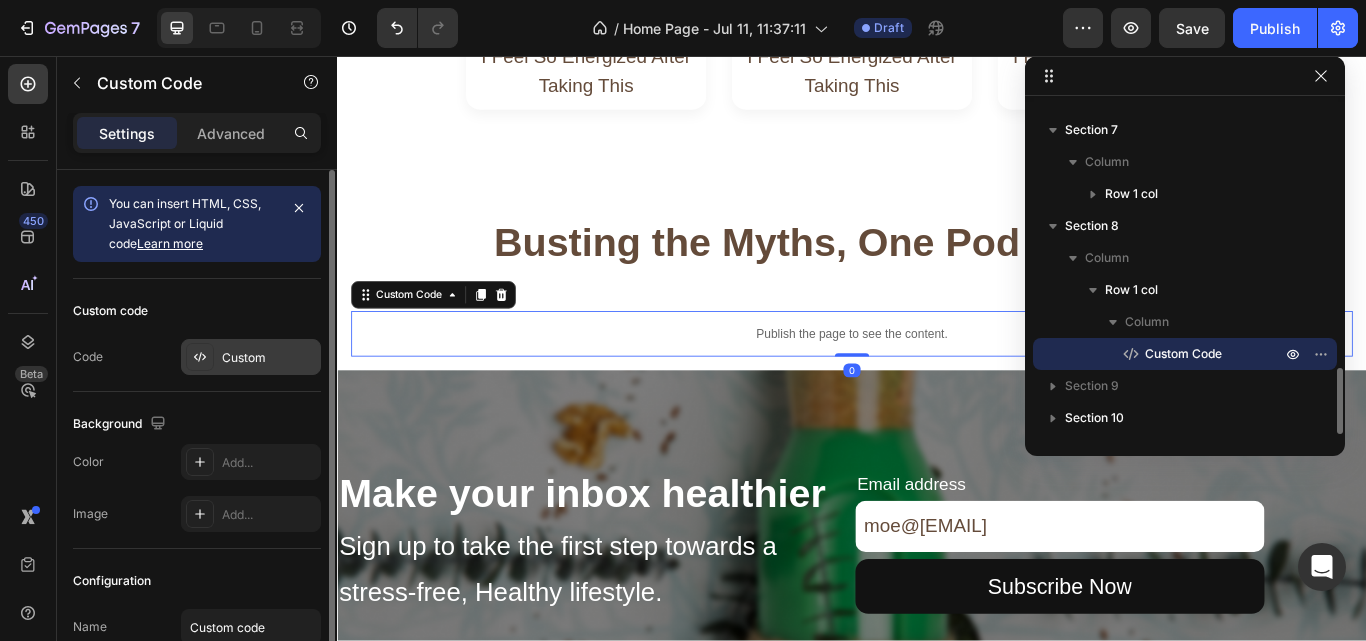click on "Custom" at bounding box center (269, 358) 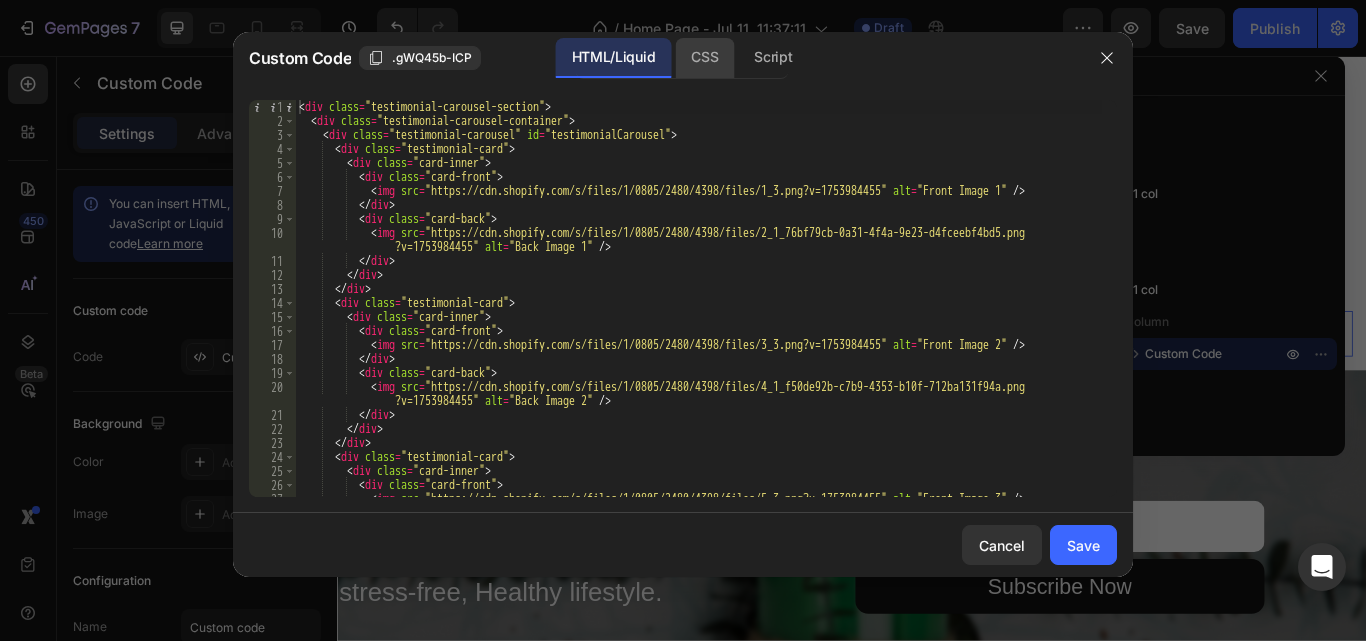 click on "CSS" 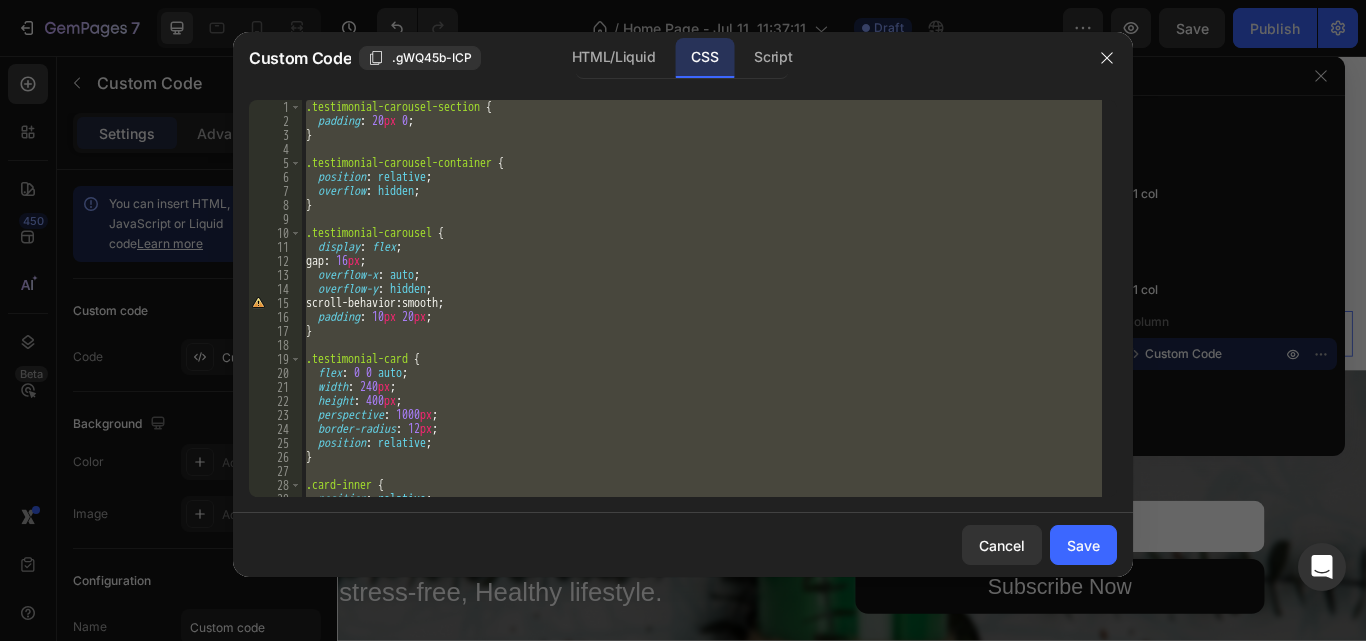 click on ".testimonial-carousel-section   {    padding :   20 px   0 ; } .testimonial-carousel-container   {    position :   relative ;    overflow :   hidden ; } .testimonial-carousel   {    display :   flex ;   gap :   16 px ;    overflow-x :   auto ;    overflow-y :   hidden ;   scroll-behavior :  smooth ;    padding :   10 px   20 px ; } .testimonial-card   {    flex :   0   0   auto ;    width :   240 px ;    height :   400 px ;    perspective :   1000 px ;    border-radius :   12 px ;    position :   relative ; } .card-inner   {    position :   relative ;    width :   100 % ;" at bounding box center (702, 298) 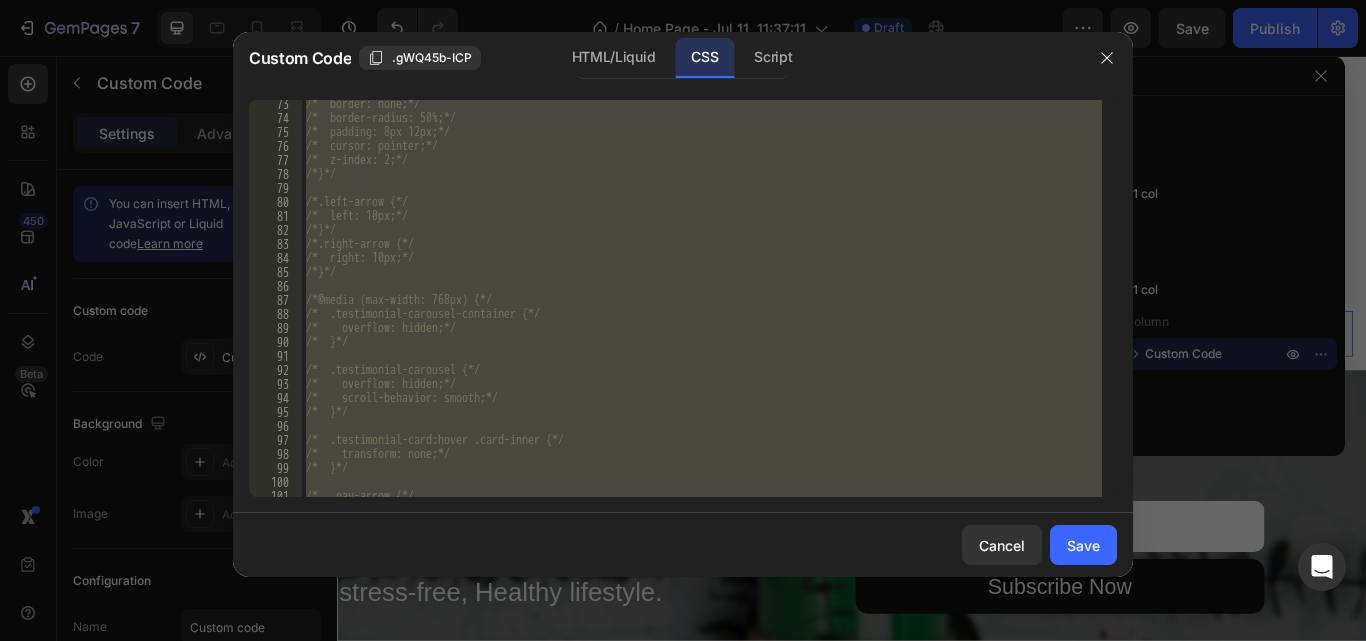 scroll, scrollTop: 1059, scrollLeft: 0, axis: vertical 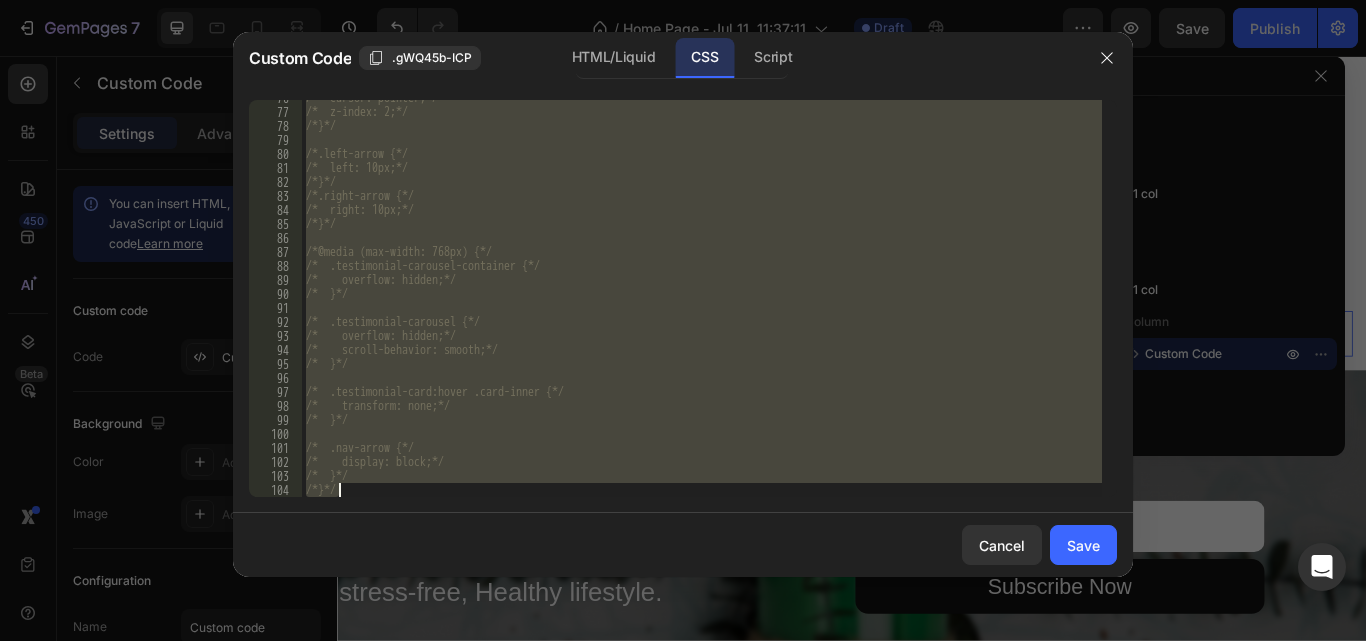 click on "/*  cursor: pointer;*/ /*  z-index: 2;*/ /*}*/ /*.left-arrow {*/ /*  left: 10px;*/ /*}*/ /*.right-arrow {*/ /*  right: 10px;*/ /*}*/ /*@media (max-width: 768px) {*/ /*  .testimonial-carousel-container {*/ /*    overflow: hidden;*/ /*  }*/ /*  .testimonial-carousel {*/ /*    overflow: hidden;*/ /*    scroll-behavior: smooth;*/ /*  }*/ /*  .testimonial-card:hover .card-inner {*/ /*    transform: none;*/ /*  }*/ /*  .nav-arrow {*/ /*    display: block;*/ /*  }*/ /*}*/" at bounding box center (702, 298) 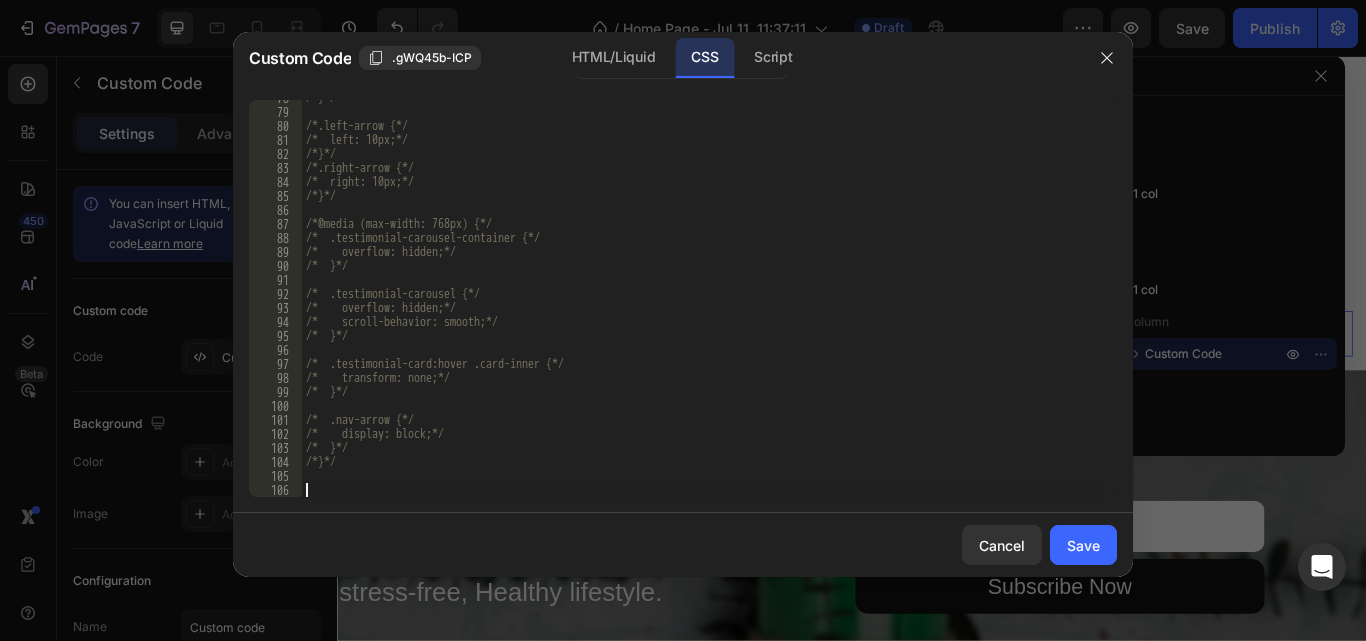 paste 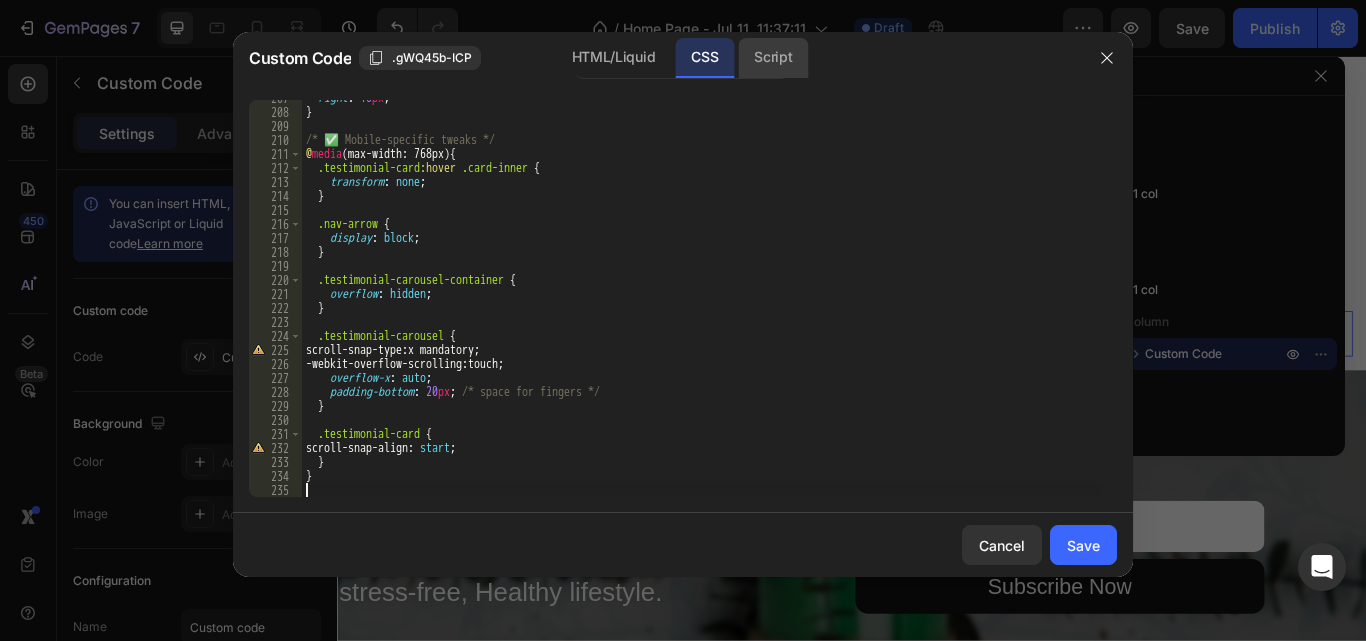 click on "Script" 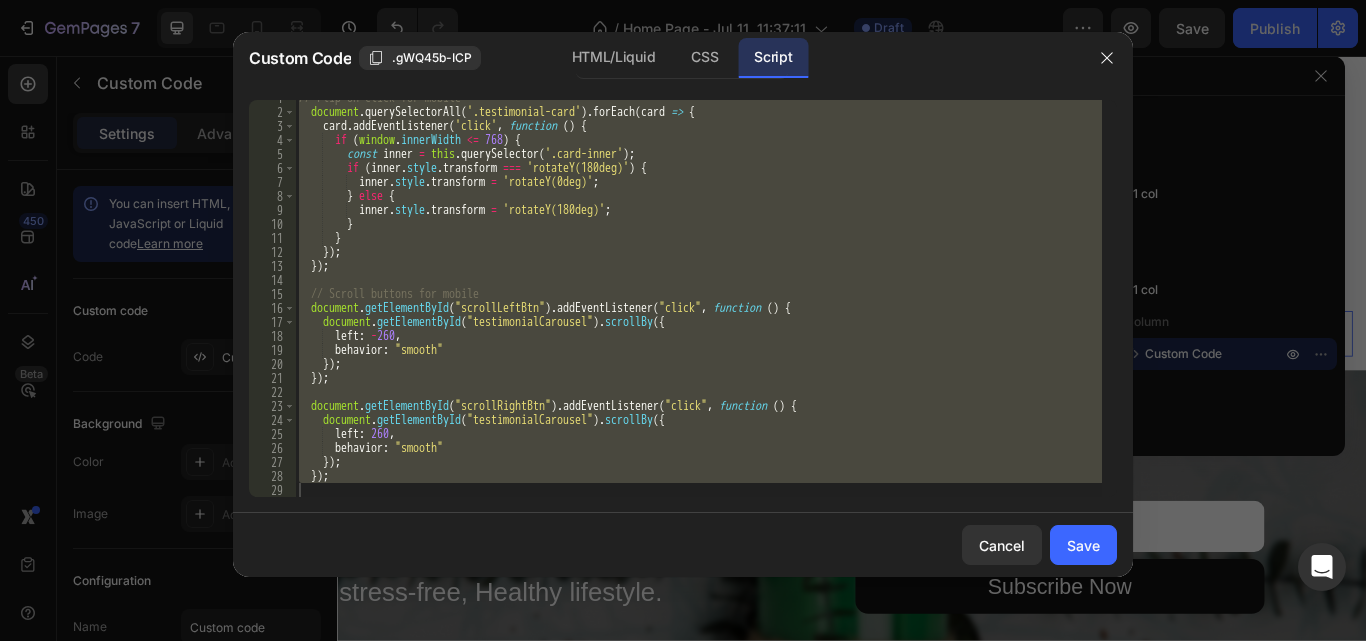 scroll, scrollTop: 9, scrollLeft: 0, axis: vertical 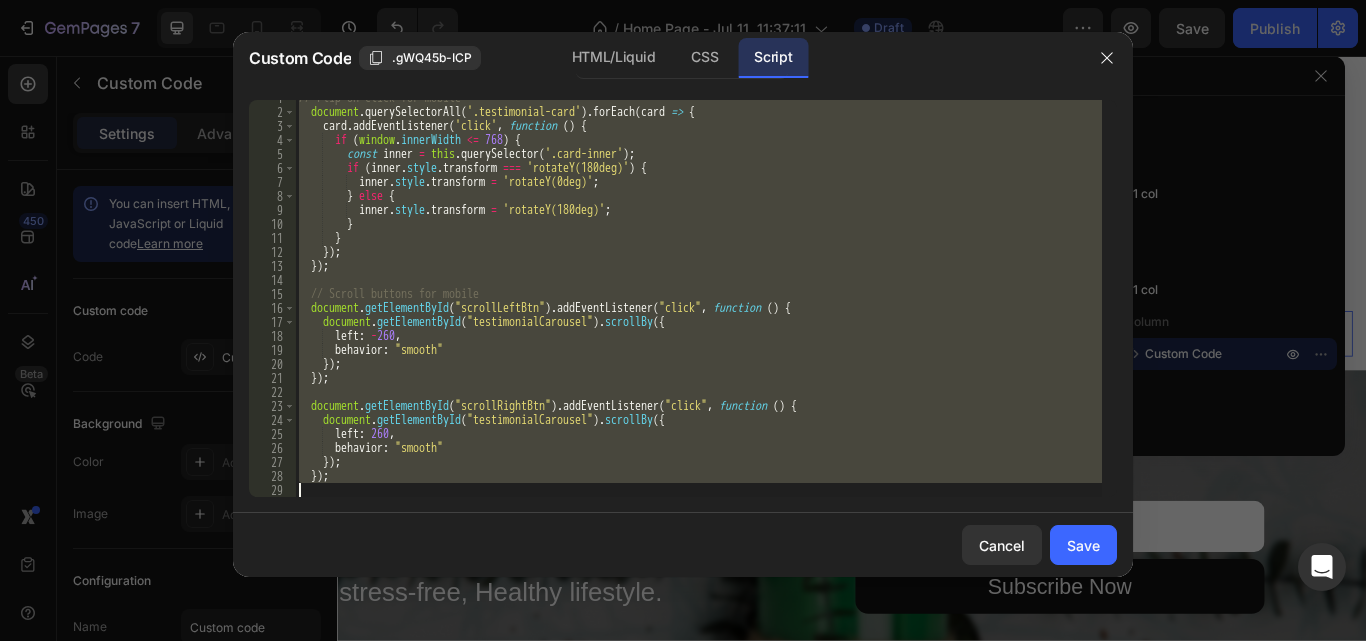 click on "// Flip on click for mobile    document . querySelectorAll ( '.testimonial-card' ) . forEach ( card   =>   {      card . addEventListener ( 'click' ,   function   ( )   {         if   ( window . innerWidth   <=   768 )   {           const   inner   =   this . querySelector ( '.card-inner' ) ;           if   ( inner . style . transform   ===   'rotateY(180deg)' )   {              inner . style . transform   =   'rotateY(0deg)' ;           }   else   {              inner . style . transform   =   'rotateY(180deg)' ;           }         }      }) ;    }) ;    // Scroll buttons for mobile    document . getElementById ( "scrollLeftBtn" ) . addEventListener ( "click" ,   function   ( )   {      document . getElementById ( "testimonialCarousel" ) . scrollBy ({         left :   - 260 ,         behavior :   "smooth"      }) ;    }) ;    document . getElementById ( "scrollRightBtn" ) . addEventListener ( "click" ,   function   ( )   {      document . getElementById ( "testimonialCarousel" ) . scrollBy ({         left :" at bounding box center [698, 298] 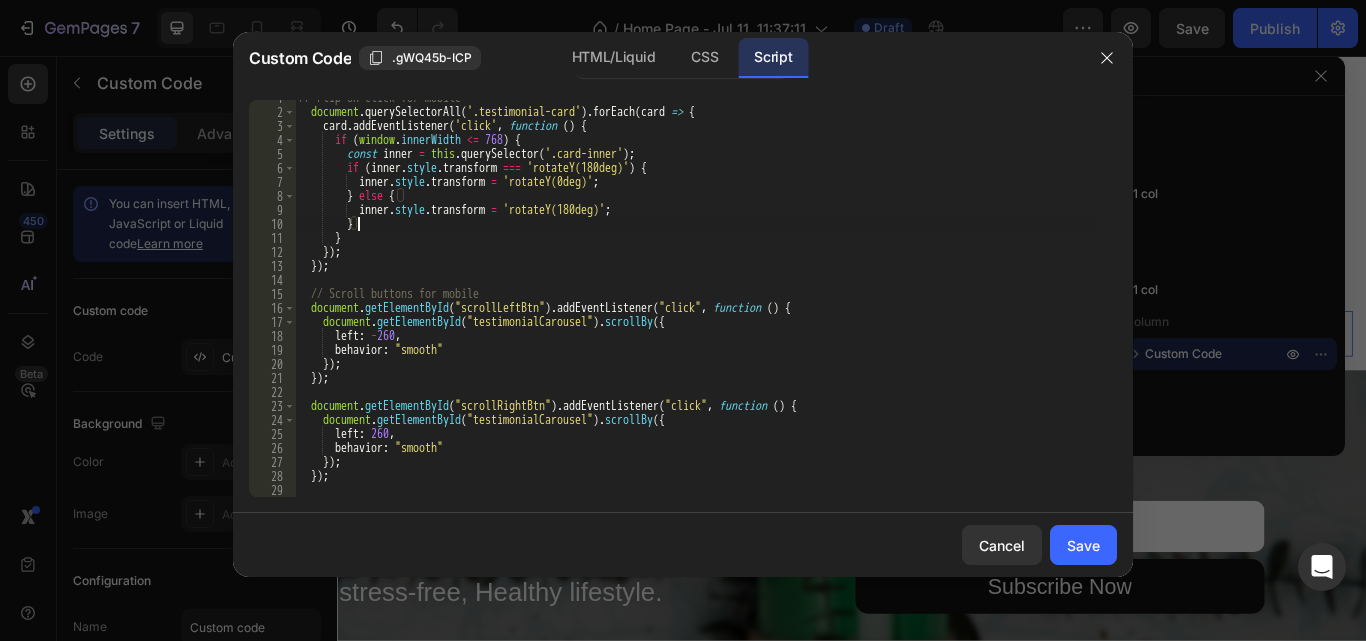 scroll, scrollTop: 0, scrollLeft: 0, axis: both 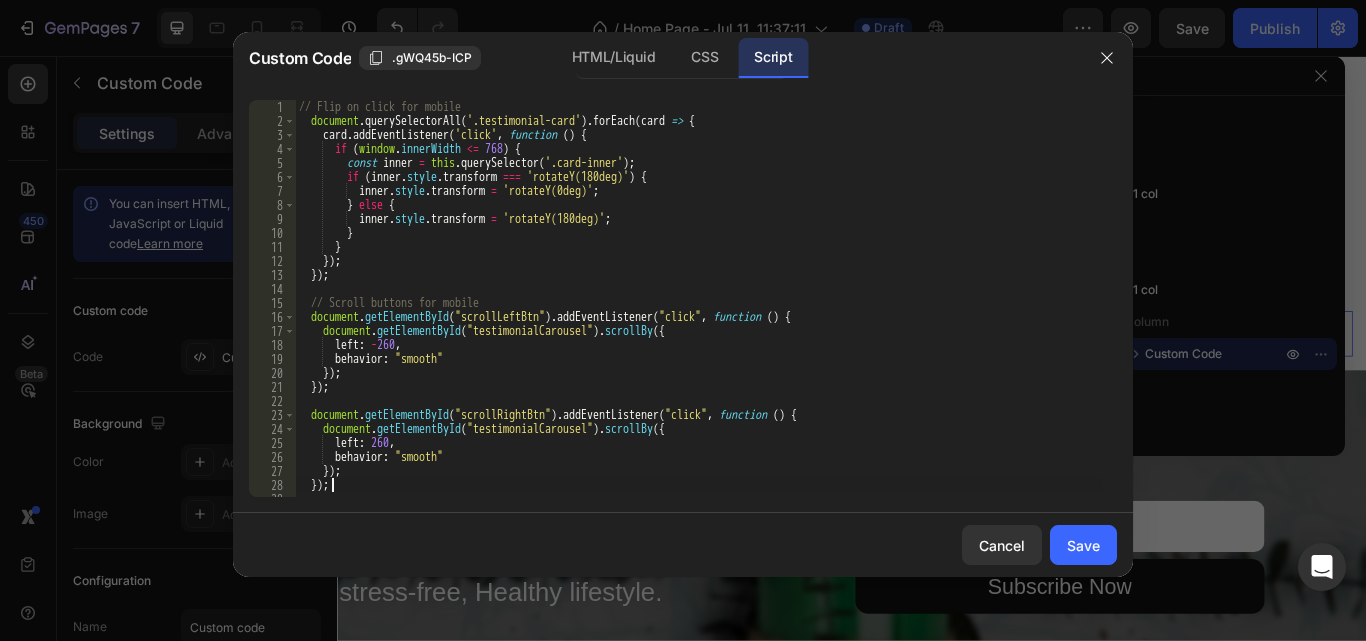 click on "// Flip on click for mobile    document . querySelectorAll ( '.testimonial-card' ) . forEach ( card   =>   {      card . addEventListener ( 'click' ,   function   ( )   {         if   ( window . innerWidth   <=   768 )   {           const   inner   =   this . querySelector ( '.card-inner' ) ;           if   ( inner . style . transform   ===   'rotateY(180deg)' )   {              inner . style . transform   =   'rotateY(0deg)' ;           }   else   {              inner . style . transform   =   'rotateY(180deg)' ;           }         }      }) ;    }) ;    // Scroll buttons for mobile    document . getElementById ( "scrollLeftBtn" ) . addEventListener ( "click" ,   function   ( )   {      document . getElementById ( "testimonialCarousel" ) . scrollBy ({         left :   - 260 ,         behavior :   "smooth"      }) ;    }) ;    document . getElementById ( "scrollRightBtn" ) . addEventListener ( "click" ,   function   ( )   {      document . getElementById ( "testimonialCarousel" ) . scrollBy ({         left :" at bounding box center (698, 312) 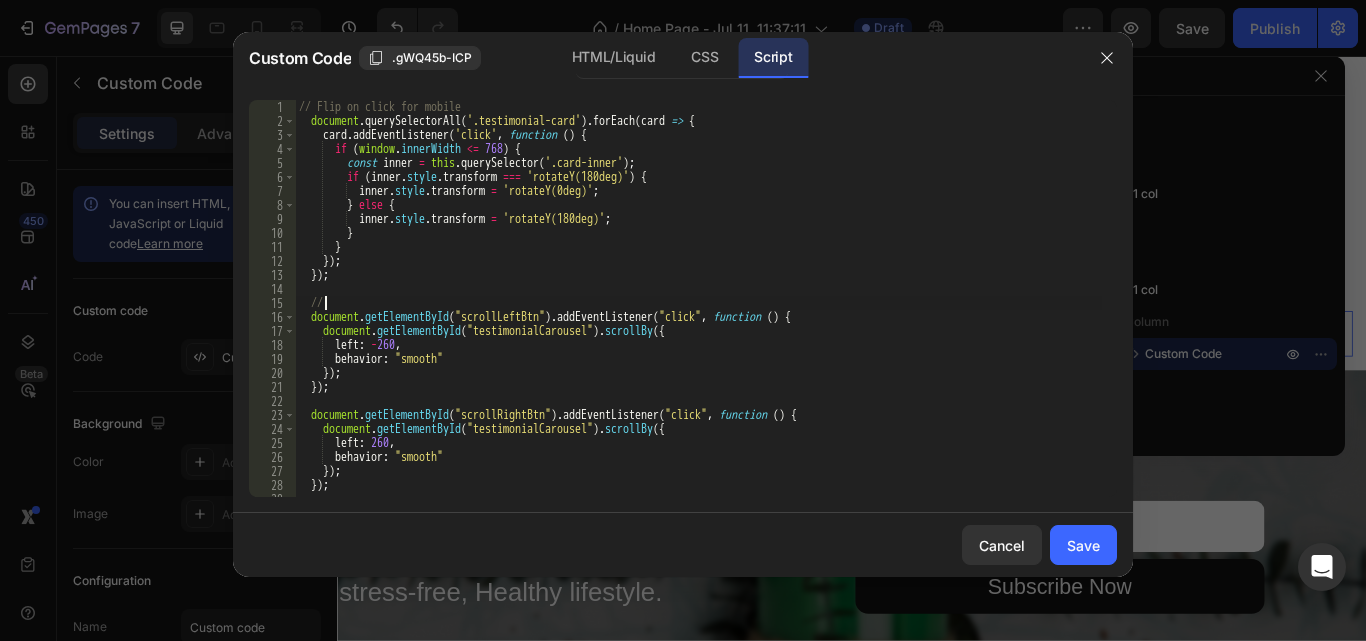 type on "/" 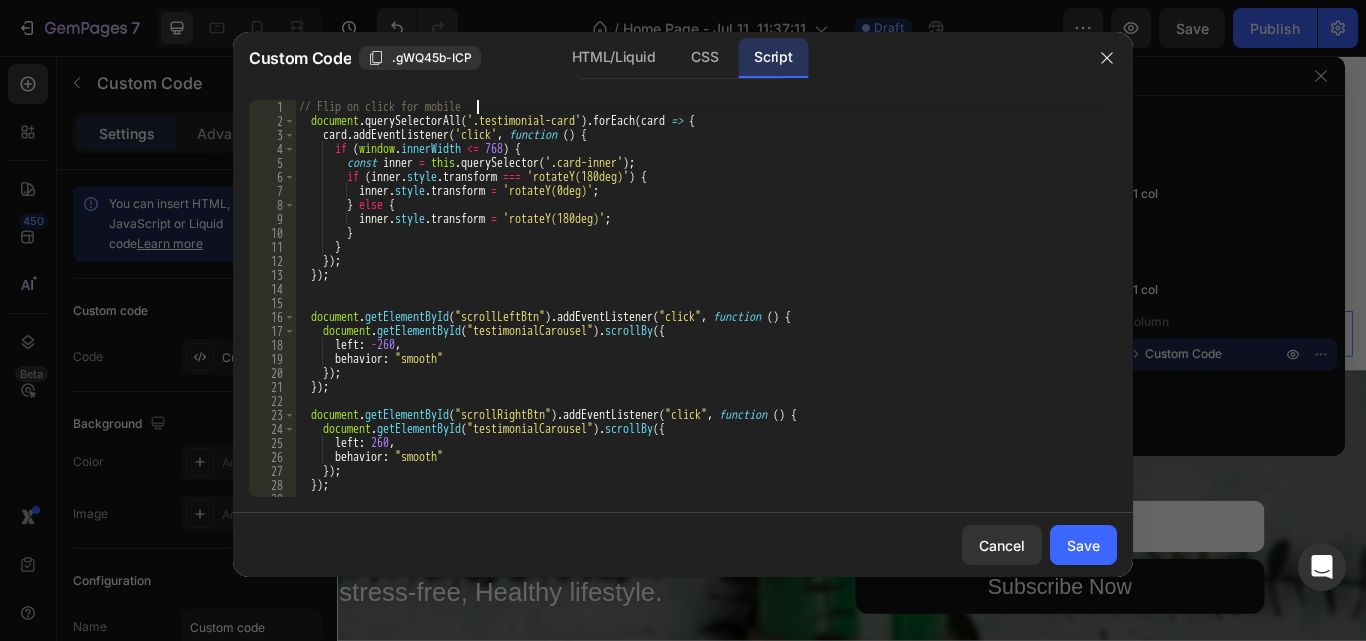 click on "// Flip on click for mobile    document . querySelectorAll ( '.testimonial-card' ) . forEach ( card   =>   {      card . addEventListener ( 'click' ,   function   ( )   {         if   ( window . innerWidth   <=   768 )   {           const   inner   =   this . querySelector ( '.card-inner' ) ;           if   ( inner . style . transform   ===   'rotateY(180deg)' )   {              inner . style . transform   =   'rotateY(0deg)' ;           }   else   {              inner . style . transform   =   'rotateY(180deg)' ;           }         }      }) ;    }) ;      document . getElementById ( "scrollLeftBtn" ) . addEventListener ( "click" ,   function   ( )   {      document . getElementById ( "testimonialCarousel" ) . scrollBy ({         left :   - 260 ,         behavior :   "smooth"      }) ;    }) ;    document . getElementById ( "scrollRightBtn" ) . addEventListener ( "click" ,   function   ( )   {      document . getElementById ( "testimonialCarousel" ) . scrollBy ({         left :   260 ,         behavior :" at bounding box center (698, 312) 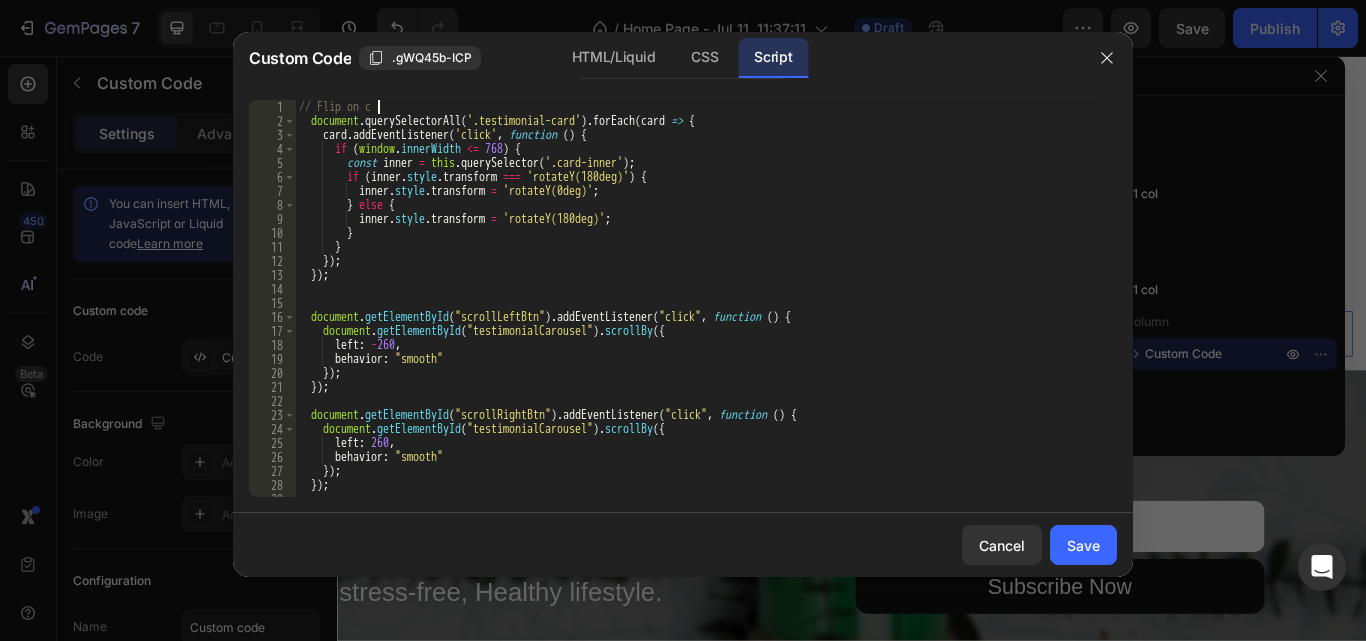 type on "/" 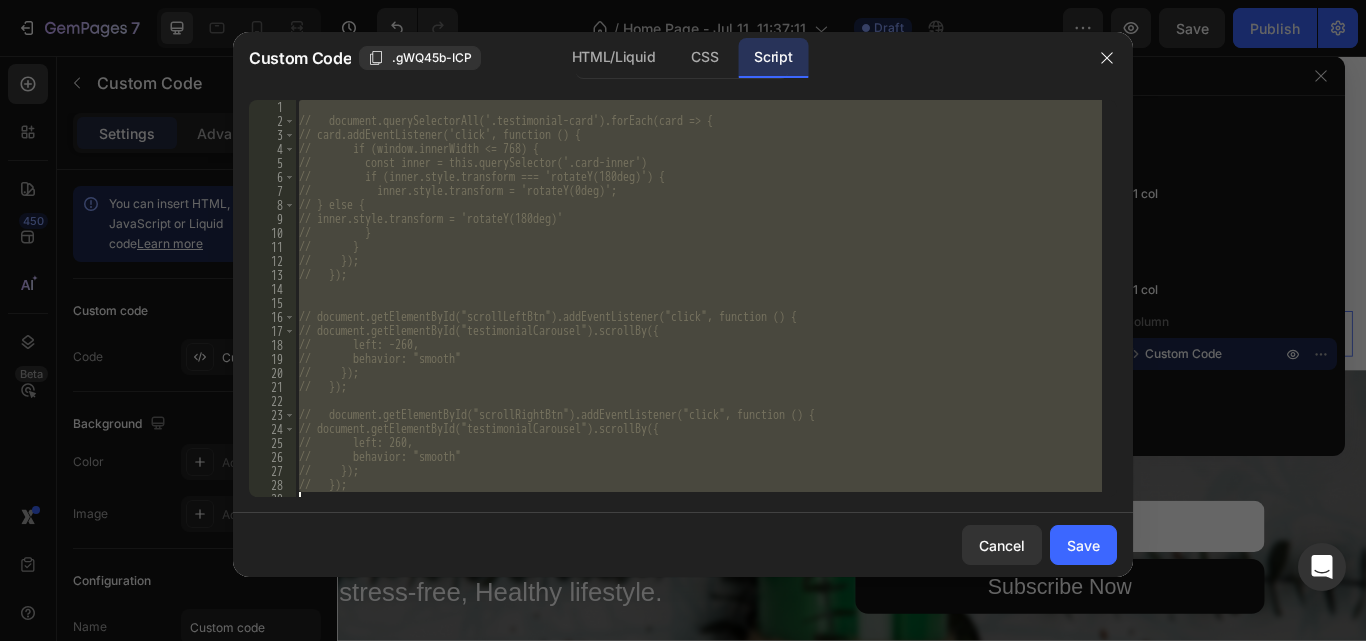 click on "//   document.querySelectorAll('.testimonial-card').forEach(card => { //     card.addEventListener('click', function () { //       if (window.innerWidth <= 768) { //         const inner = this.querySelector('.card-inner'); //         if (inner.style.transform === 'rotateY(180deg)') { //           inner.style.transform = 'rotateY(0deg)'; //         } else { //           inner.style.transform = 'rotateY(180deg)'; //         } //       } //     }); //   });   //   document.getElementById("scrollLeftBtn").addEventListener("click", function () { //     document.getElementById("testimonialCarousel").scrollBy({ //       left: -260, //       behavior: "smooth" //     }); //   }); //   document.getElementById("scrollRightBtn").addEventListener("click", function () { //     document.getElementById("testimonialCarousel").scrollBy({ //       left: 260, //       behavior: "smooth" //     }); //   });" 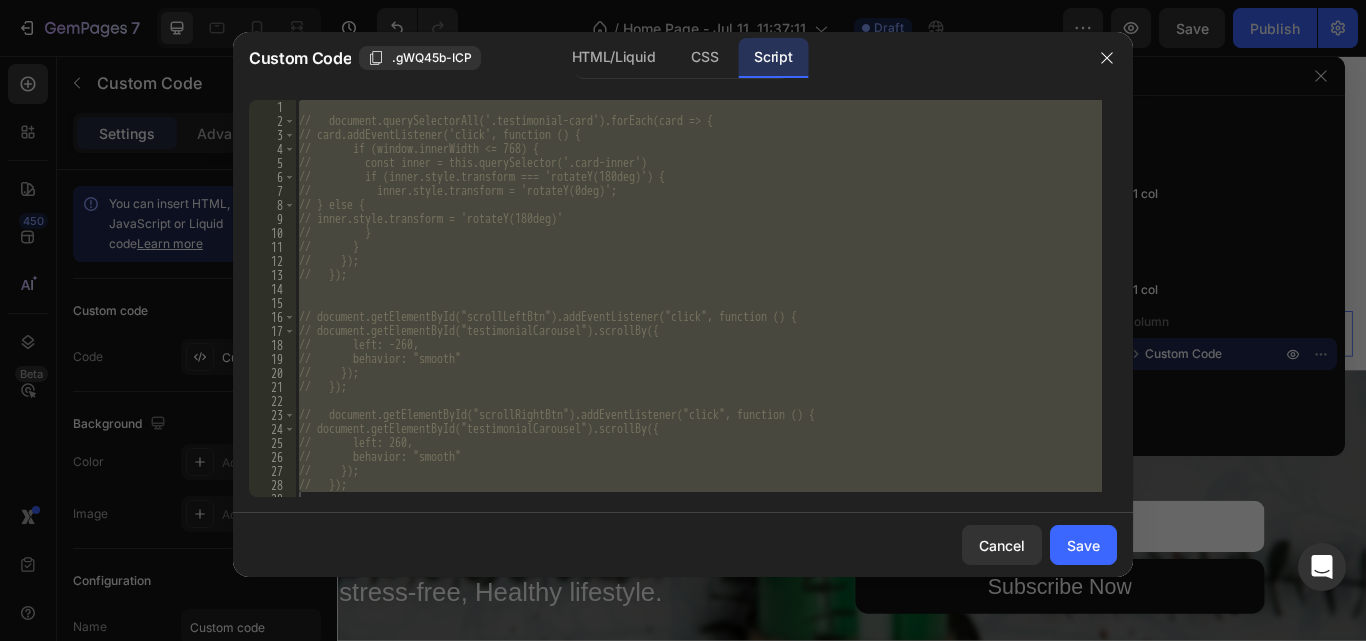 click on "//   document.querySelectorAll('.testimonial-card').forEach(card => { //     card.addEventListener('click', function () { //       if (window.innerWidth <= 768) { //         const inner = this.querySelector('.card-inner'); //         if (inner.style.transform === 'rotateY(180deg)') { //           inner.style.transform = 'rotateY(0deg)'; //         } else { //           inner.style.transform = 'rotateY(180deg)'; //         } //       } //     }); //   });   //   document.getElementById("scrollLeftBtn").addEventListener("click", function () { //     document.getElementById("testimonialCarousel").scrollBy({ //       left: -260, //       behavior: "smooth" //     }); //   }); //   document.getElementById("scrollRightBtn").addEventListener("click", function () { //     document.getElementById("testimonialCarousel").scrollBy({ //       left: 260, //       behavior: "smooth" //     }); //   });" at bounding box center [698, 298] 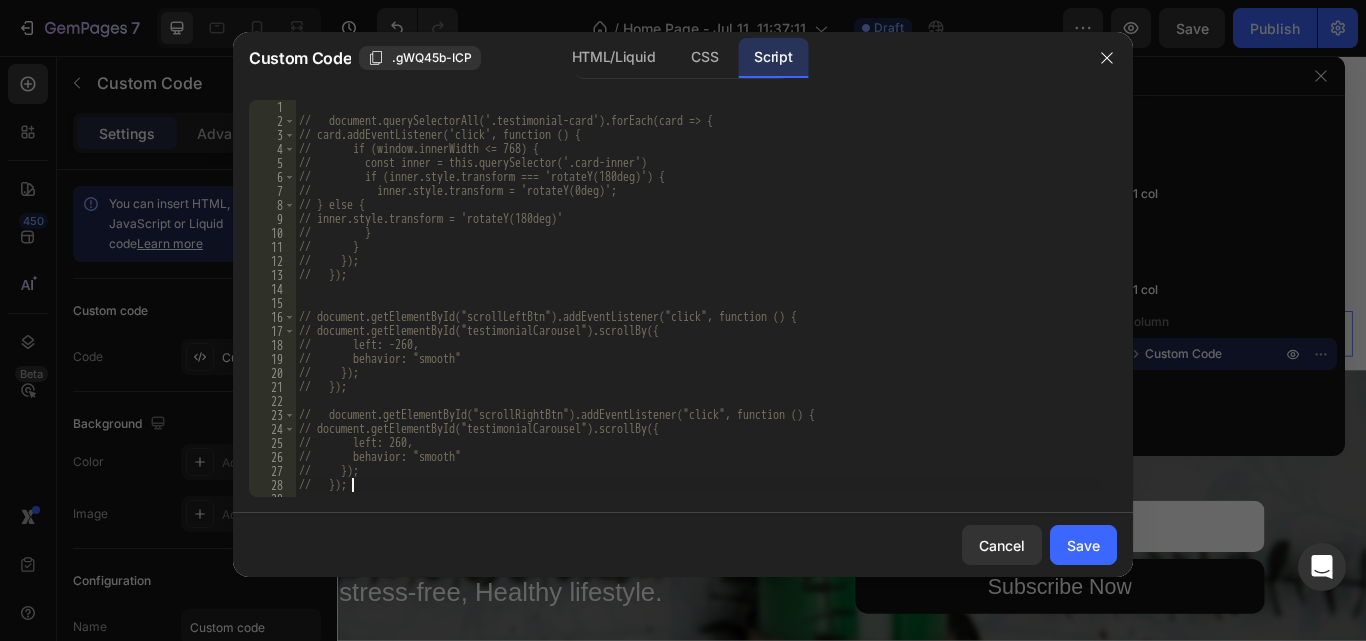 scroll, scrollTop: 9, scrollLeft: 0, axis: vertical 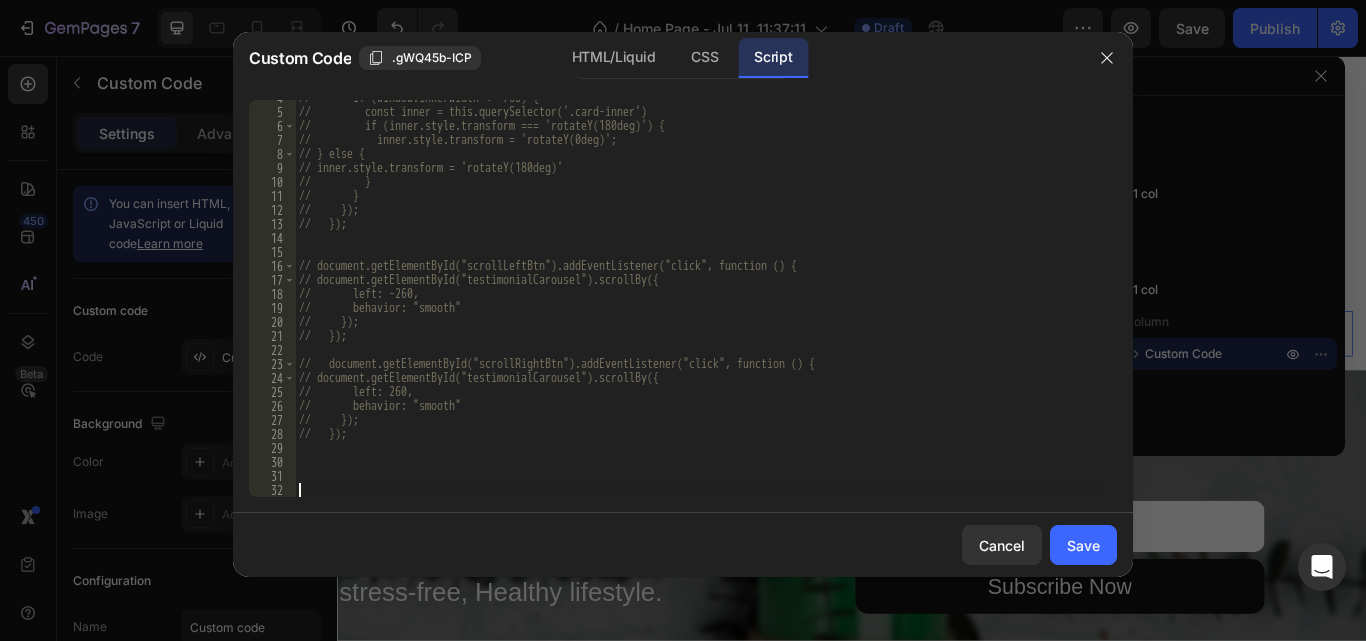 paste on "</script>" 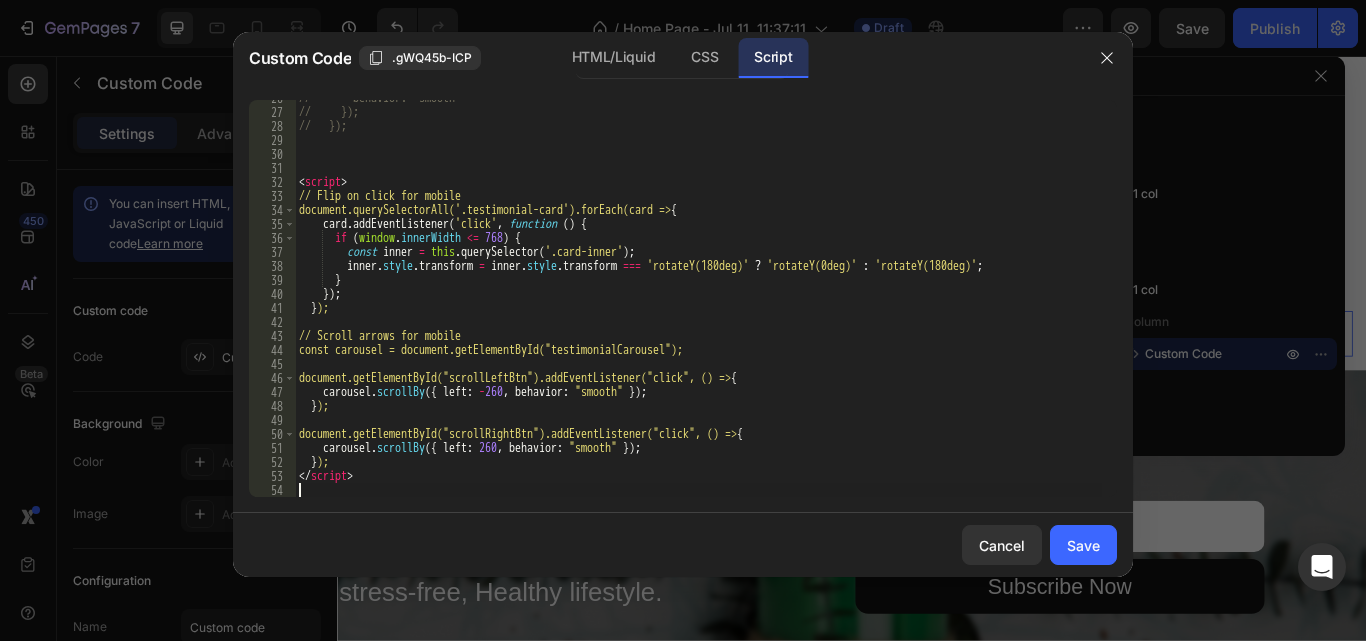 scroll, scrollTop: 359, scrollLeft: 0, axis: vertical 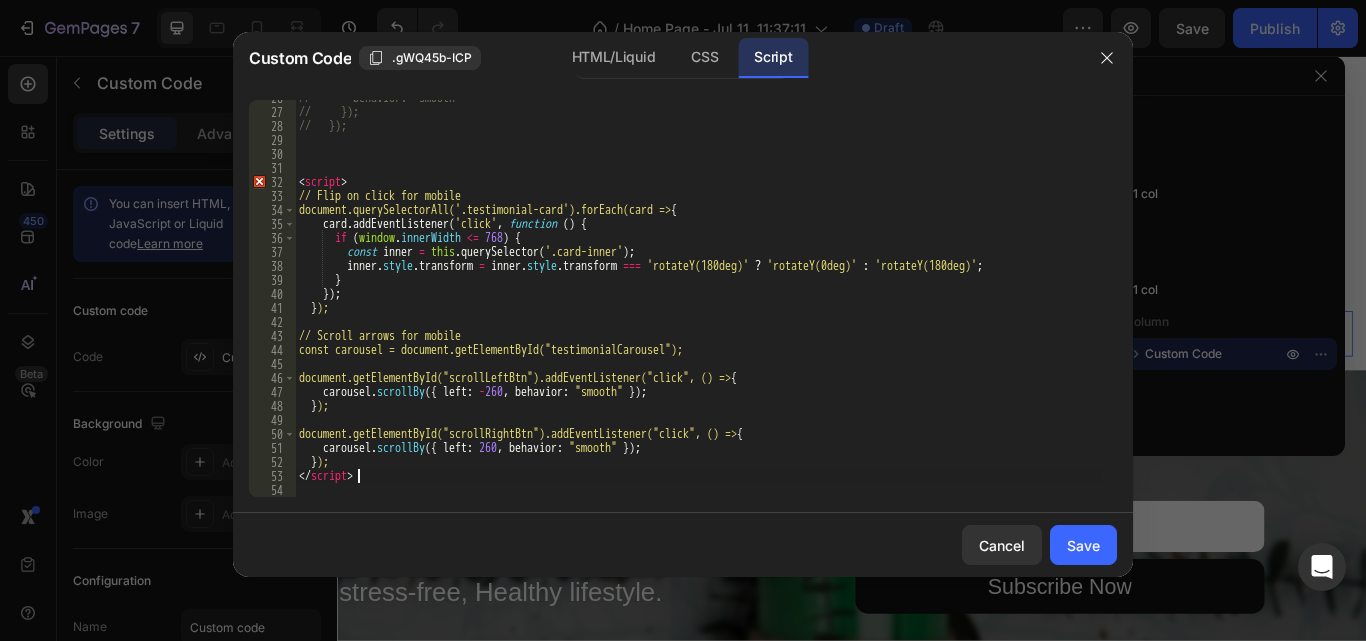 click on "// Flip on click for mobile   document.querySelectorAll('.testimonial-card').forEach(card =>  {      card . addEventListener ( 'click' ,   function   ( )   {         if   ( window . innerWidth   <=   768 )   {           const   inner   =   this . querySelector ( '.card-inner' ) ;           inner . style . transform   =   inner . style . transform   ===   'rotateY(180deg)'   ?   'rotateY(0deg)'   :   'rotateY(180deg)' ;         }      }) ;    } );   // Scroll arrows for mobile   const carousel = document.getElementById("testimonialCarousel");   document.getElementById("scrollLeftBtn").addEventListener("click", () =>  {      carousel . scrollBy ({   left :   - 260 ,   behavior :   "smooth"   }) ;    } );   document.getElementById("scrollRightBtn").addEventListener("click", () =>  {      carousel . scrollBy ({   left :   260 ,   behavior :   "smooth"   }) ;    } ); </ script >" at bounding box center (698, 303) 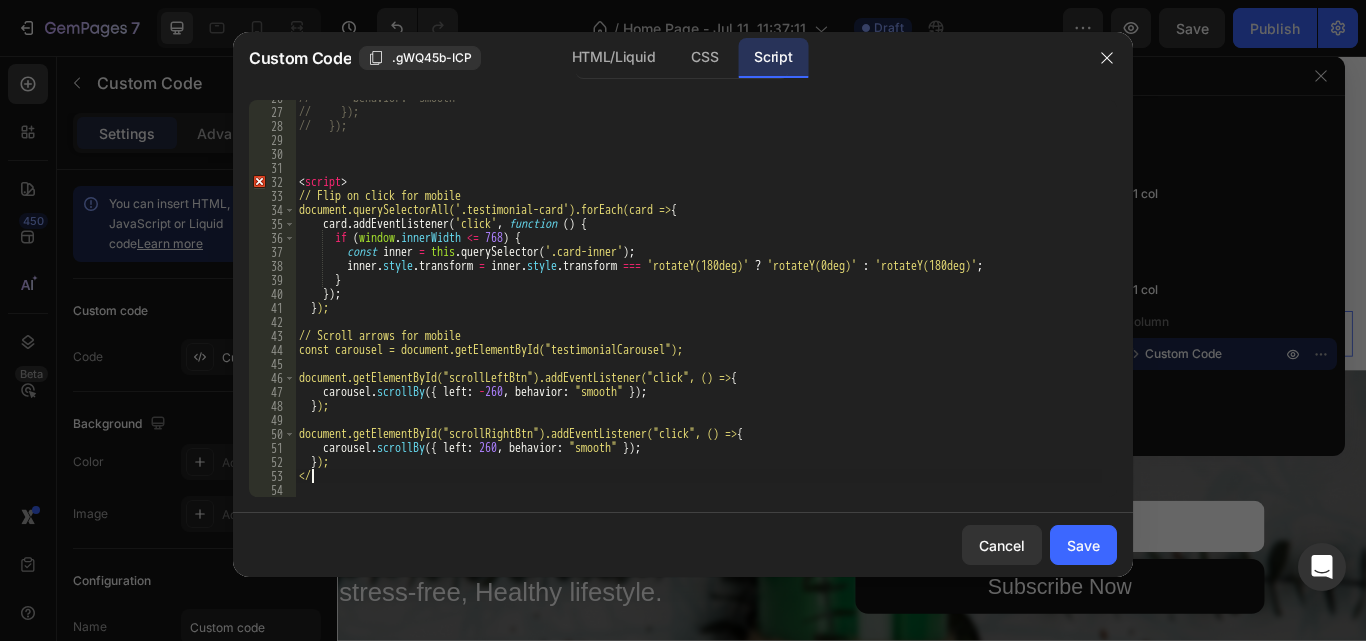 type on "<" 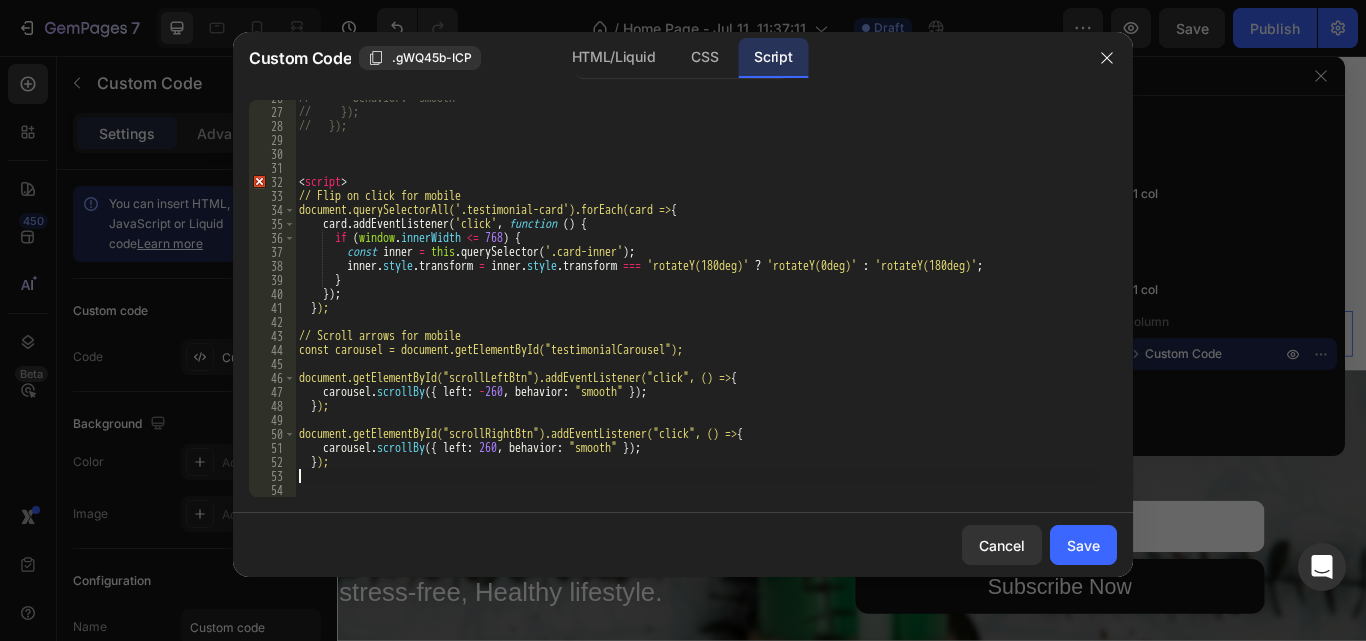 type on "});" 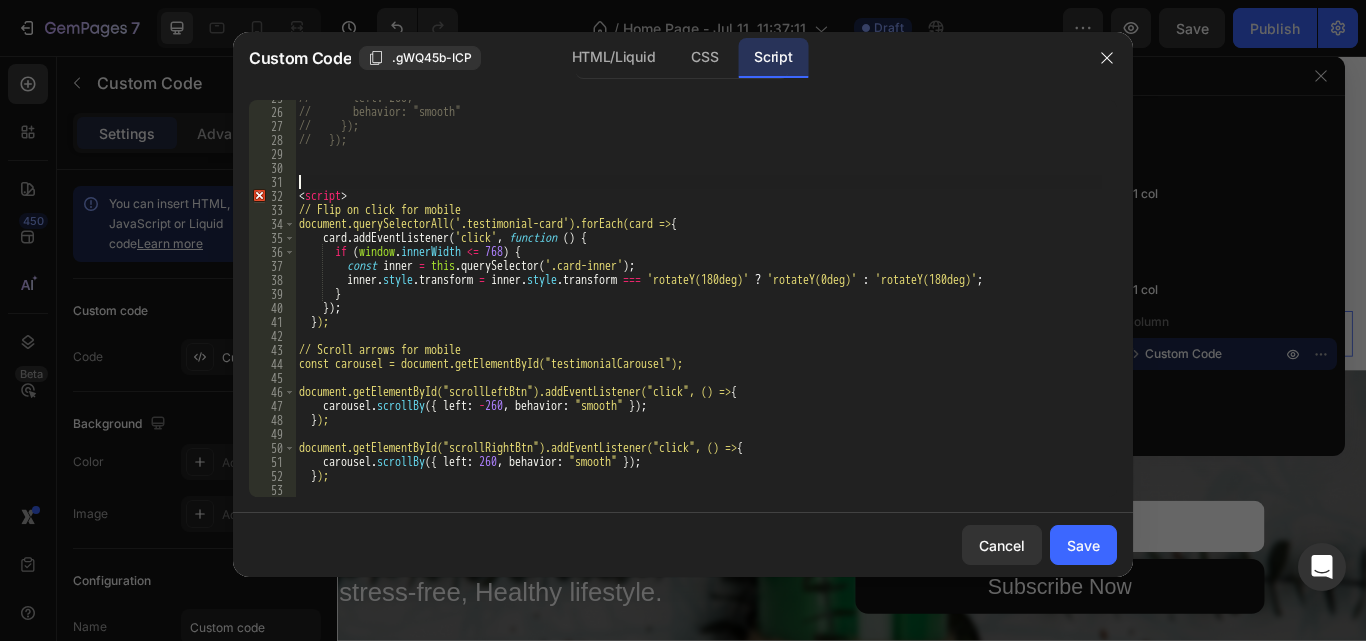 click on "//       left: 260,
//       behavior: "smooth"
//     });
//   });
<script>   // Flip on click for mobile
document.querySelectorAll('.testimonial-card').forEach(card =>  {
card . addEventListener ( 'click' ,   function   ( )   {
if   ( window . innerWidth   <=   768 )   {
const   inner   =   this . querySelector ( '.card-inner' ) ;
inner . style . transform   =   inner . style . transform   ===   'rotateY(180deg)'   ?   'rotateY(0deg)'   :   'rotateY(180deg)' ;
}
})
} );
// Scroll arrows for mobile
const carousel = document.getElementById("testimonialCarousel");
document.getElementById("scrollLeftBtn").addEventListener("click", () =>  {
carousel . scrollBy ({
left :   - 260 ,
behavior :   "smooth"
})
} );
document.getElementById("scrollRightBtn").addEventListener("click", () =>  {
carousel . scrollBy ({
left :   260 ,
behavior :   "smooth"
}) ;
});" at bounding box center [698, 303] 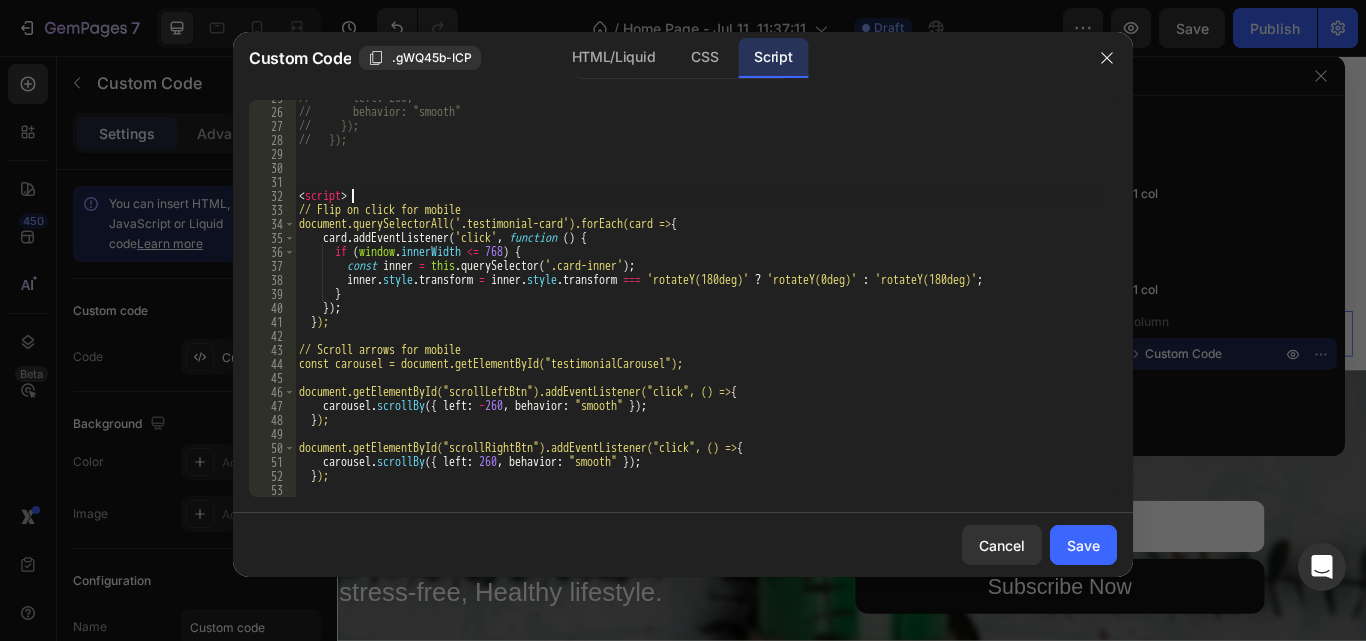 click on "//       left: 260,
//       behavior: "smooth"
//     });
//   });
<script>   // Flip on click for mobile
document.querySelectorAll('.testimonial-card').forEach(card =>  {
card . addEventListener ( 'click' ,   function   ( )   {
if   ( window . innerWidth   <=   768 )   {
const   inner   =   this . querySelector ( '.card-inner' ) ;
inner . style . transform   =   inner . style . transform   ===   'rotateY(180deg)'   ?   'rotateY(0deg)'   :   'rotateY(180deg)' ;
}
})
} );
// Scroll arrows for mobile
const carousel = document.getElementById("testimonialCarousel");
document.getElementById("scrollLeftBtn").addEventListener("click", () =>  {
carousel . scrollBy ({
left :   - 260 ,
behavior :   "smooth"
})
} );
document.getElementById("scrollRightBtn").addEventListener("click", () =>  {
carousel . scrollBy ({
left :   260 ,
behavior :   "smooth"
}) ;
});" at bounding box center [698, 303] 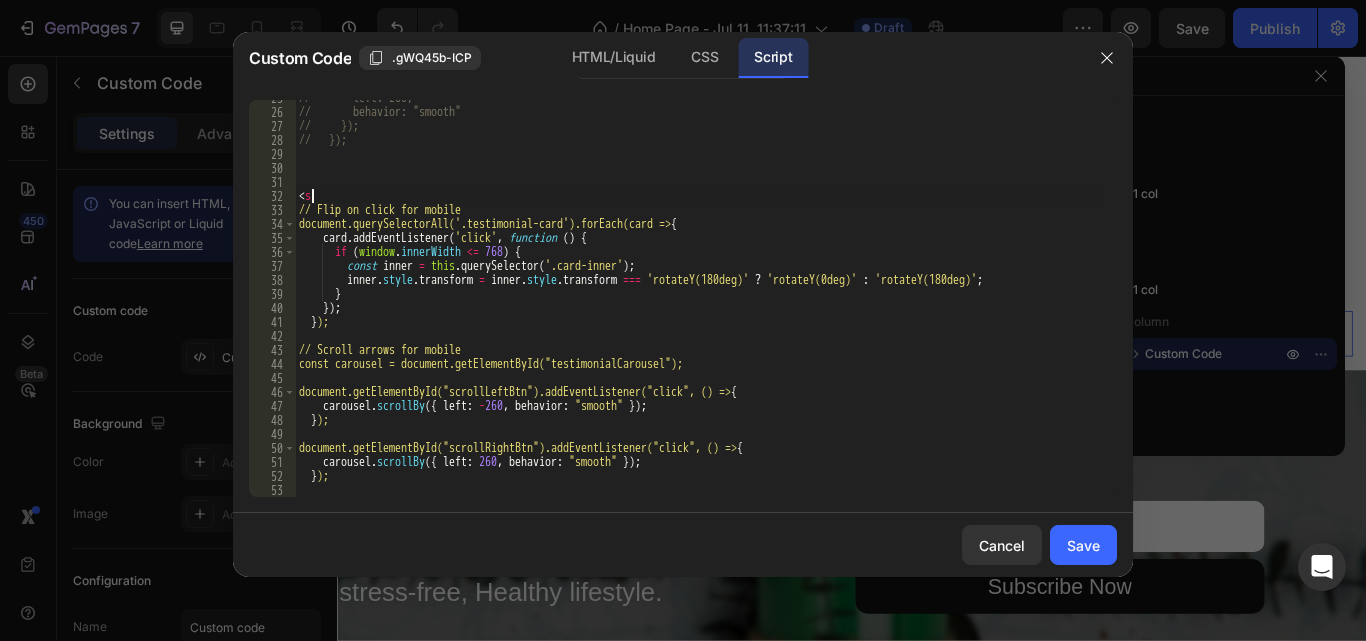 type on "<" 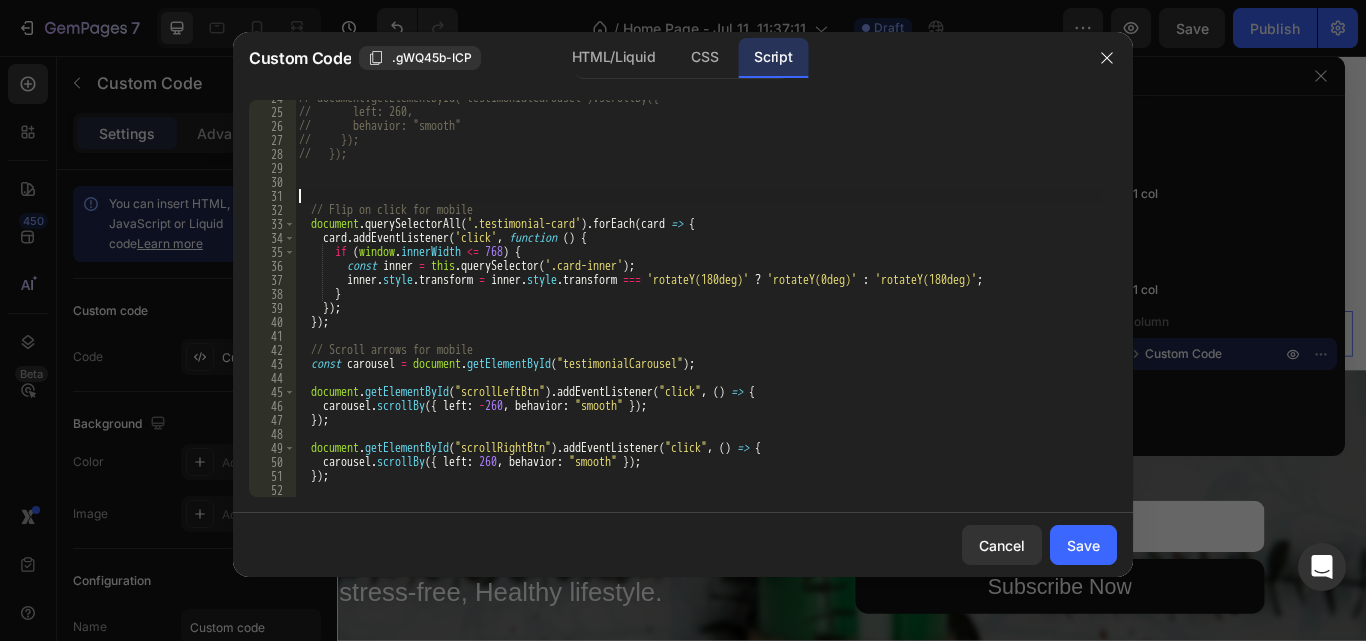 scroll, scrollTop: 317, scrollLeft: 0, axis: vertical 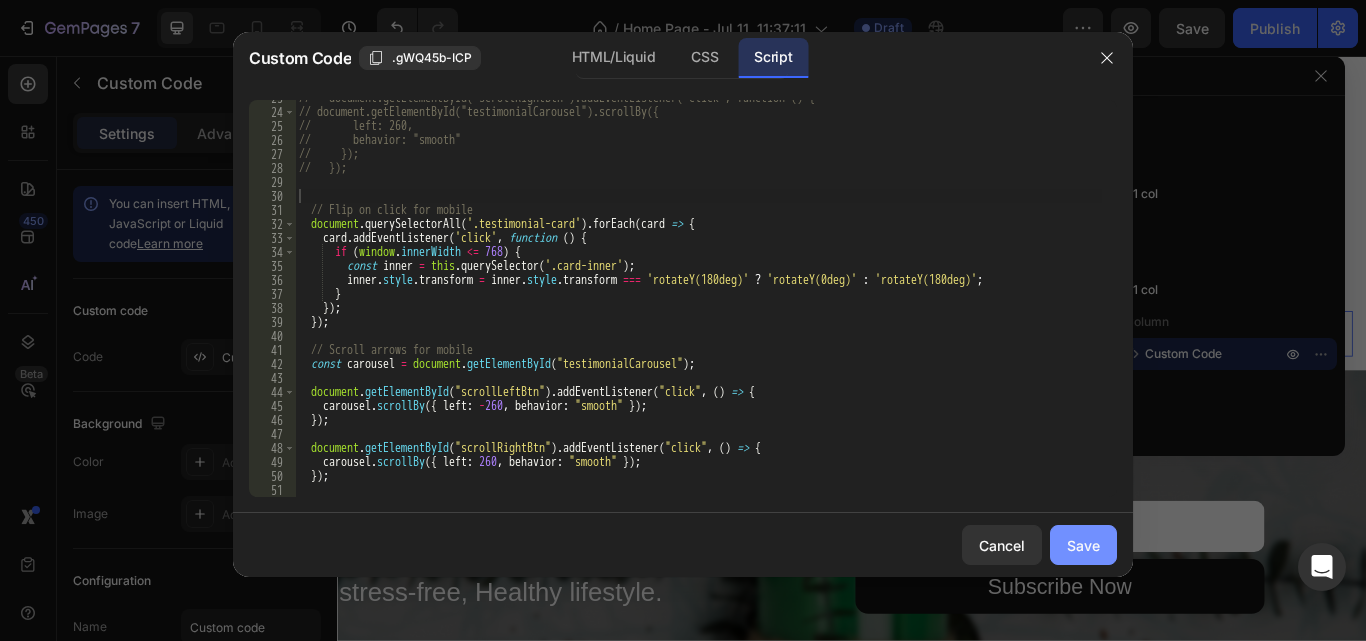 click on "Save" 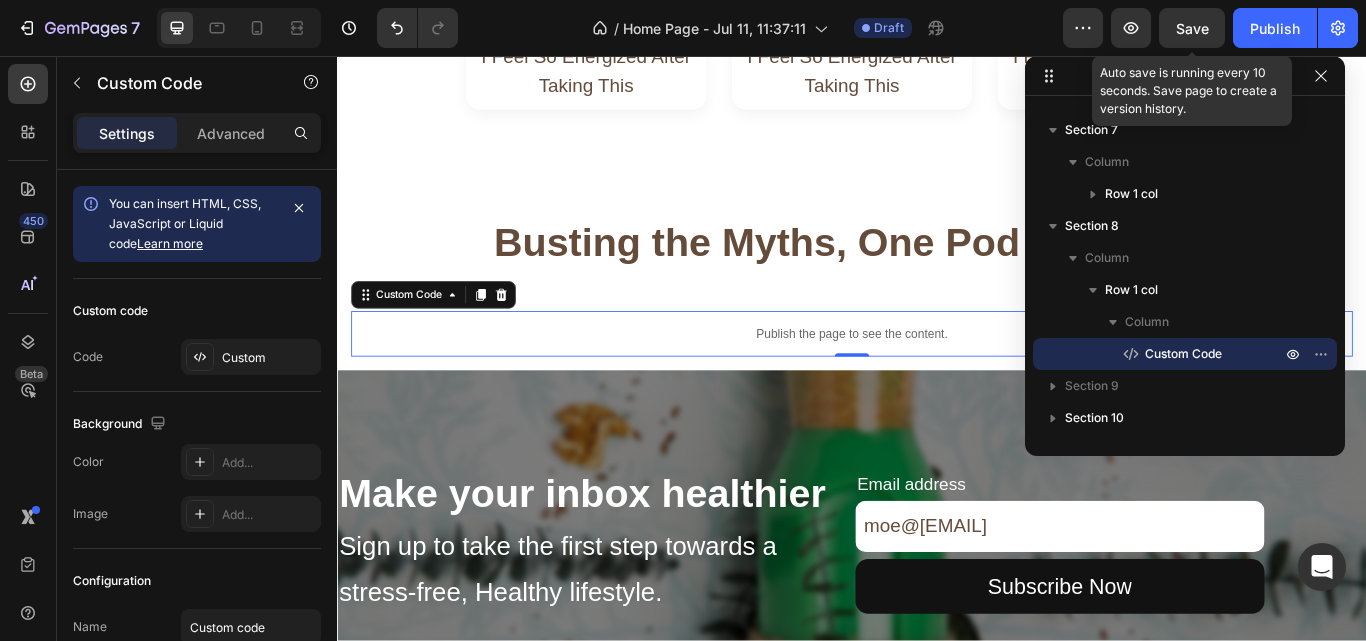 click on "Save" at bounding box center [1192, 28] 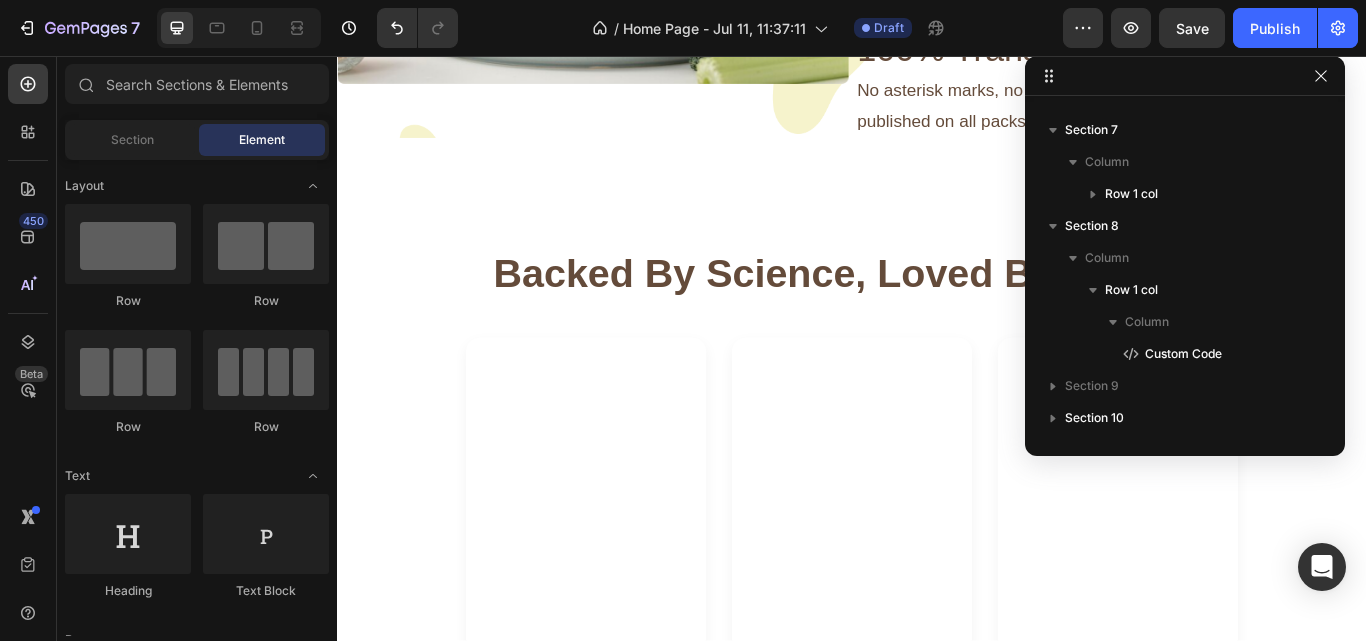 scroll, scrollTop: 2130, scrollLeft: 0, axis: vertical 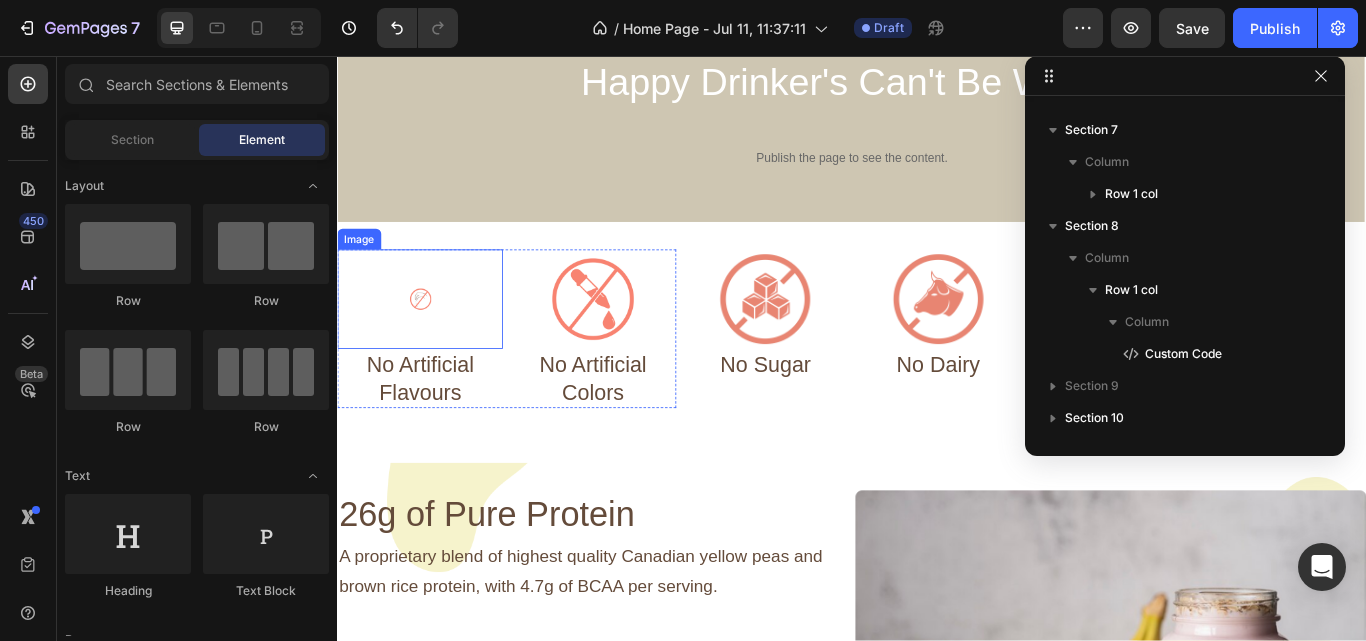 click at bounding box center (434, 340) 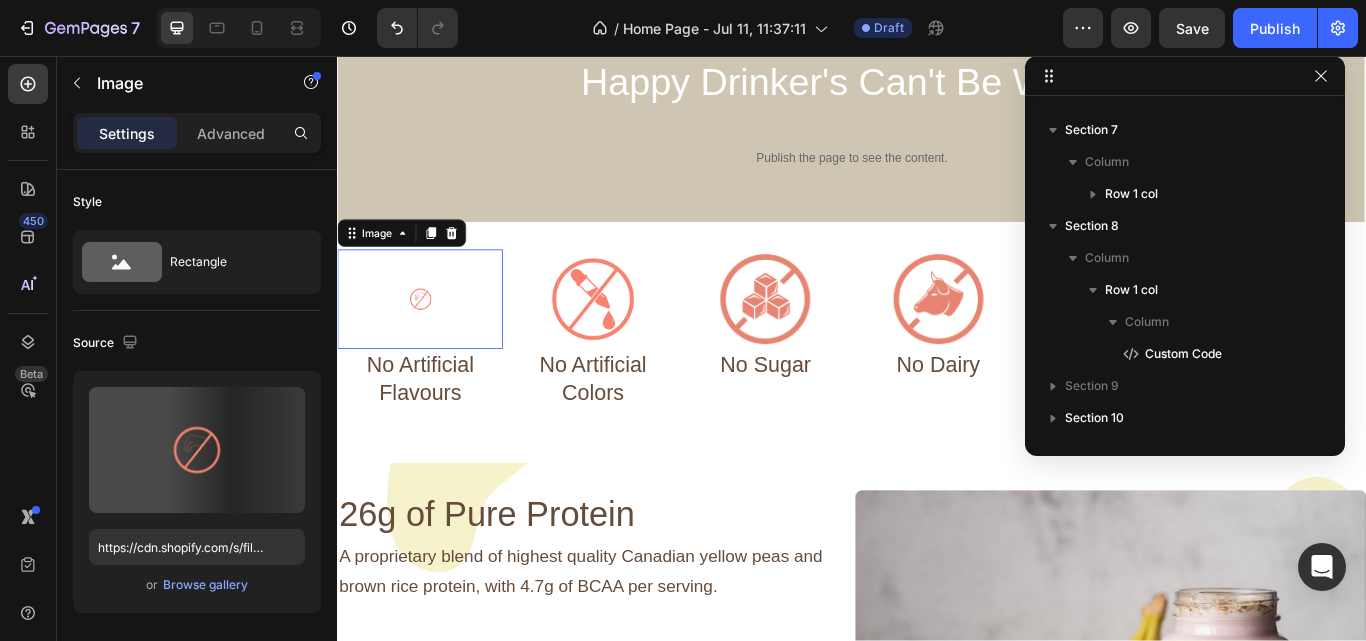 scroll, scrollTop: 379, scrollLeft: 0, axis: vertical 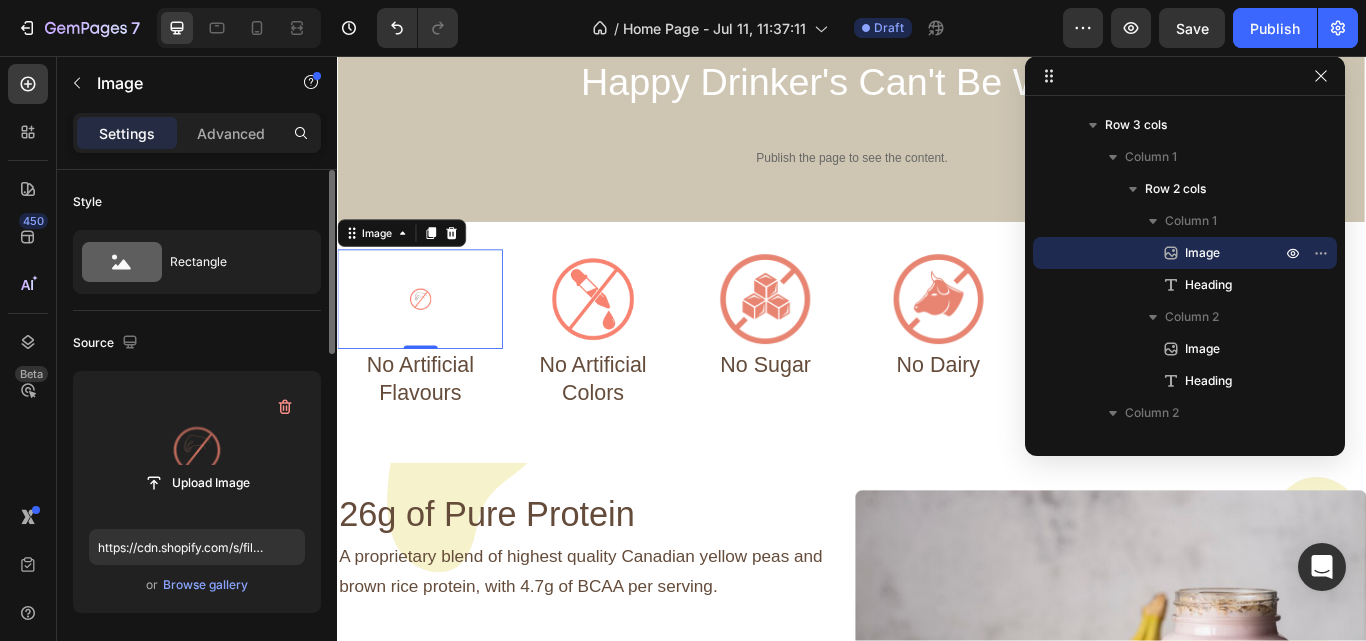 click at bounding box center (197, 450) 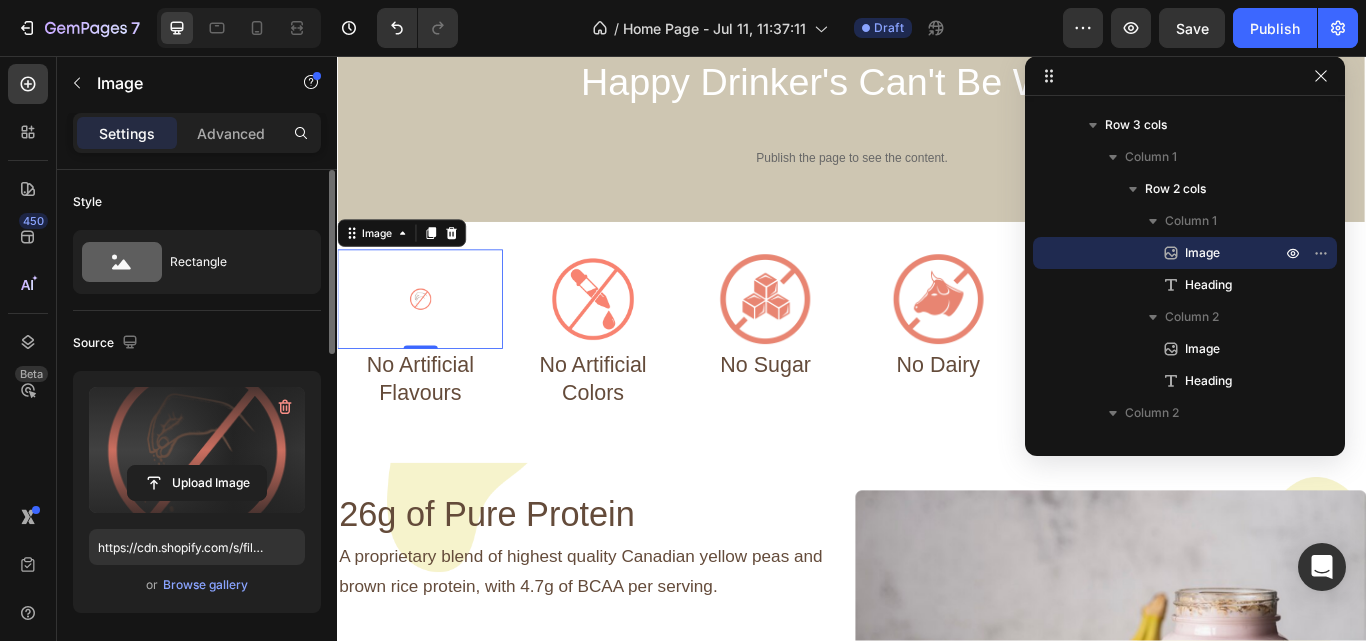 type on "https://cdn.shopify.com/s/files/1/0805/2480/4398/files/gempages_574929025483408613-c4554d9e-eead-4642-87f4-0089ca32e3d9.png" 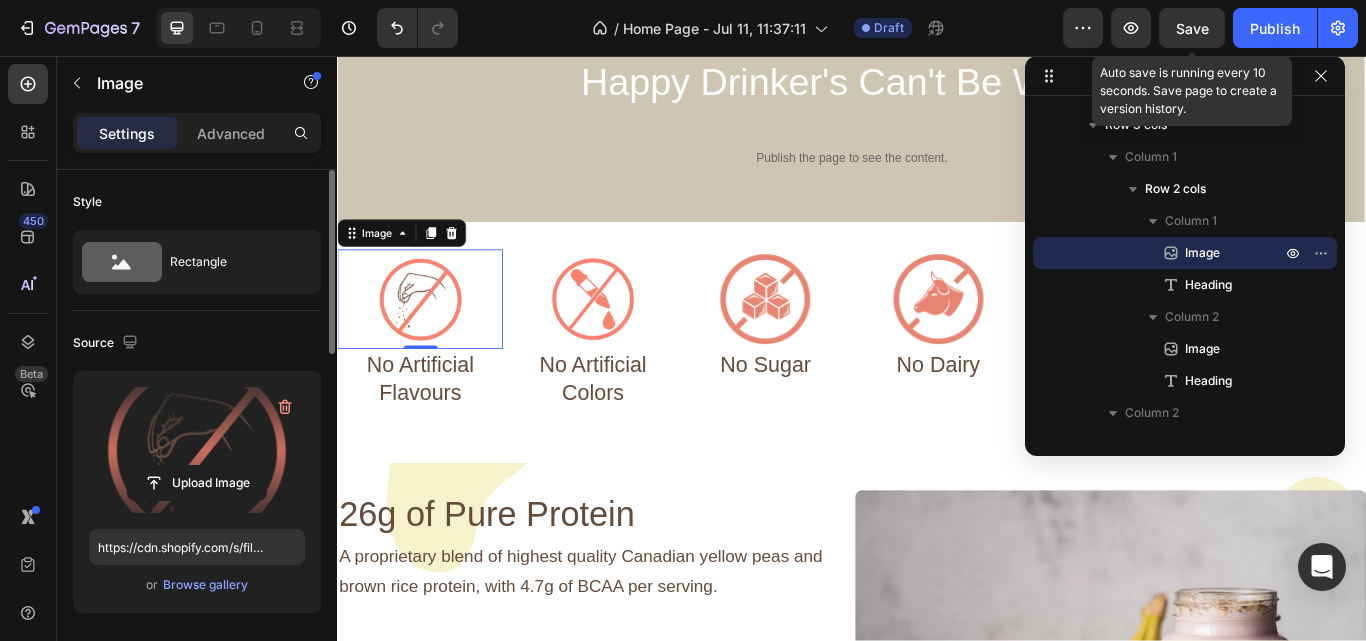 click on "Save" at bounding box center [1192, 28] 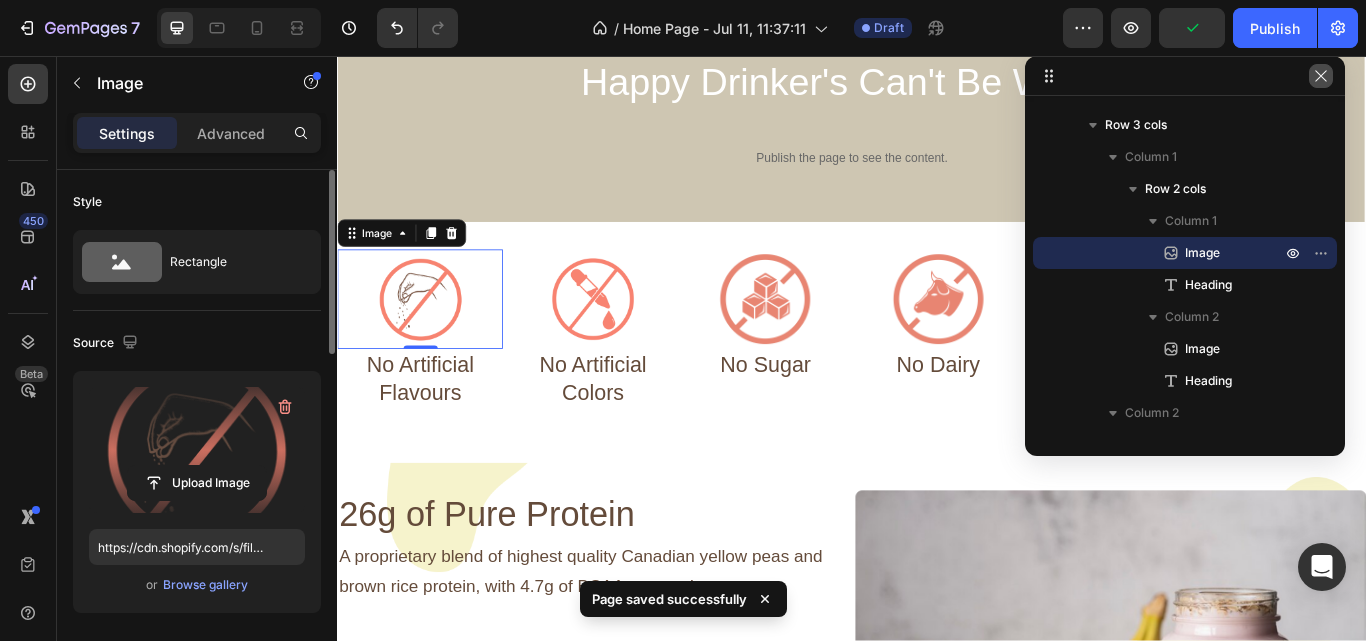 click 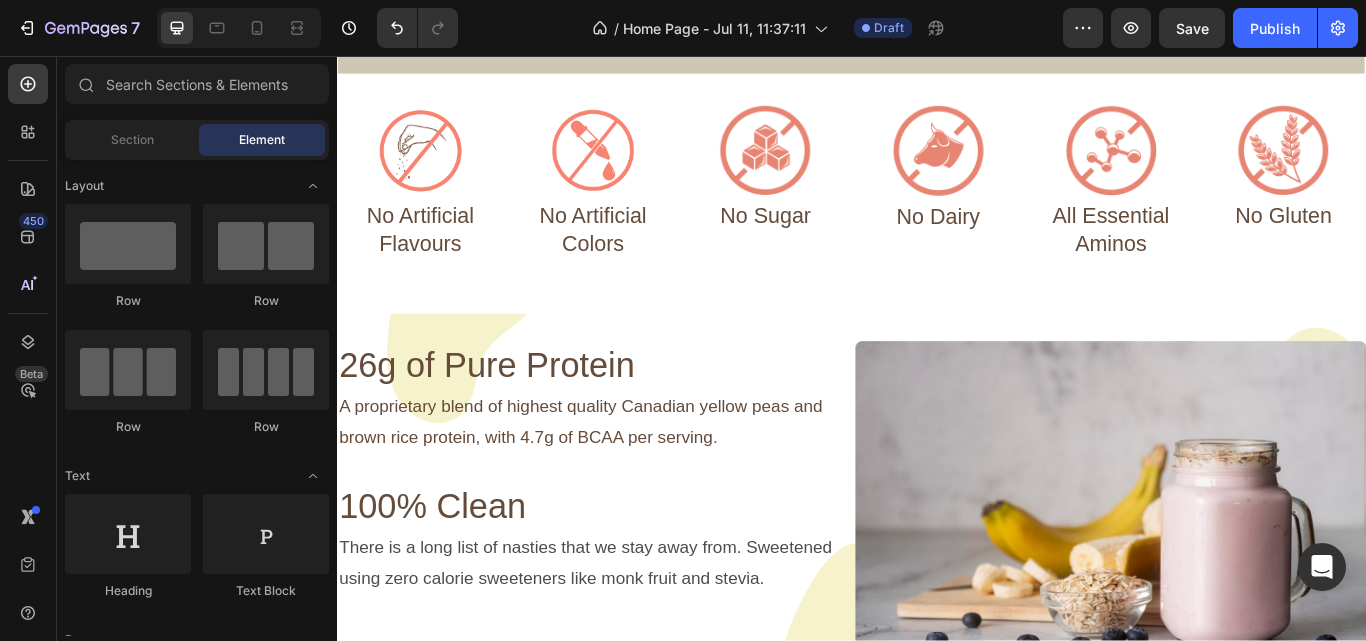 scroll, scrollTop: 570, scrollLeft: 0, axis: vertical 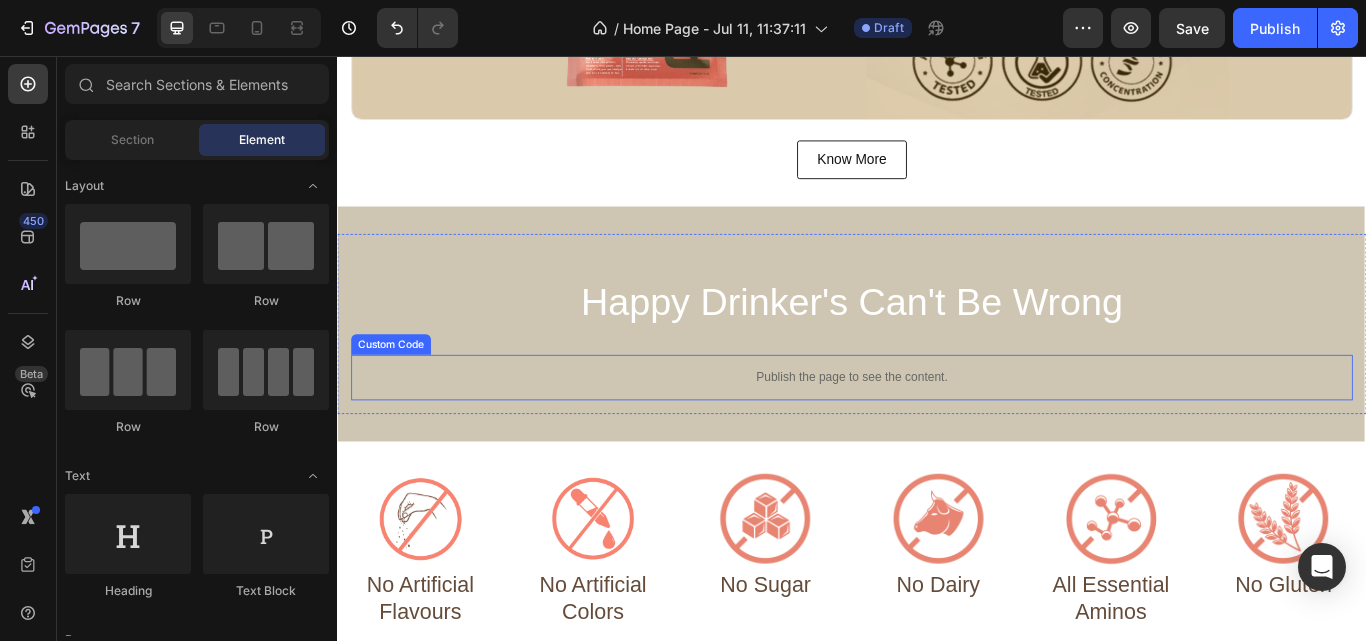 click on "Publish the page to see the content." at bounding box center [937, 431] 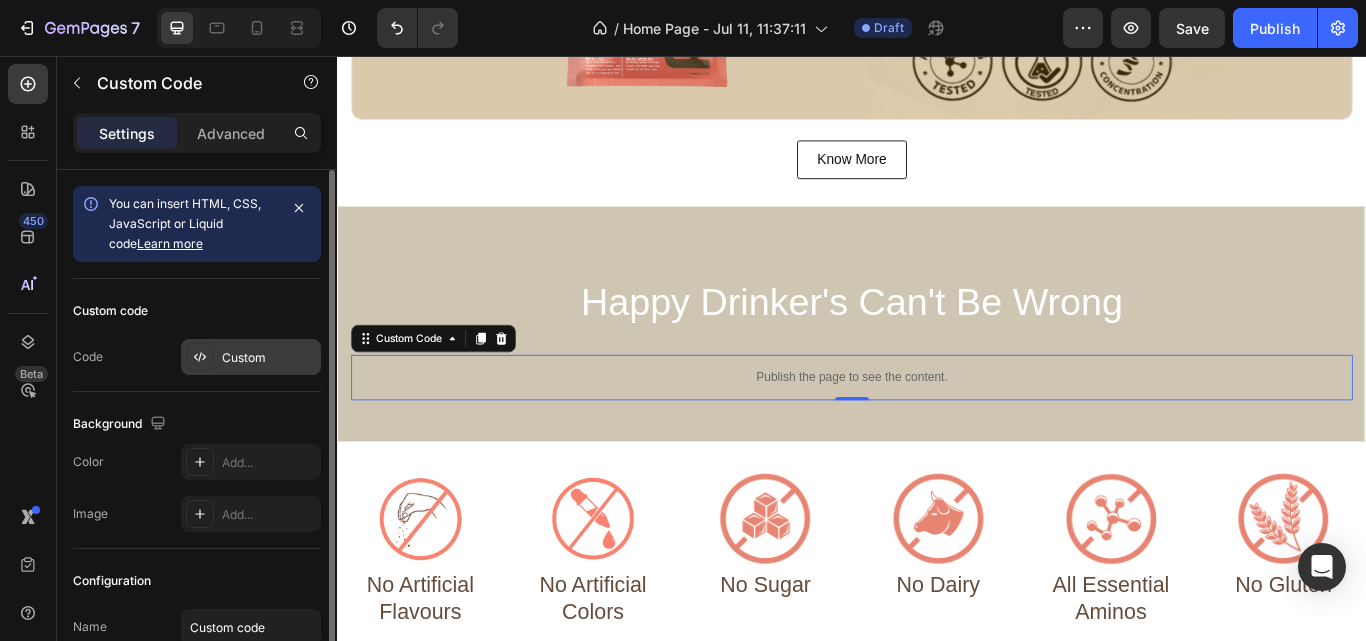 click on "Custom" at bounding box center [269, 358] 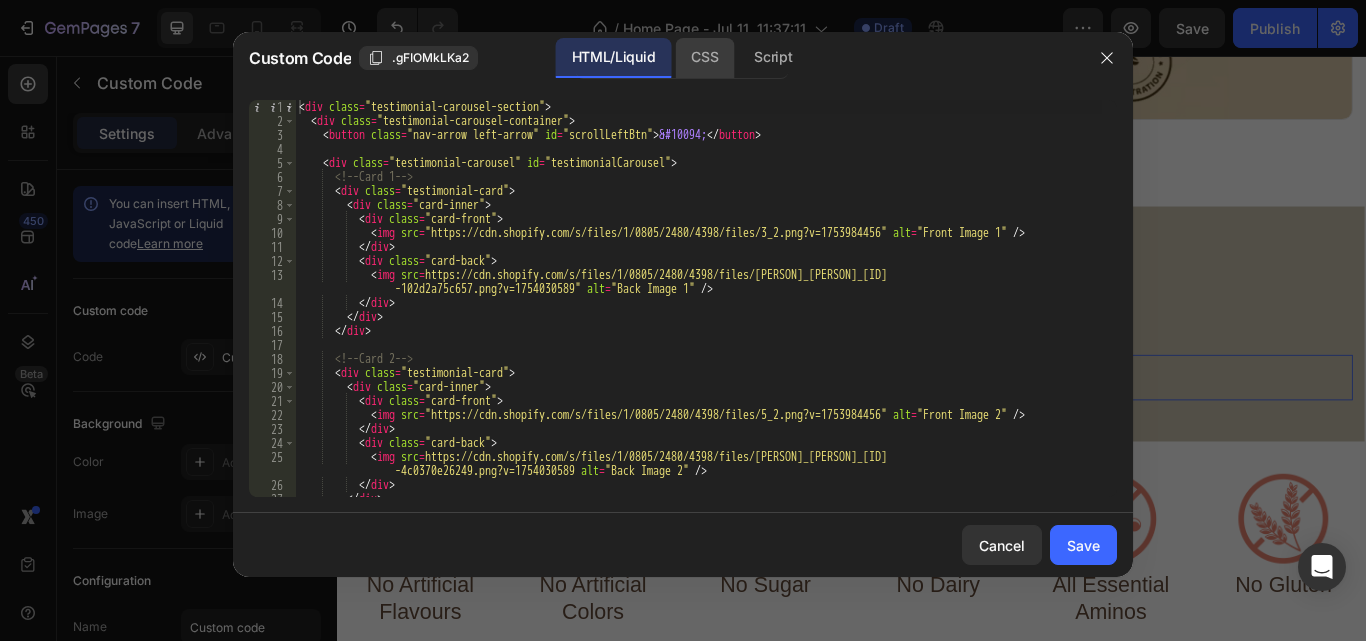click on "CSS" 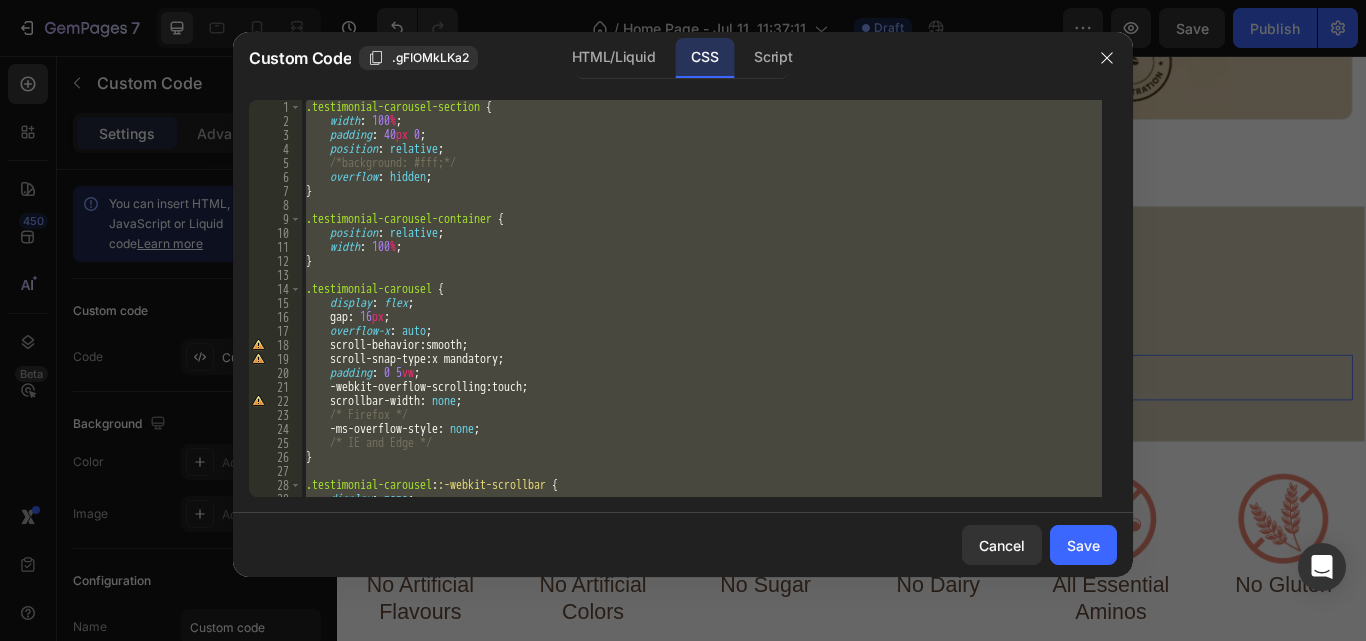 click on ".testimonial-carousel-section   {      width :   100 % ;      padding :   40 px   0 ;      position :   relative ;      /*background: #fff;*/      overflow :   hidden ; } .testimonial-carousel-container   {      position :   relative ;      width :   100 % ; } .testimonial-carousel   {      display :   flex ;      gap :   16 px ;      overflow-x :   auto ;      scroll-behavior :  smooth ;      scroll-snap-type :  x mandatory ;      padding :   0   5 vw ;      -webkit-overflow-scrolling :  touch ;      scrollbar-width :   none ;      /* Firefox */      -ms-overflow-style :   none ;      /* IE and Edge */ } .testimonial-carousel : :-webkit-scrollbar   {      display :   none ;      /* Chrome/Safari */" at bounding box center [702, 298] 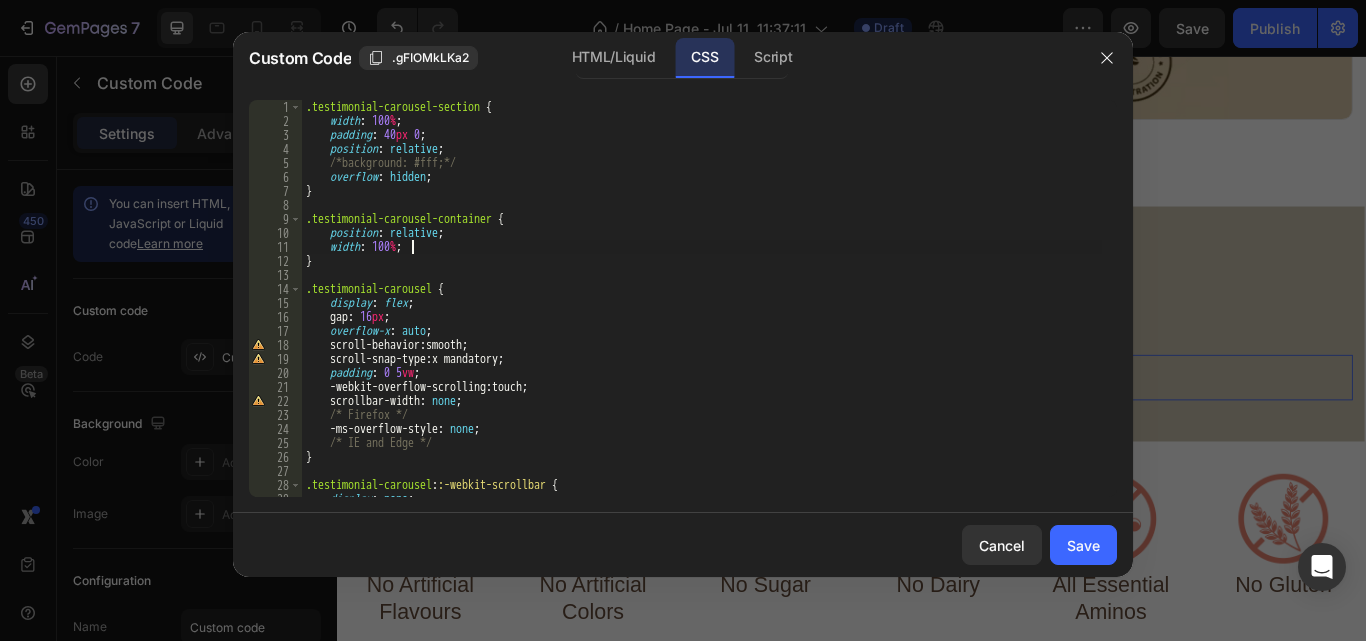 type on "}" 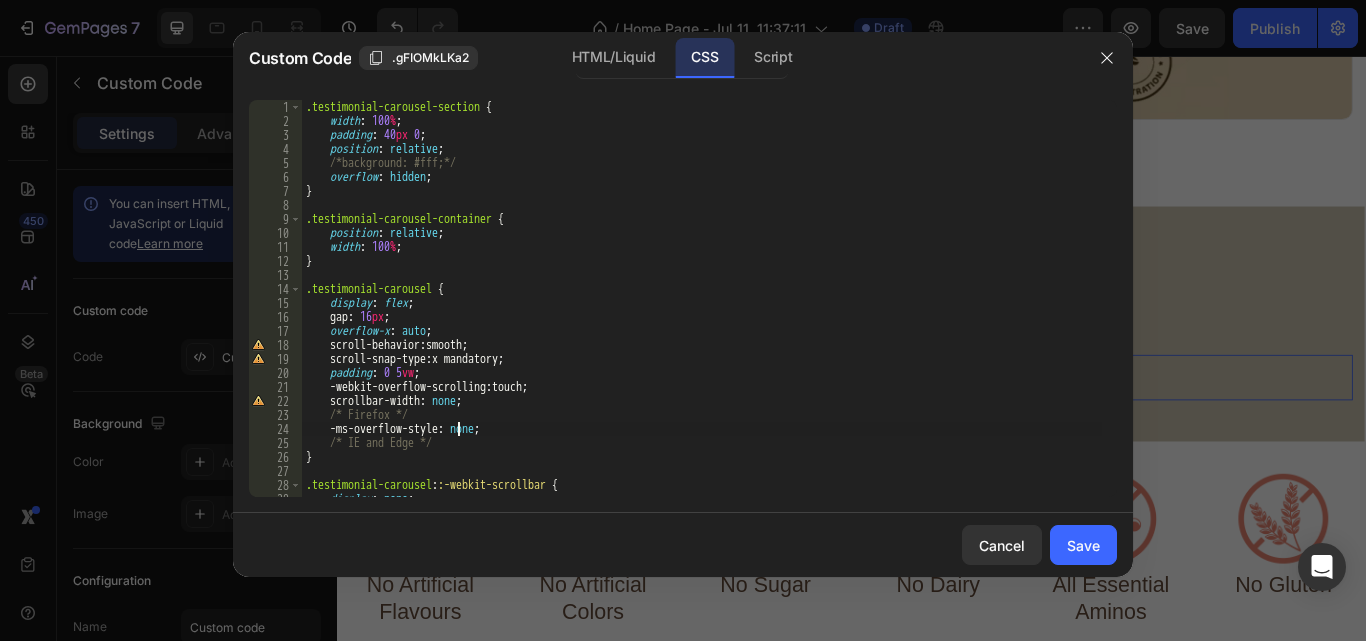type on "}" 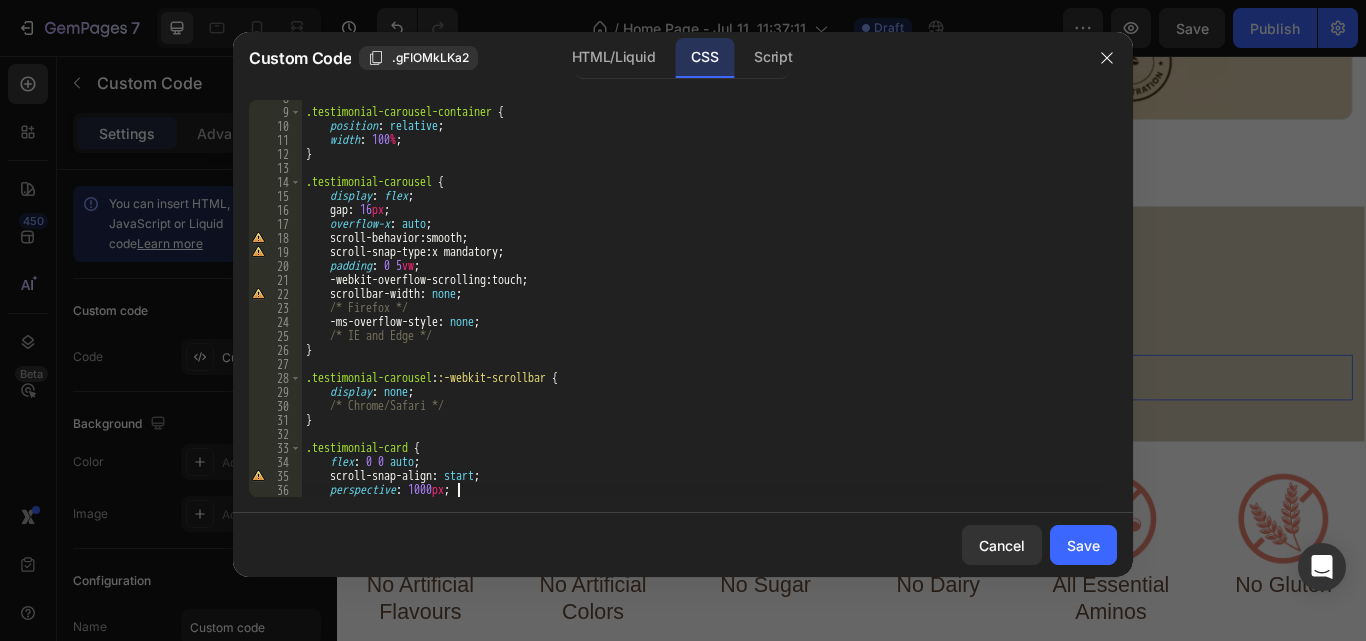 type on "}" 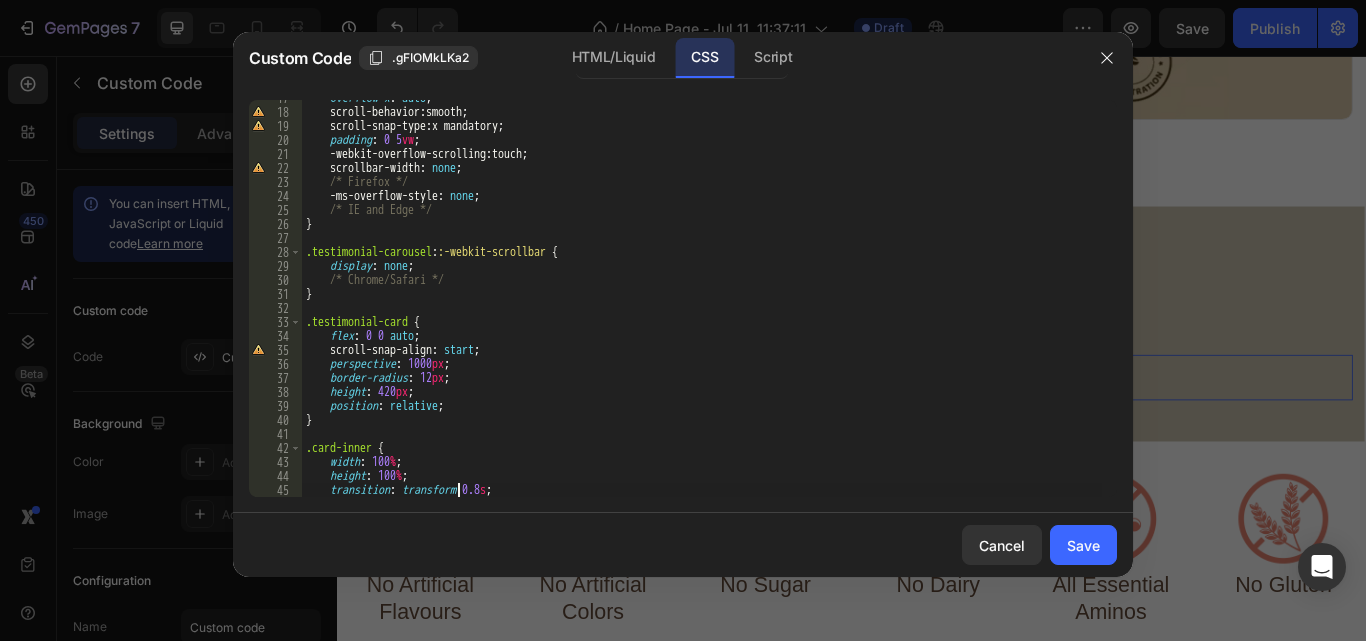 type on "}" 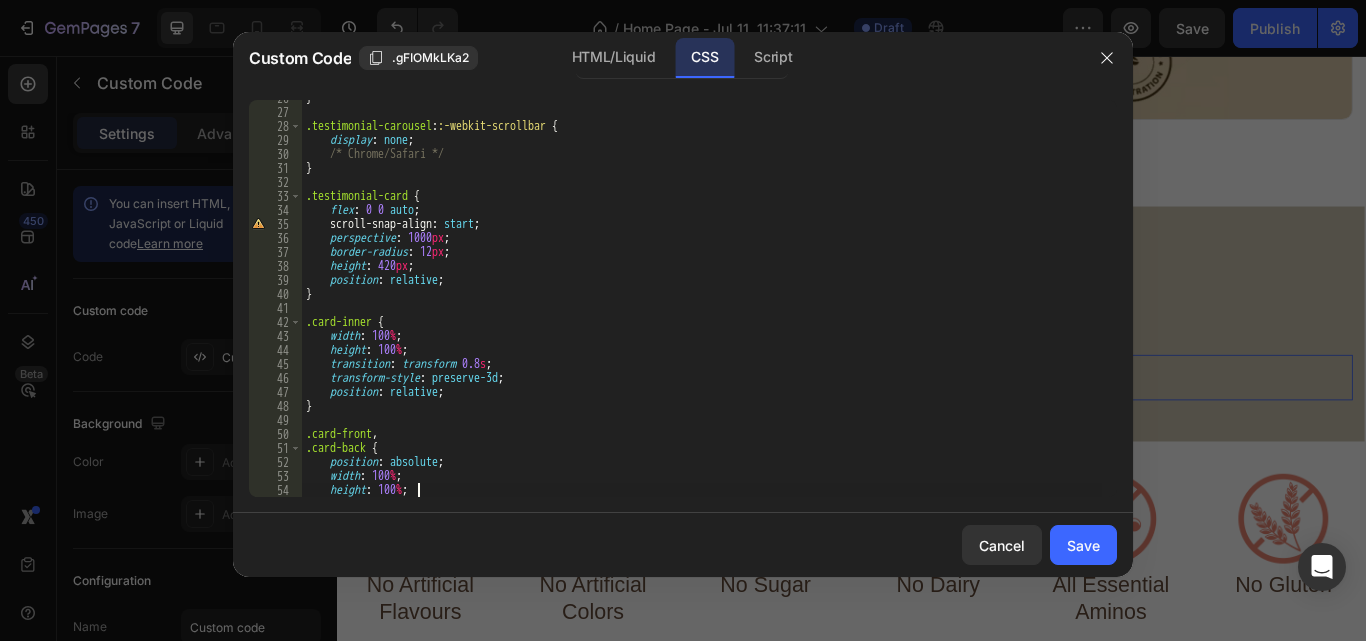 type on "}" 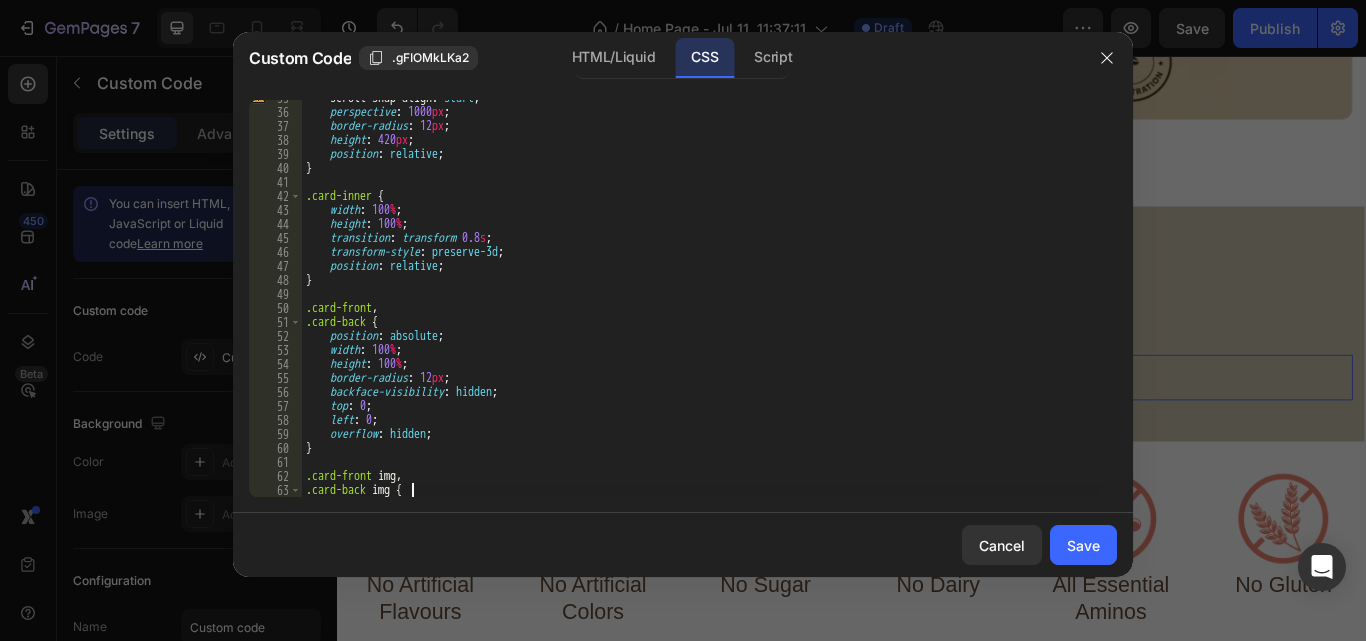 type on "}" 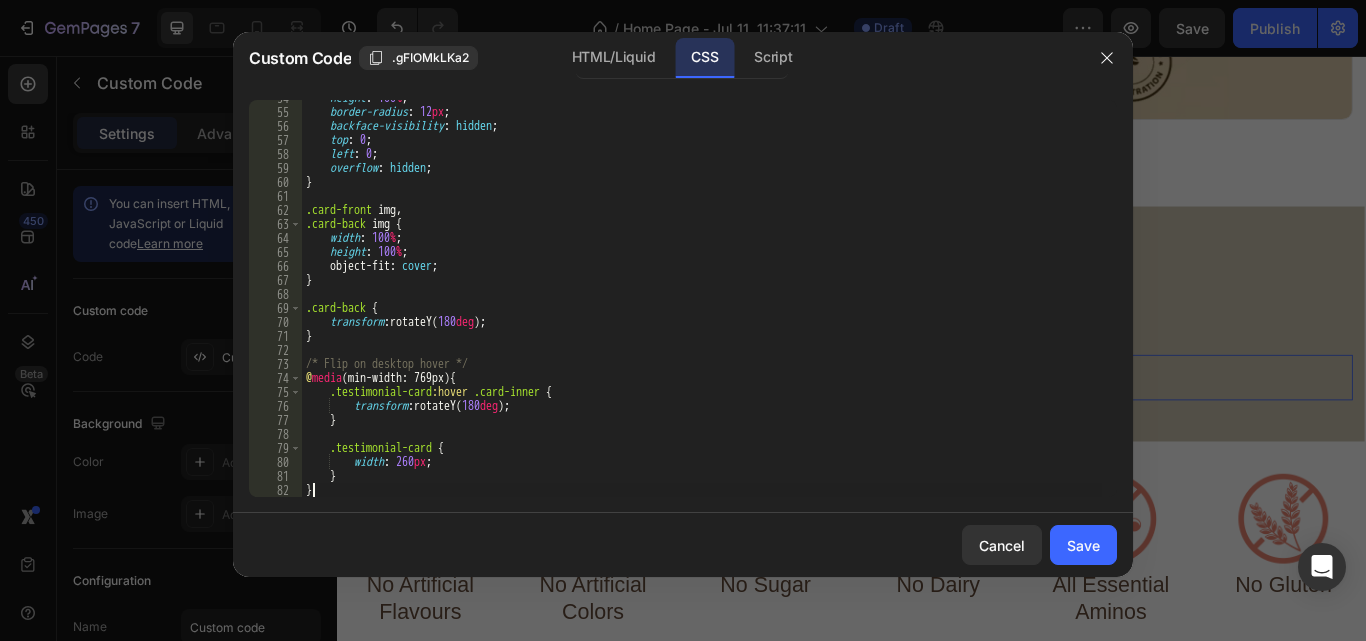 type on "}" 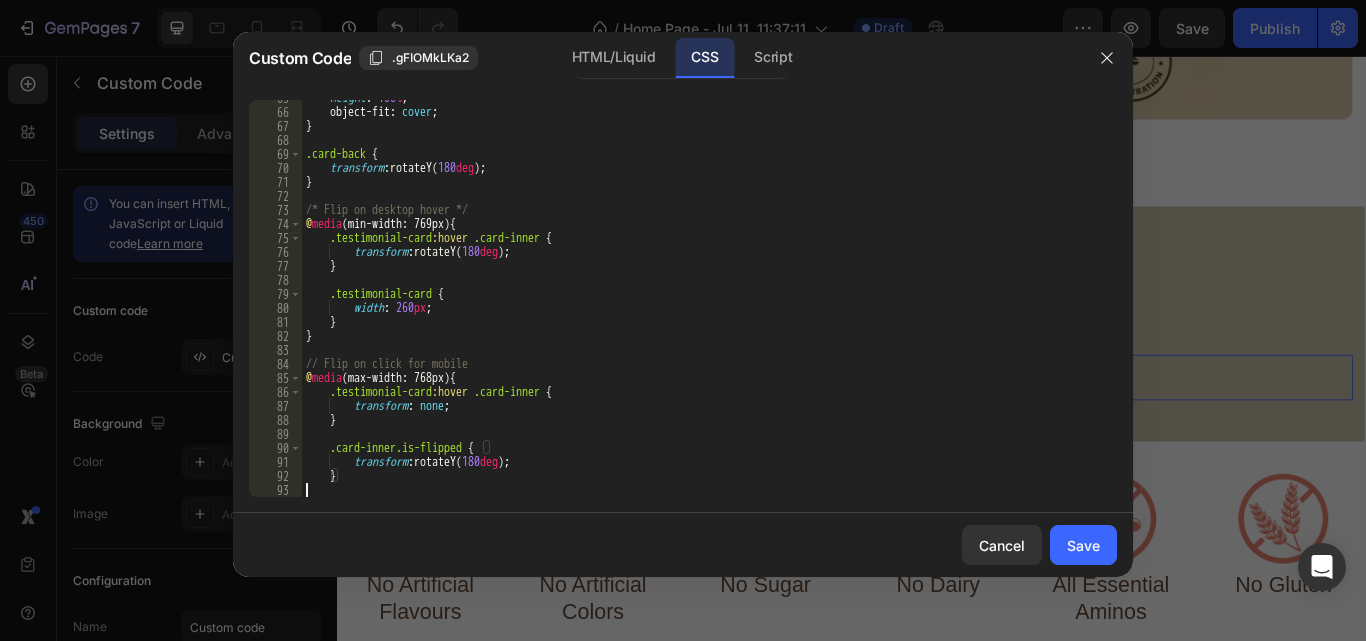 type on "}" 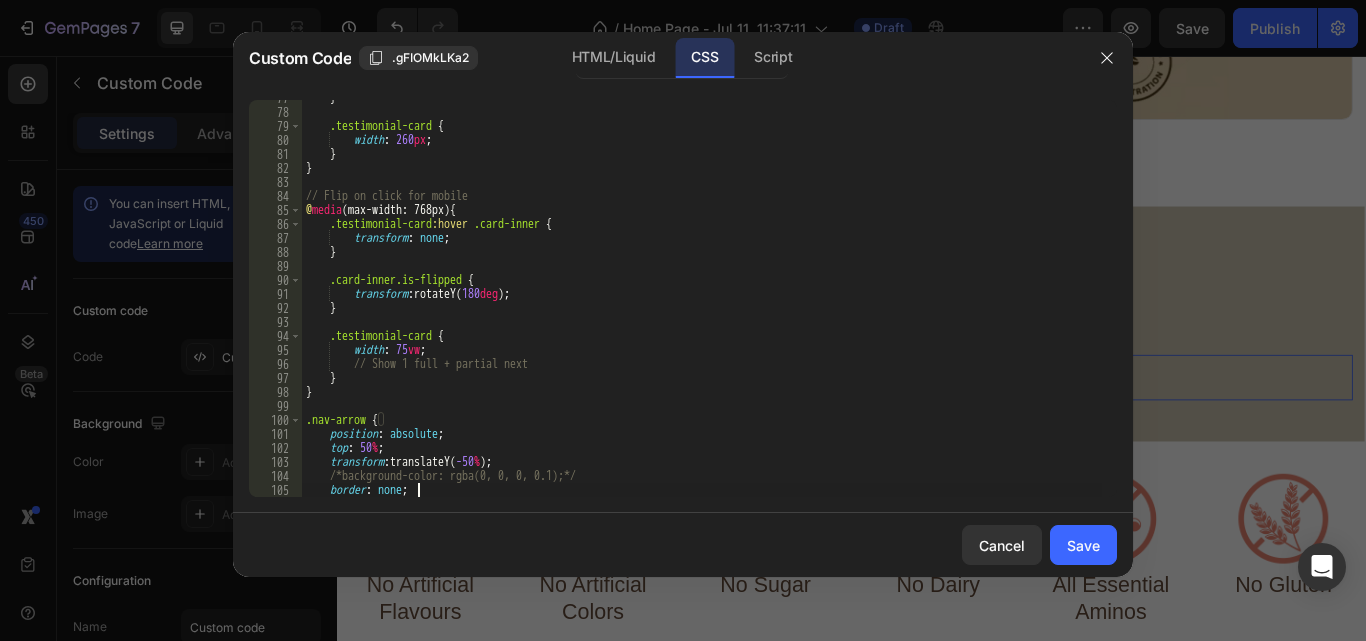 type on "}" 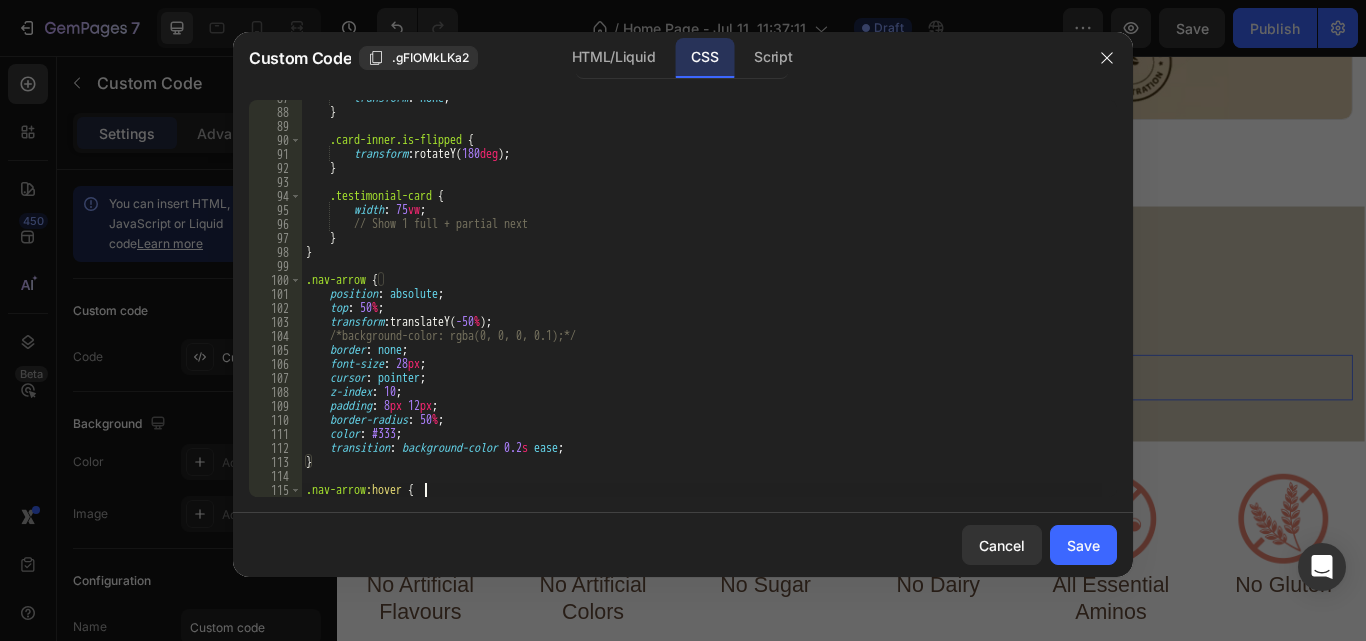 type on "}" 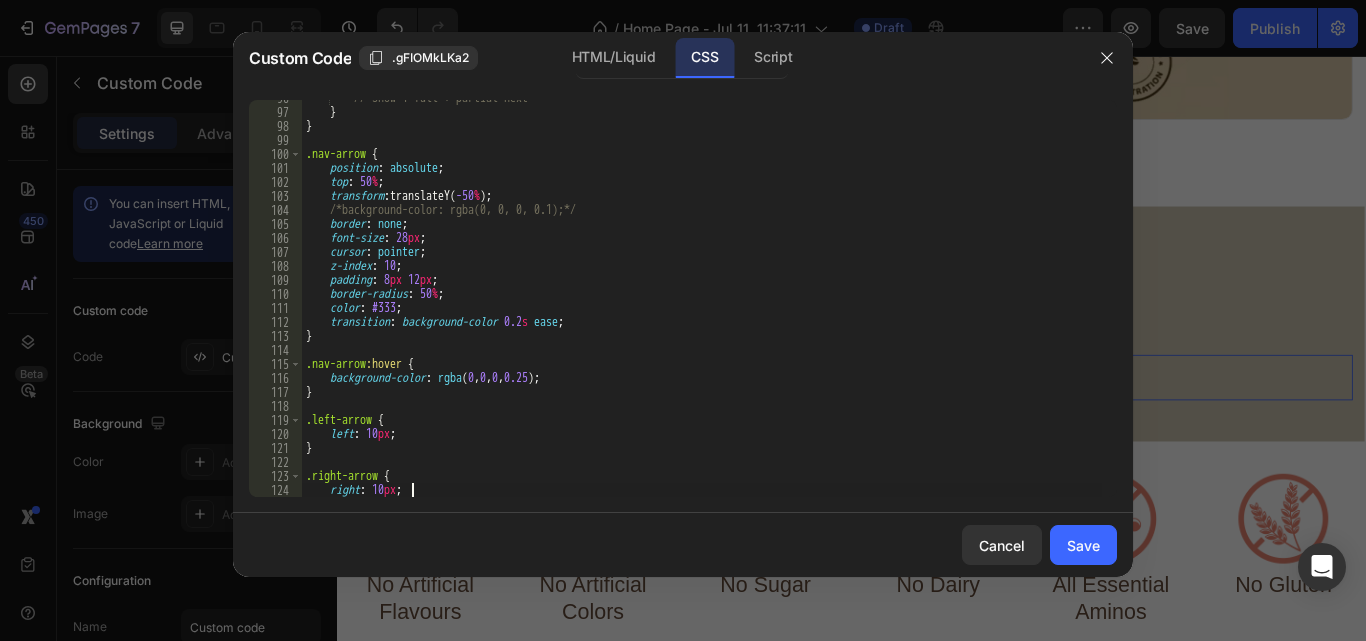 scroll, scrollTop: 1353, scrollLeft: 0, axis: vertical 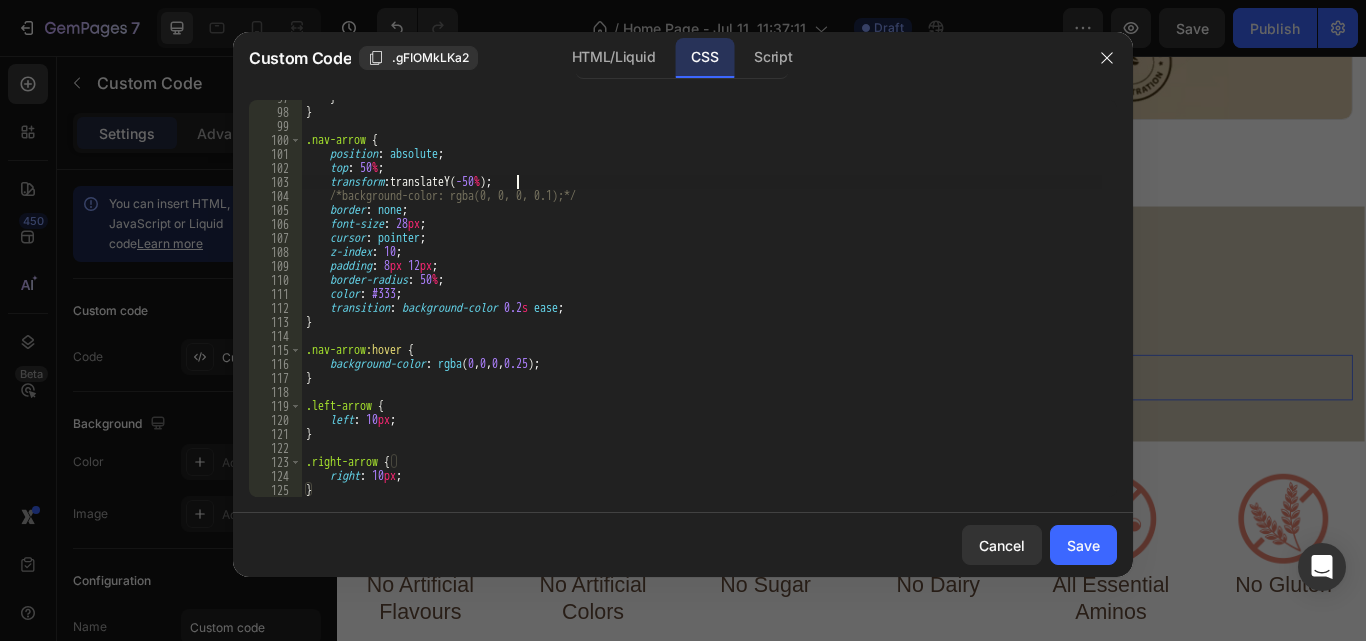 click on "} } .nav-arrow   {      position :   absolute ;      top :   50 % ;      transform :  translateY( -50 % ) ;      /*background-color: rgba(0, 0, 0, 0.1);*/      border :   none ;      font-size :   28 px ;      cursor :   pointer ;      z-index :   10 ;      padding :   8 px   12 px ;      border-radius :   50 % ;      color :   #333 ;      transition :   background-color   0.2 s   ease ; } .nav-arrow :hover   {      background-color :   rgba ( 0 ,  0 ,  0 ,  0.25 ) ; } .left-arrow   {      left :   10 px ; } .right-arrow   {      right :   10 px ; }" at bounding box center (702, 303) 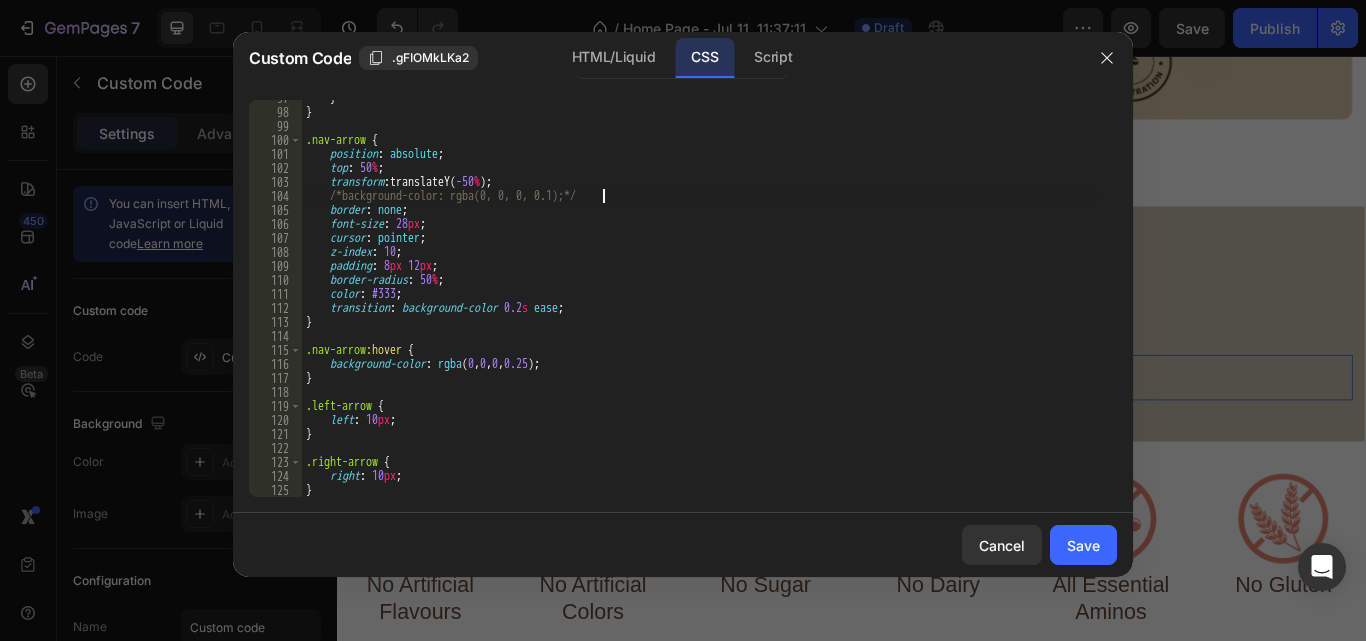 click on "} } .nav-arrow   {      position :   absolute ;      top :   50 % ;      transform :  translateY( -50 % ) ;      /*background-color: rgba(0, 0, 0, 0.1);*/      border :   none ;      font-size :   28 px ;      cursor :   pointer ;      z-index :   10 ;      padding :   8 px   12 px ;      border-radius :   50 % ;      color :   #333 ;      transition :   background-color   0.2 s   ease ; } .nav-arrow :hover   {      background-color :   rgba ( 0 ,  0 ,  0 ,  0.25 ) ; } .left-arrow   {      left :   10 px ; } .right-arrow   {      right :   10 px ; }" at bounding box center (702, 303) 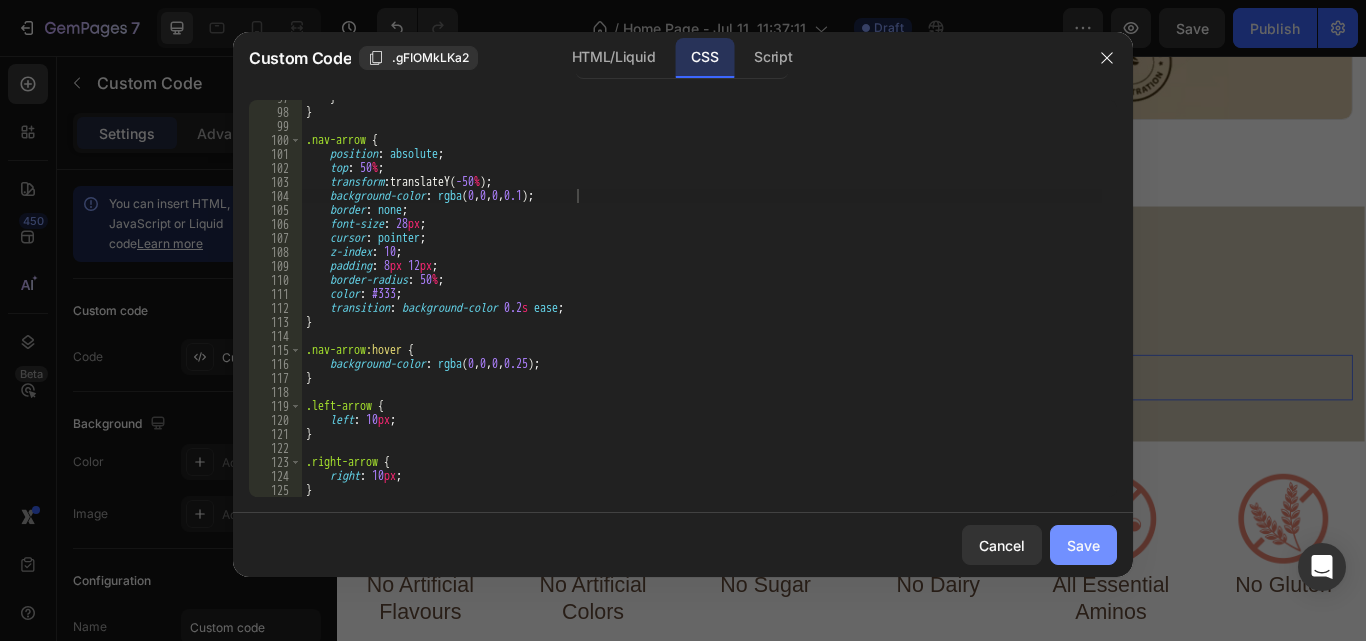 click on "Save" at bounding box center [1083, 545] 